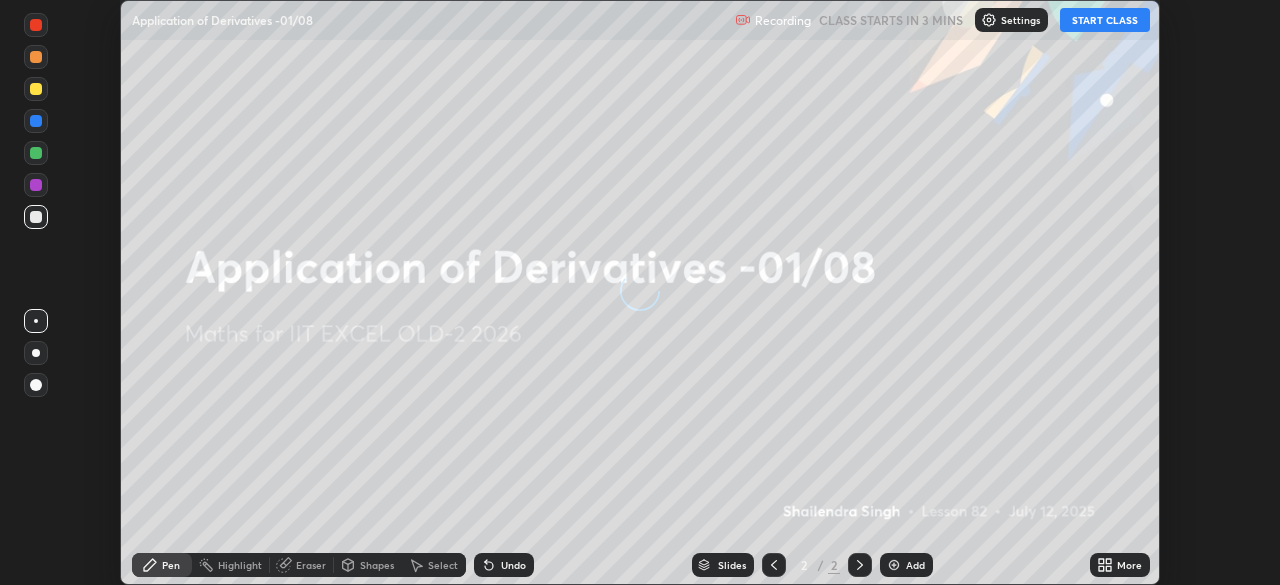 scroll, scrollTop: 0, scrollLeft: 0, axis: both 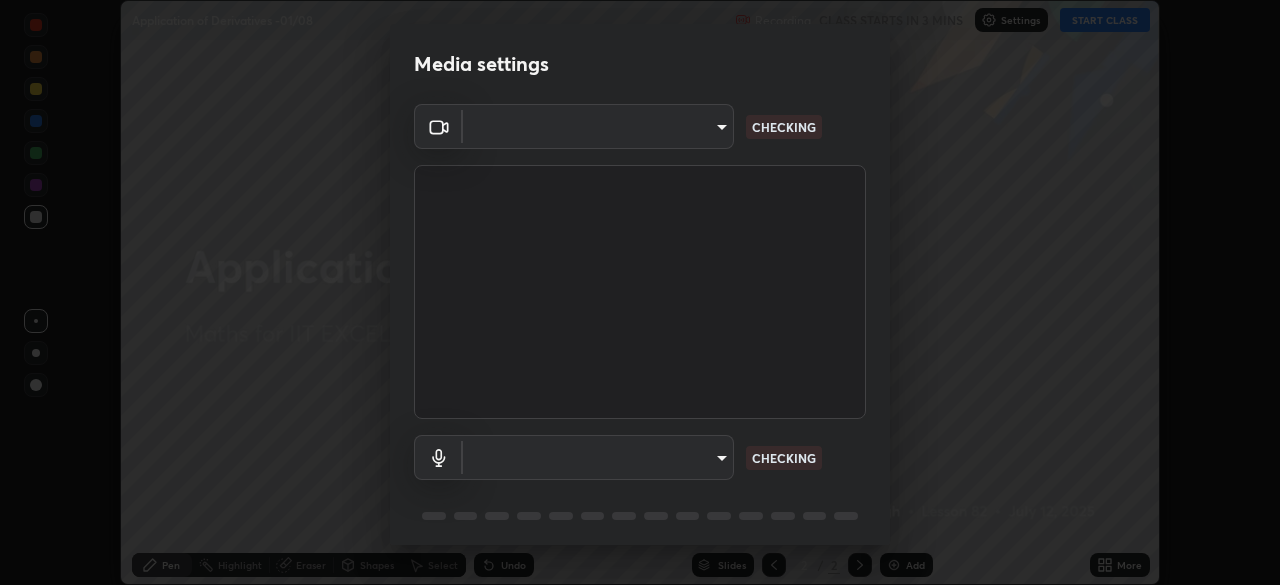 type on "a2c9e0304fea7a197325265949ed38064ec23766b16e4a4df4757bcf8ee53c87" 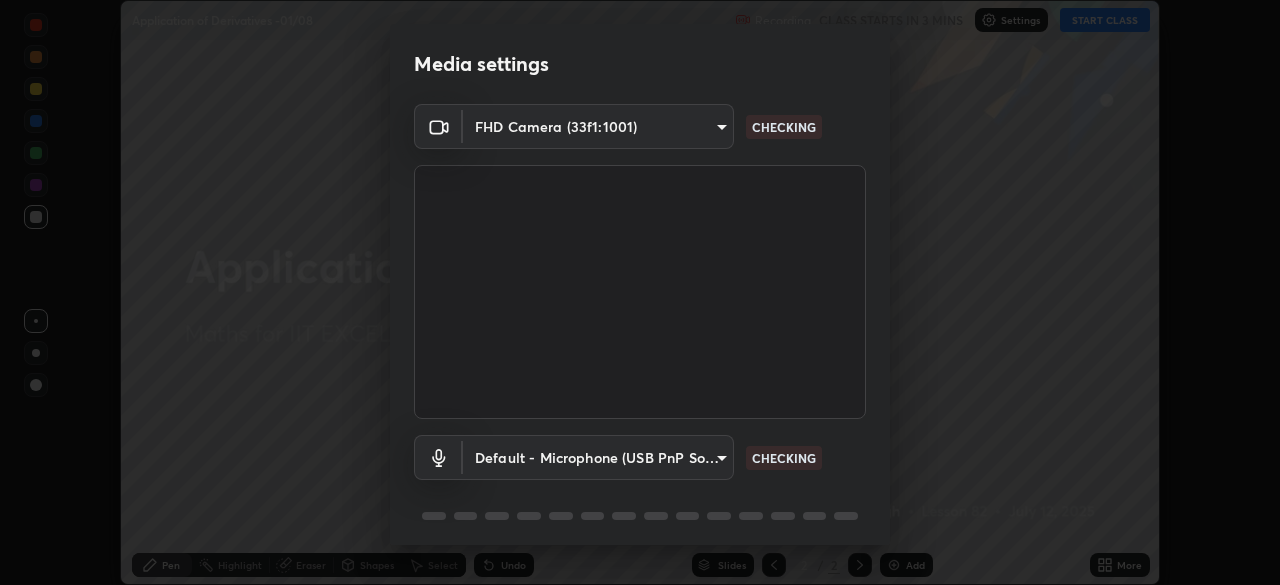 click on "Erase all Application of Derivatives -01/08 Recording CLASS STARTS IN 3 MINS Settings START CLASS Setting up your live class Application of Derivatives -01/08 • L82 of Maths for IIT EXCEL OLD-2 2026 [PERSON_NAME] Pen Highlight Eraser Shapes Select Undo Slides 2 / 2 Add More No doubts shared Encourage your learners to ask a doubt for better clarity Report an issue Reason for reporting Buffering Chat not working Audio - Video sync issue Educator video quality low ​ Attach an image Report Media settings FHD Camera (33f1:1001) a2c9e0304fea7a197325265949ed38064ec23766b16e4a4df4757bcf8ee53c87 CHECKING Default - Microphone (USB PnP Sound Device) default CHECKING 1 / 5 Next" at bounding box center (640, 292) 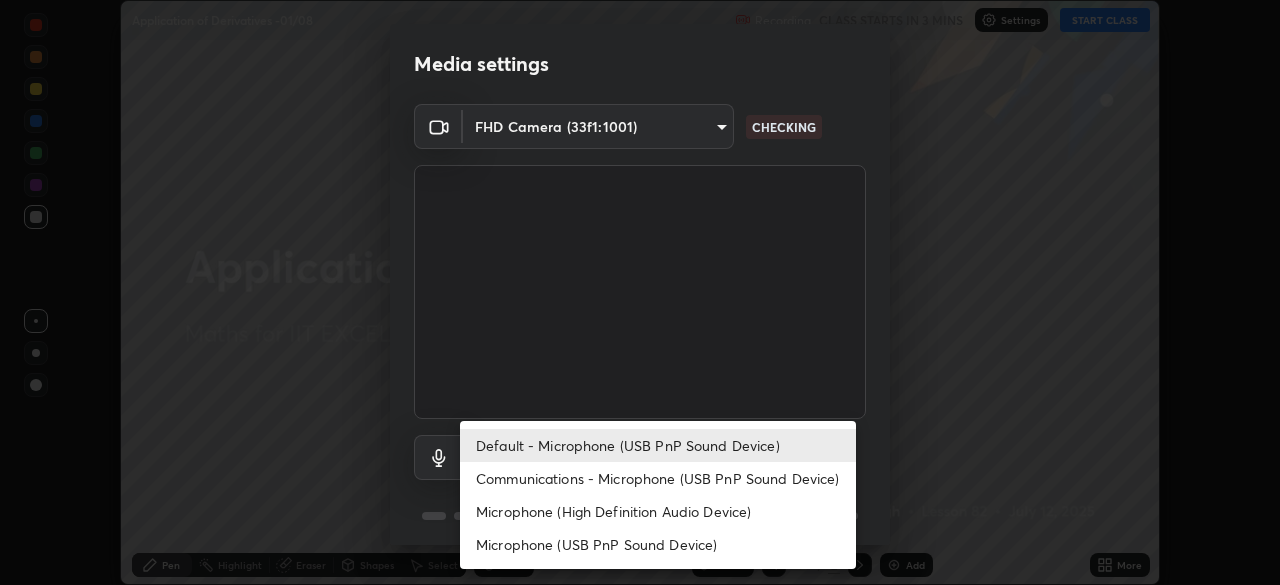 click on "Communications - Microphone (USB PnP Sound Device)" at bounding box center [658, 478] 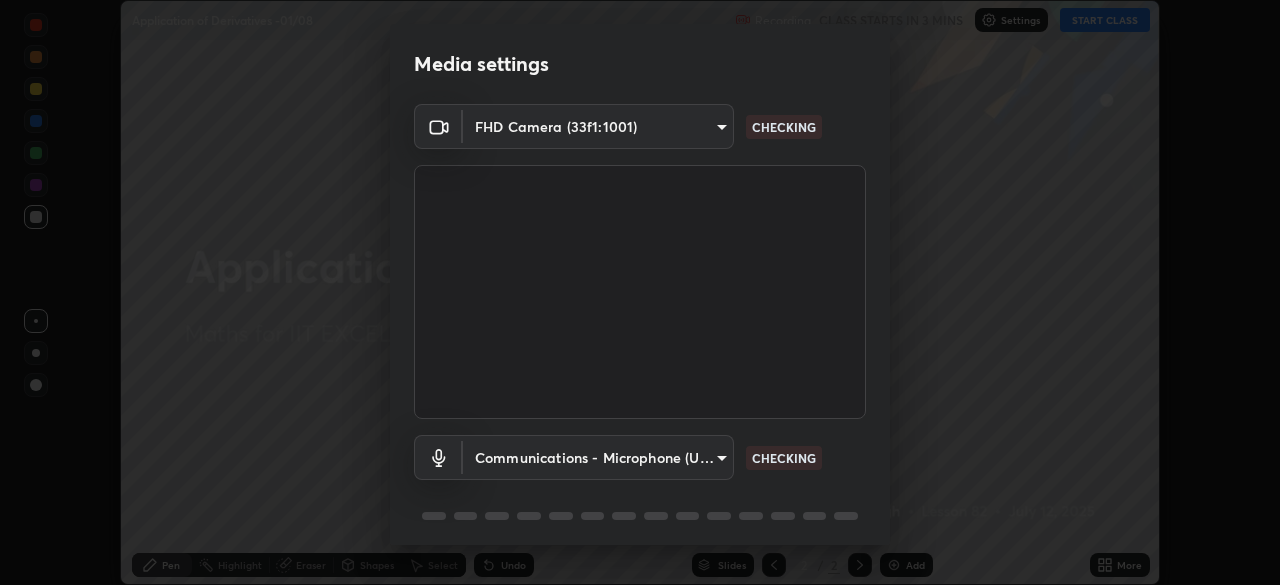 click on "Erase all Application of Derivatives -01/08 Recording CLASS STARTS IN 3 MINS Settings START CLASS Setting up your live class Application of Derivatives -01/08 • L82 of Maths for IIT EXCEL OLD-2 2026 [PERSON_NAME] Pen Highlight Eraser Shapes Select Undo Slides 2 / 2 Add More No doubts shared Encourage your learners to ask a doubt for better clarity Report an issue Reason for reporting Buffering Chat not working Audio - Video sync issue Educator video quality low ​ Attach an image Report Media settings FHD Camera (33f1:1001) a2c9e0304fea7a197325265949ed38064ec23766b16e4a4df4757bcf8ee53c87 CHECKING Communications - Microphone (USB PnP Sound Device) communications CHECKING 1 / 5 Next Default - Microphone (USB PnP Sound Device) Communications - Microphone (USB PnP Sound Device) Microphone (High Definition Audio Device) Microphone (USB PnP Sound Device)" at bounding box center (640, 292) 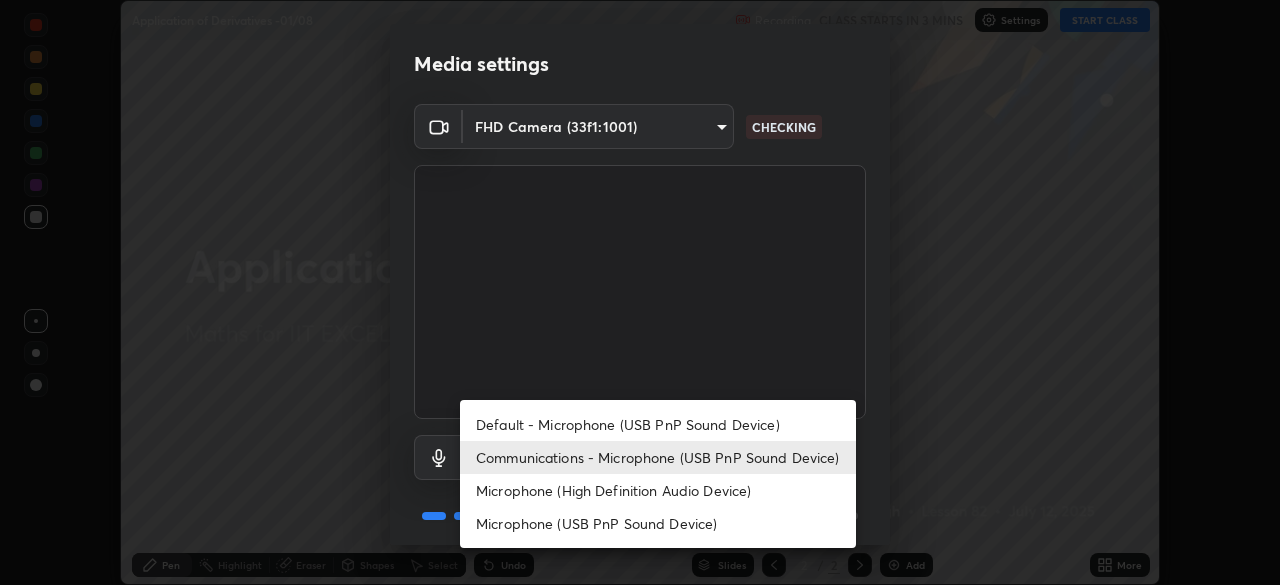 click on "Default - Microphone (USB PnP Sound Device)" at bounding box center (658, 424) 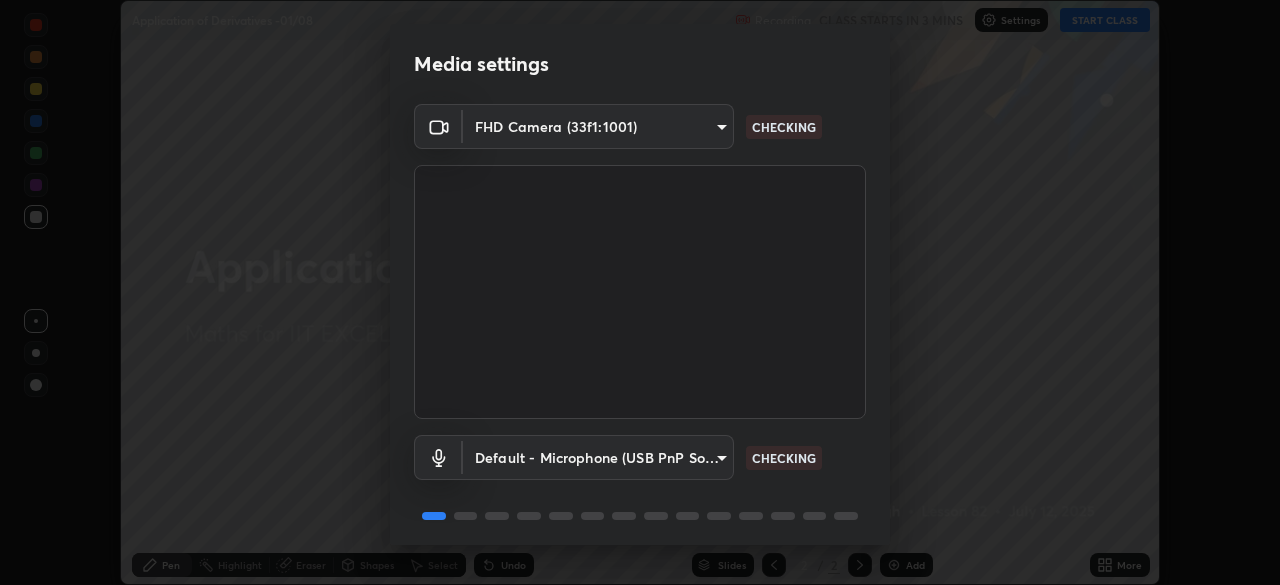 scroll, scrollTop: 71, scrollLeft: 0, axis: vertical 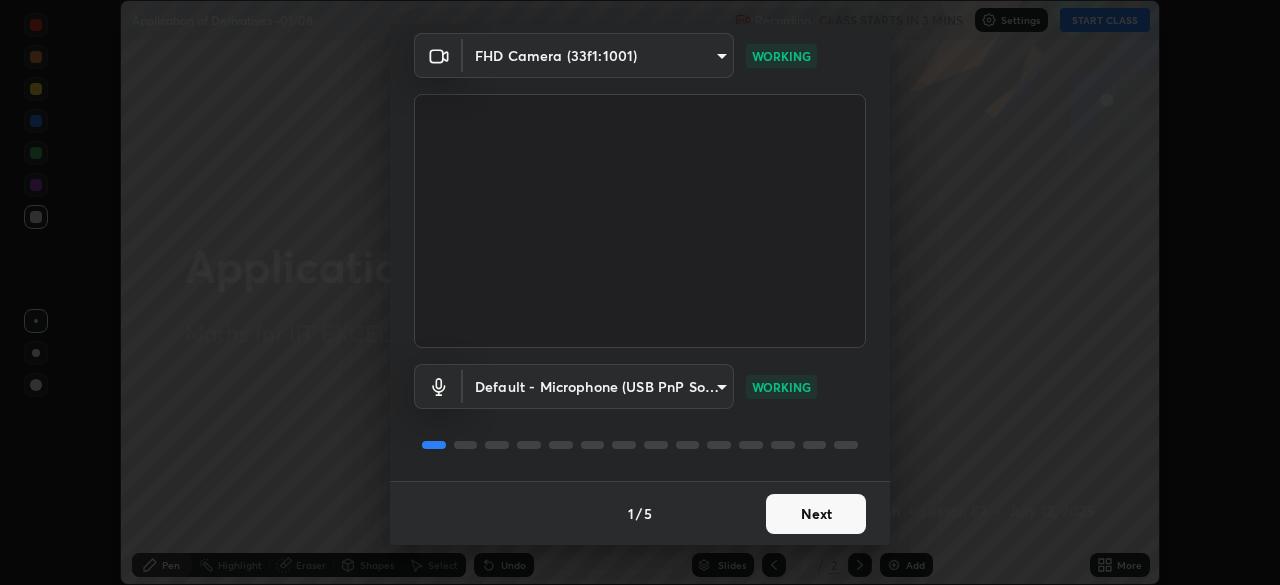 click on "Next" at bounding box center (816, 514) 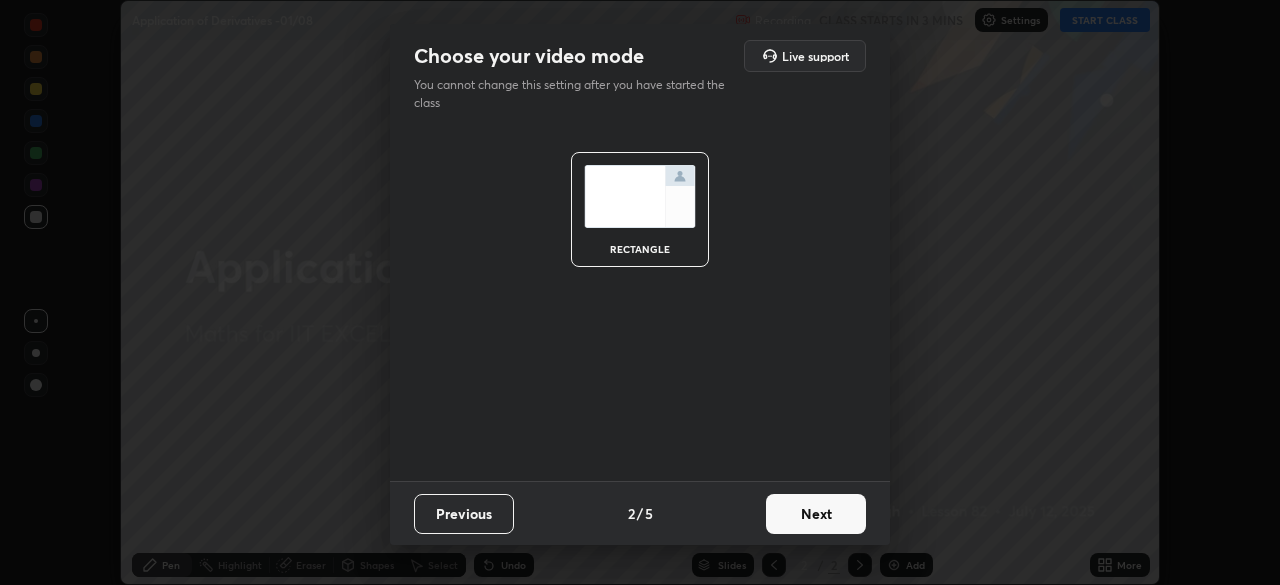 scroll, scrollTop: 0, scrollLeft: 0, axis: both 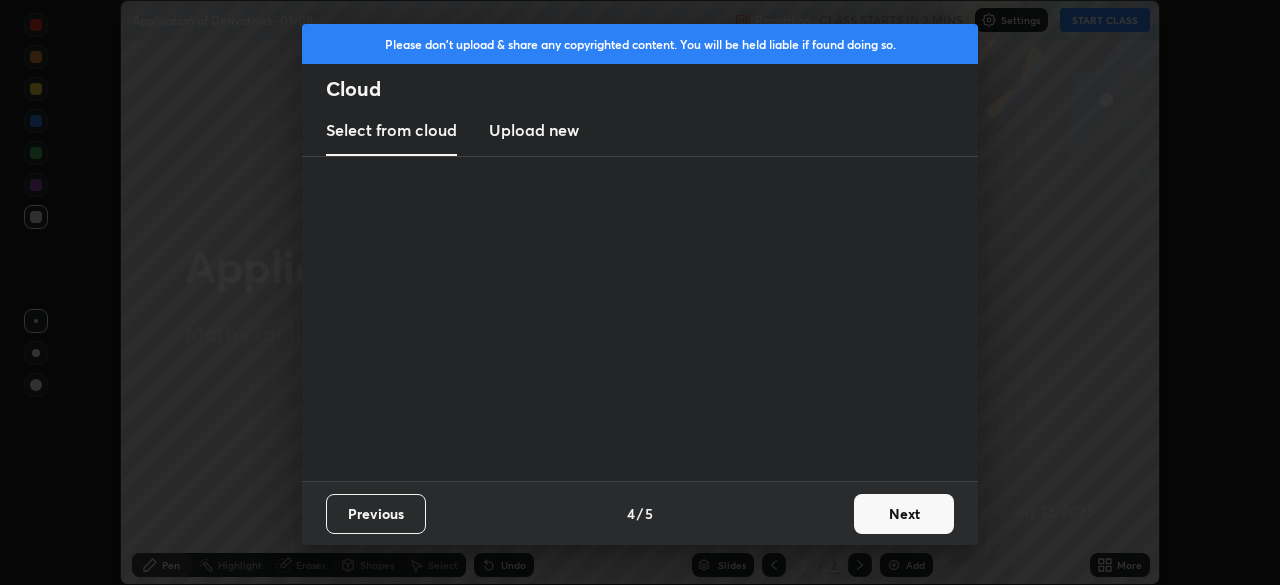 click on "Previous 4 / 5 Next" at bounding box center [640, 513] 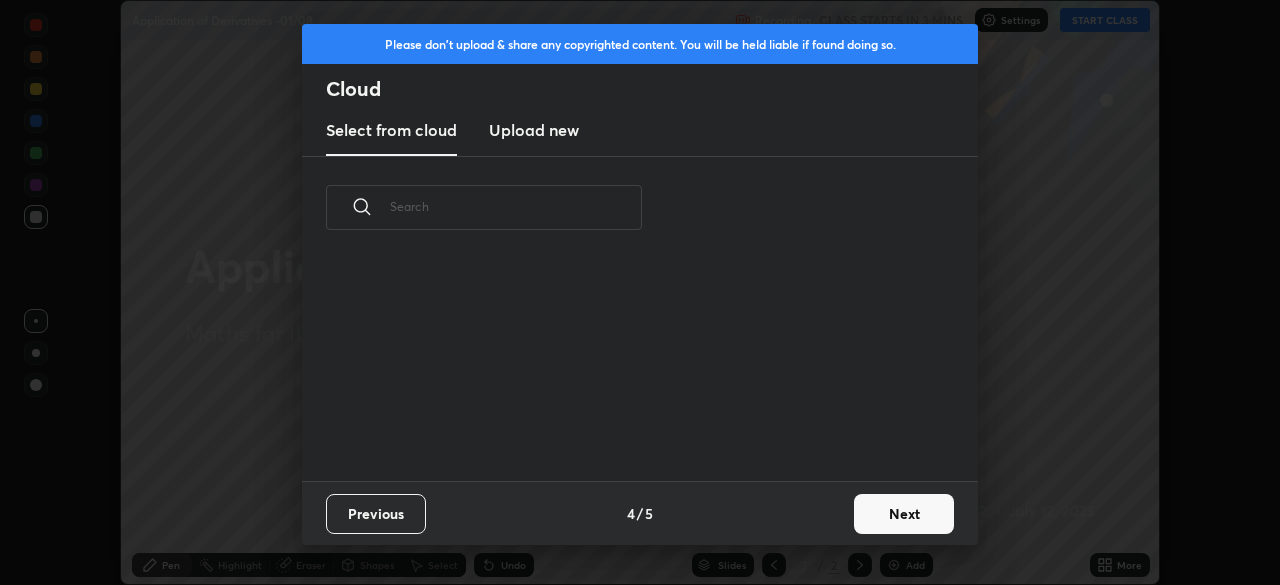click on "Next" at bounding box center (904, 514) 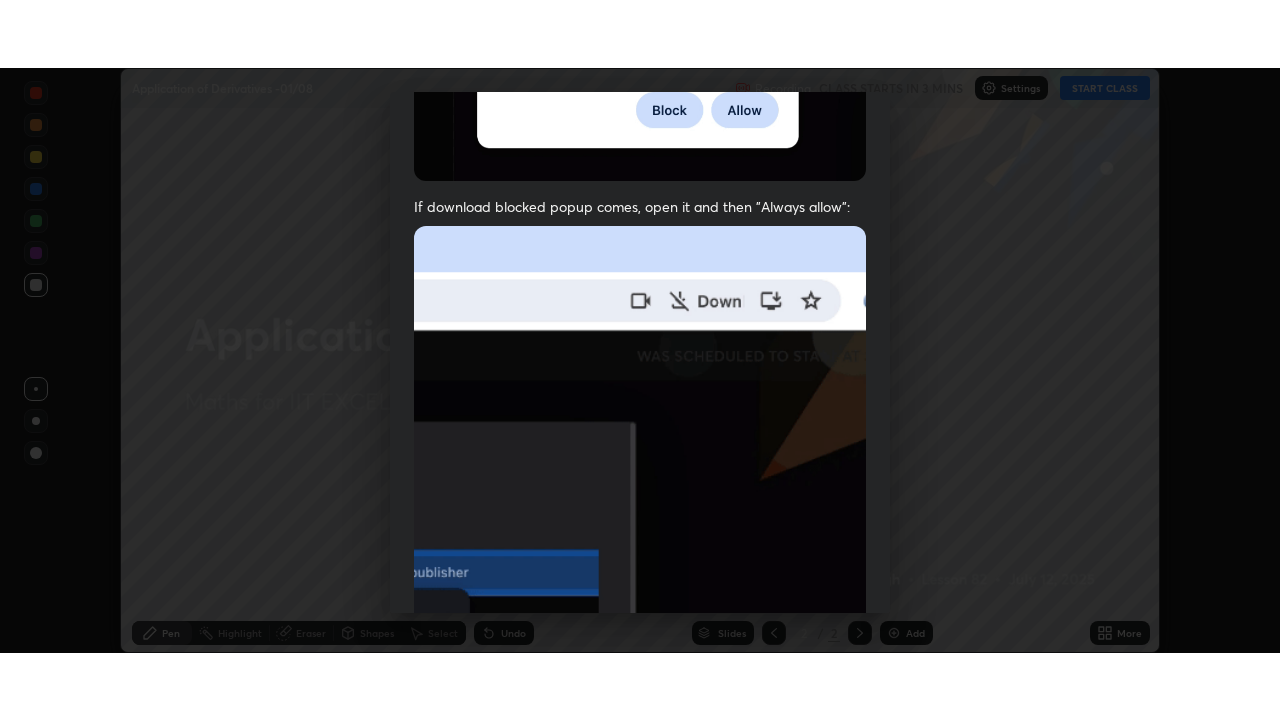 scroll, scrollTop: 479, scrollLeft: 0, axis: vertical 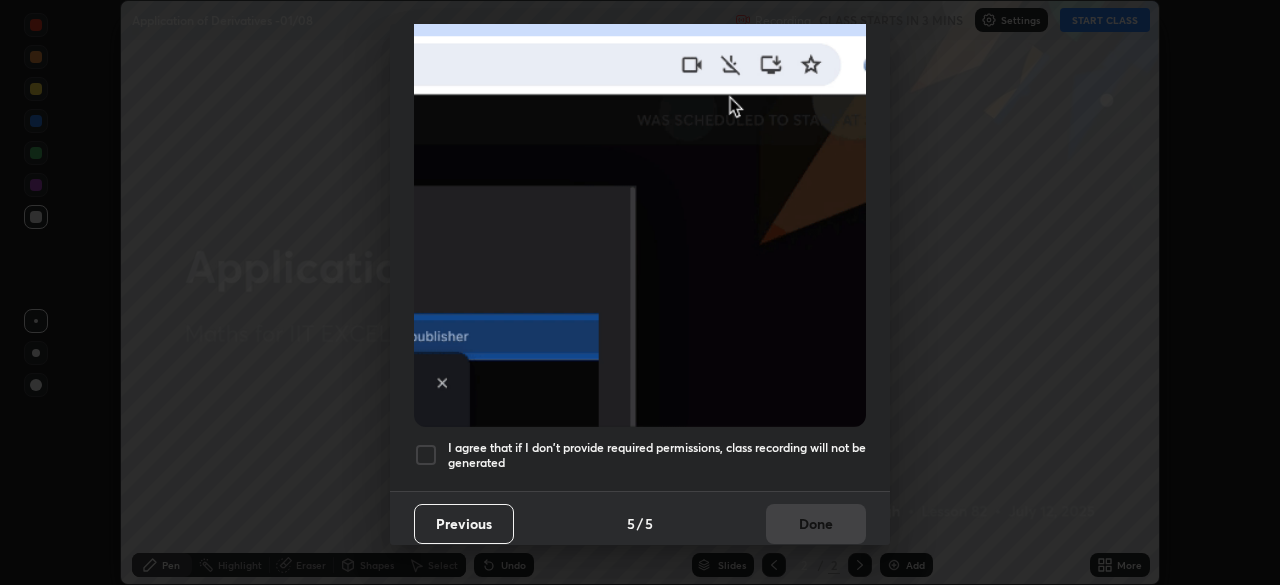 click at bounding box center [426, 455] 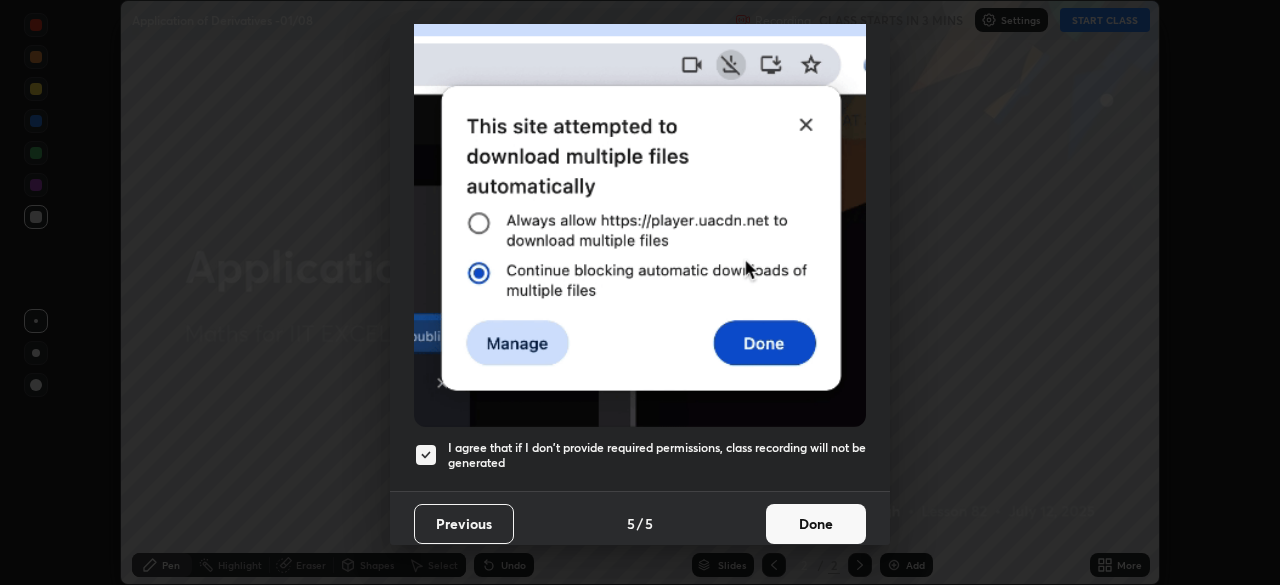 click on "Done" at bounding box center [816, 524] 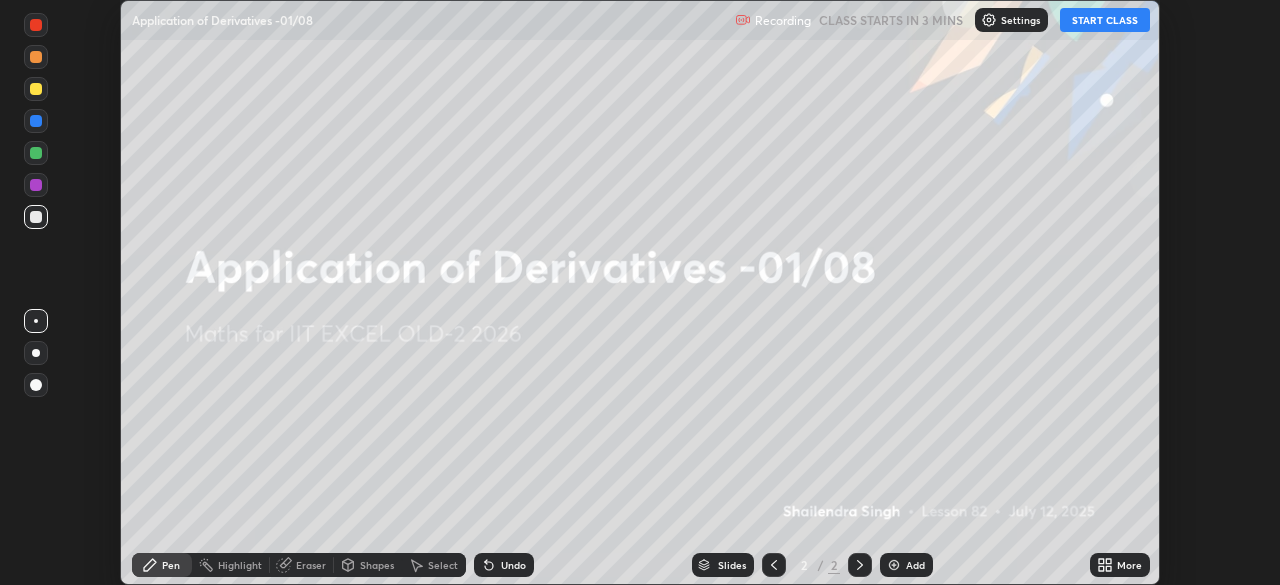 click 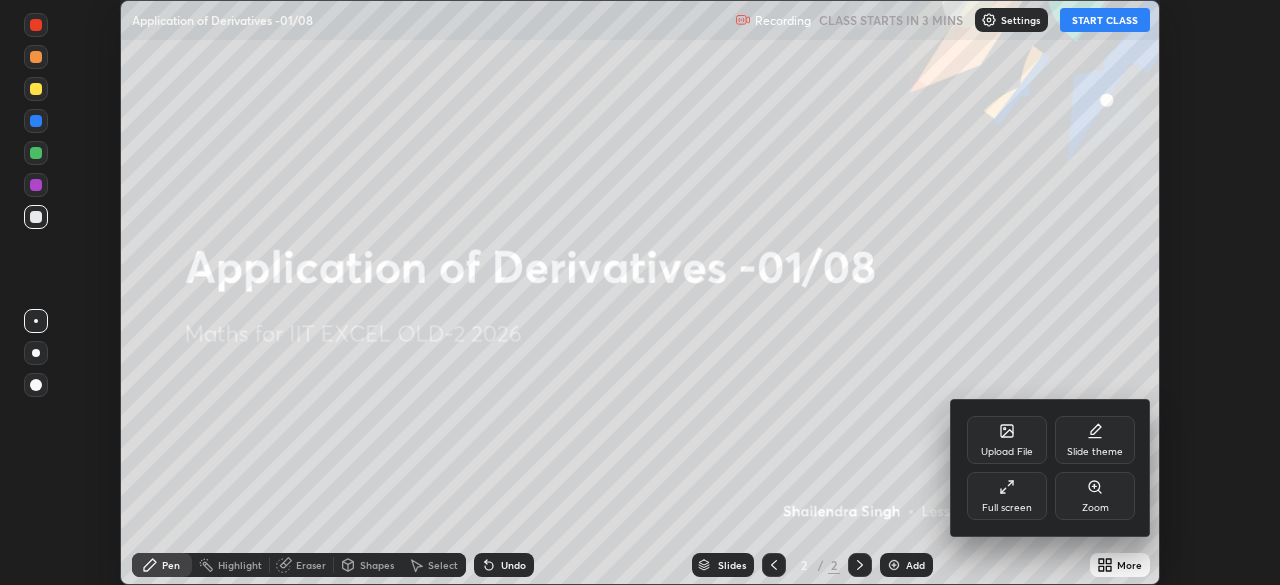 click on "Full screen" at bounding box center (1007, 496) 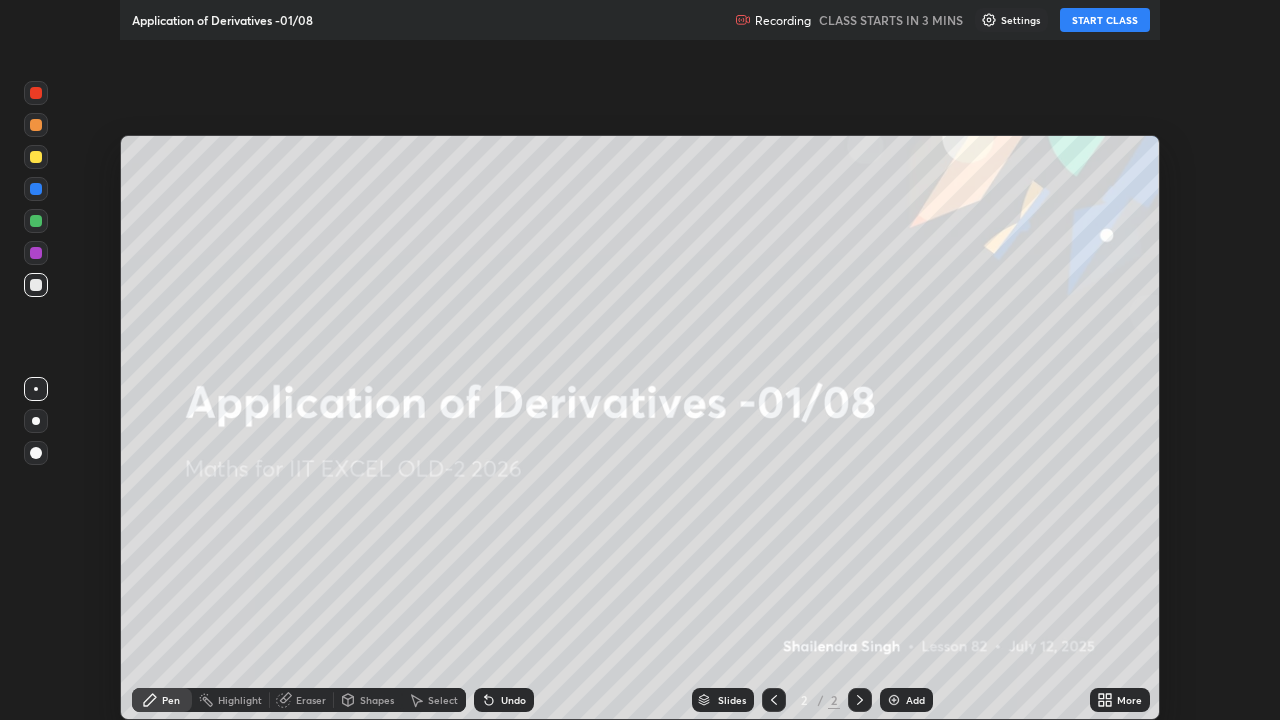 scroll, scrollTop: 99280, scrollLeft: 98720, axis: both 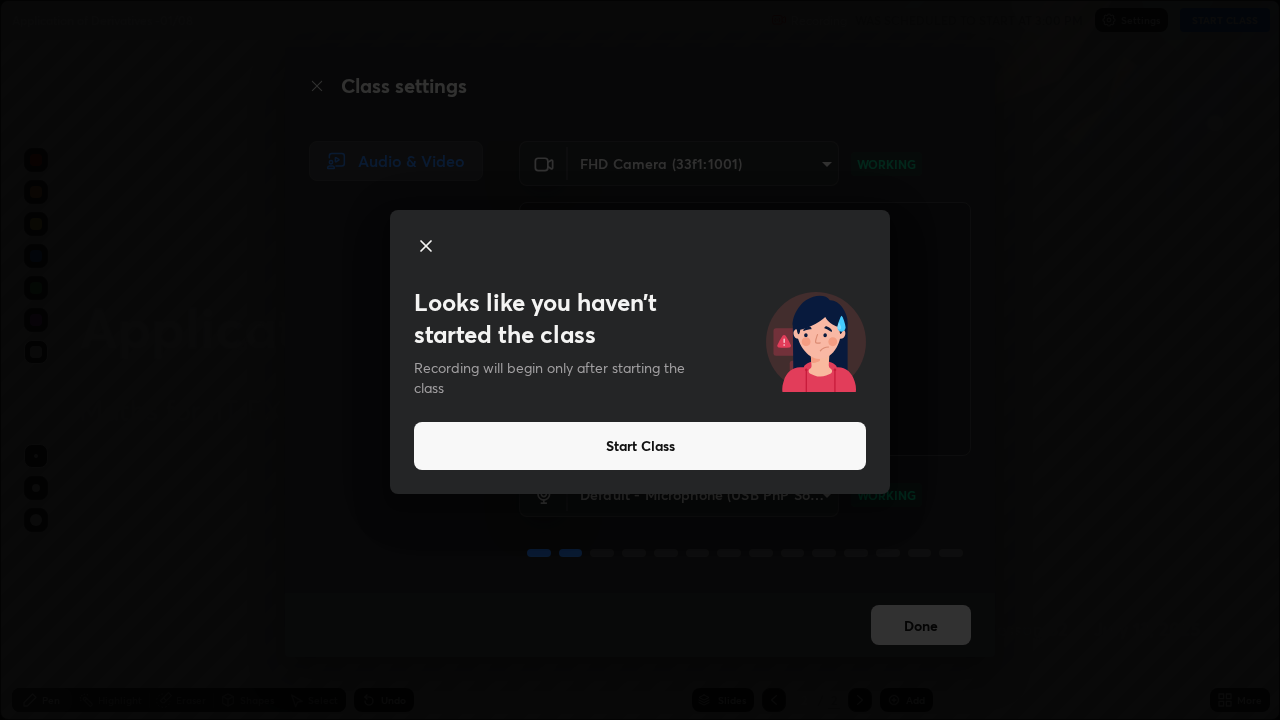 click on "Start Class" at bounding box center (640, 446) 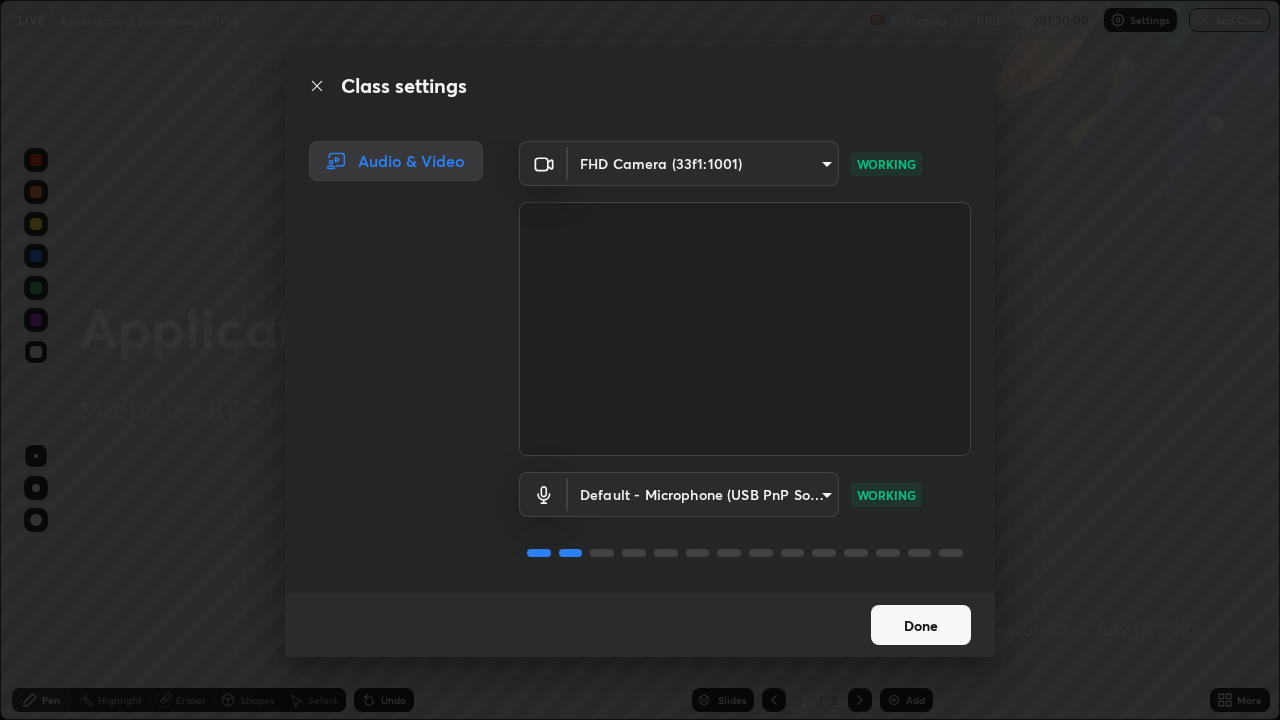 click on "Done" at bounding box center (921, 625) 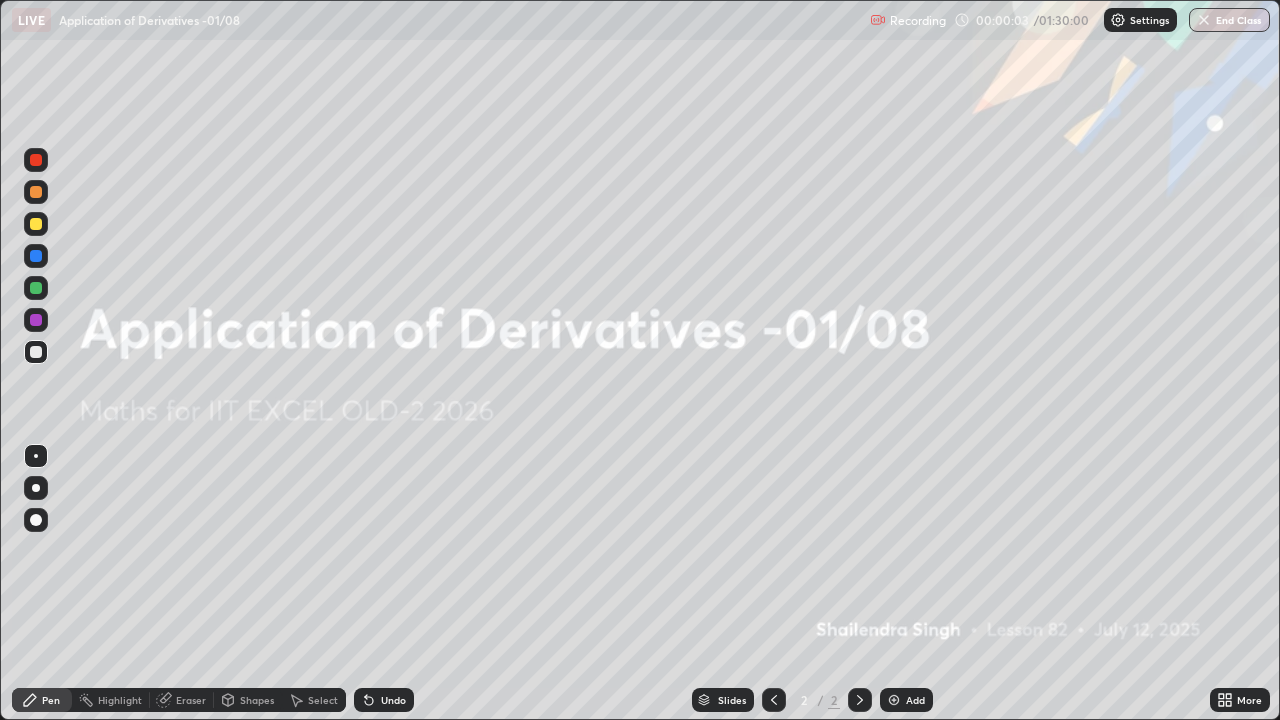 click 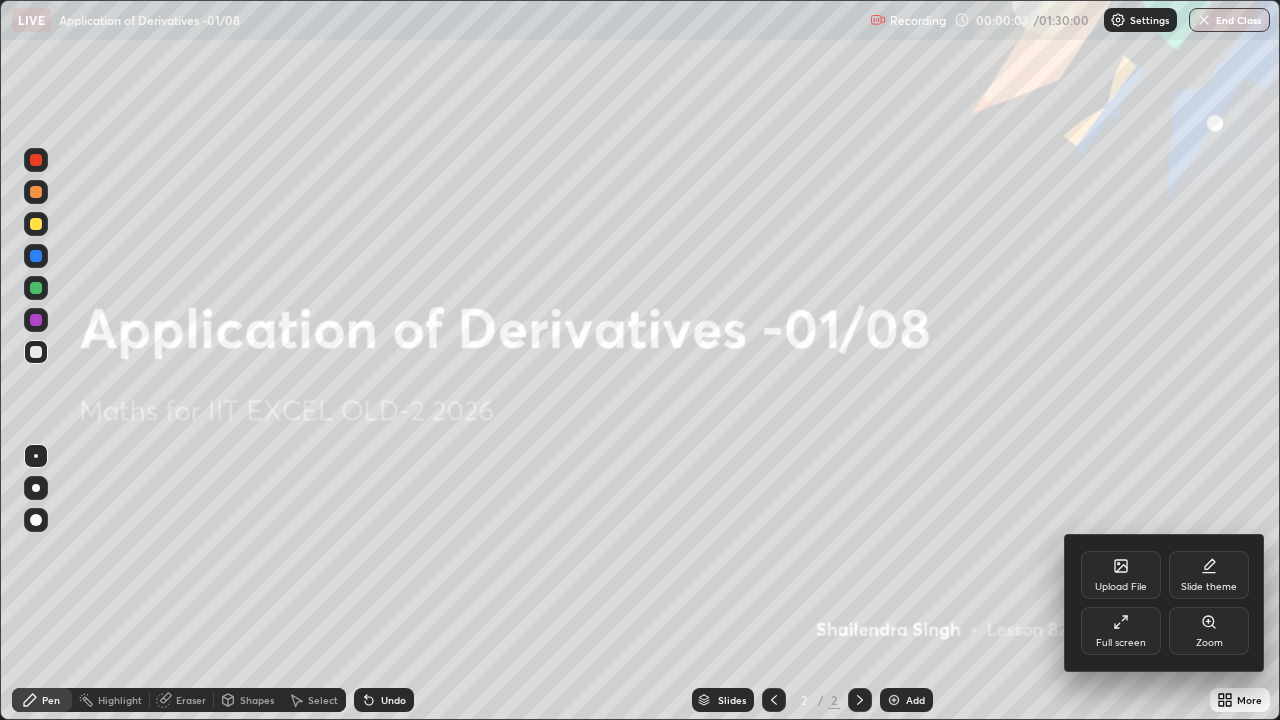 click 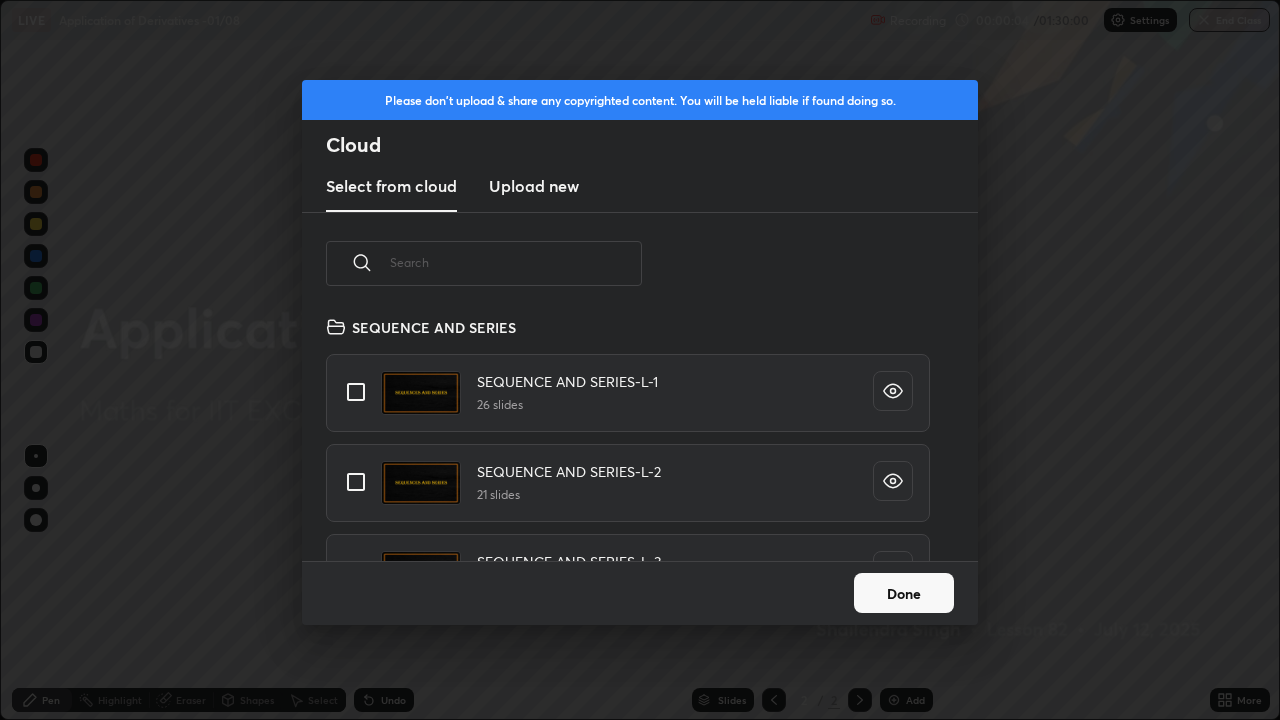 scroll, scrollTop: 7, scrollLeft: 11, axis: both 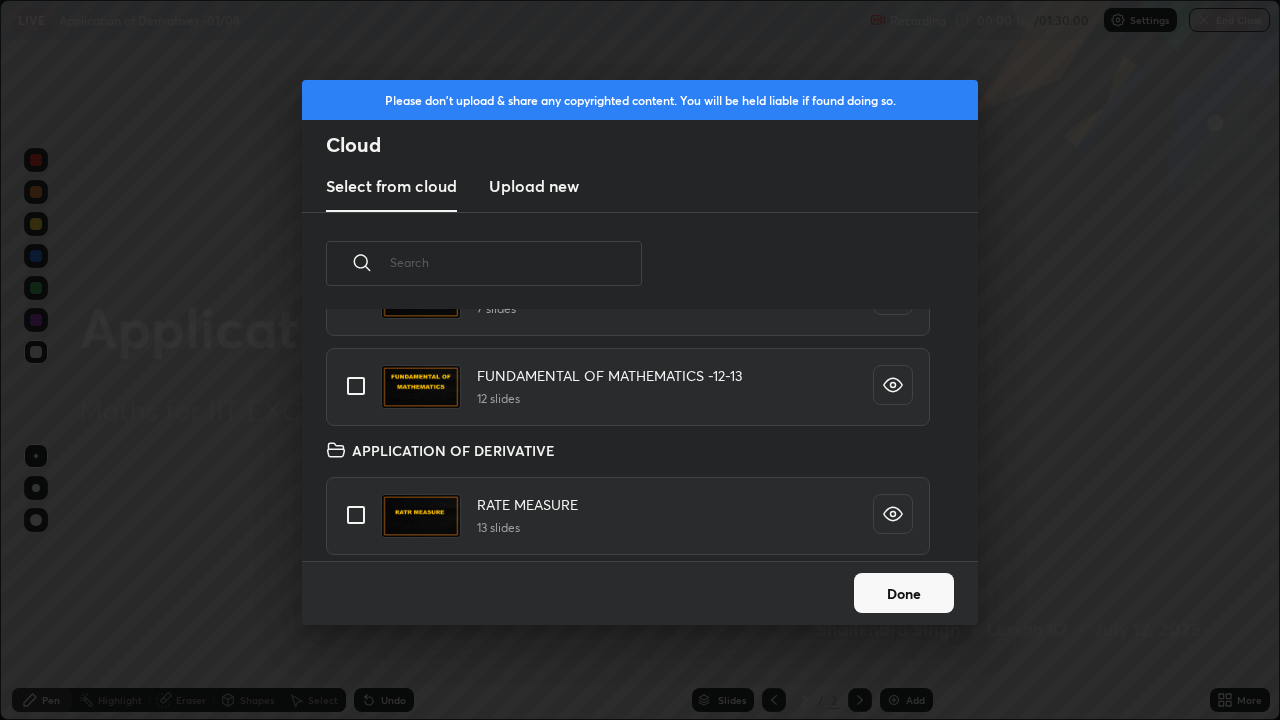 click at bounding box center [356, 515] 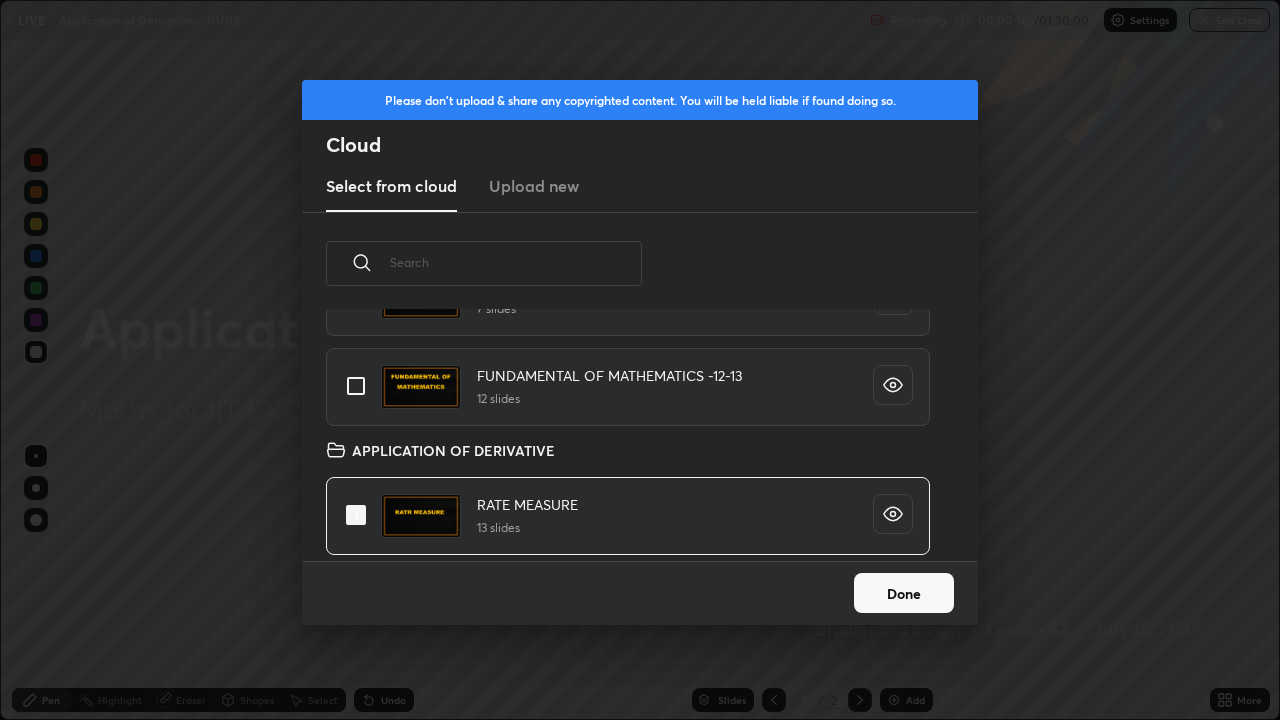 click on "Done" at bounding box center [904, 593] 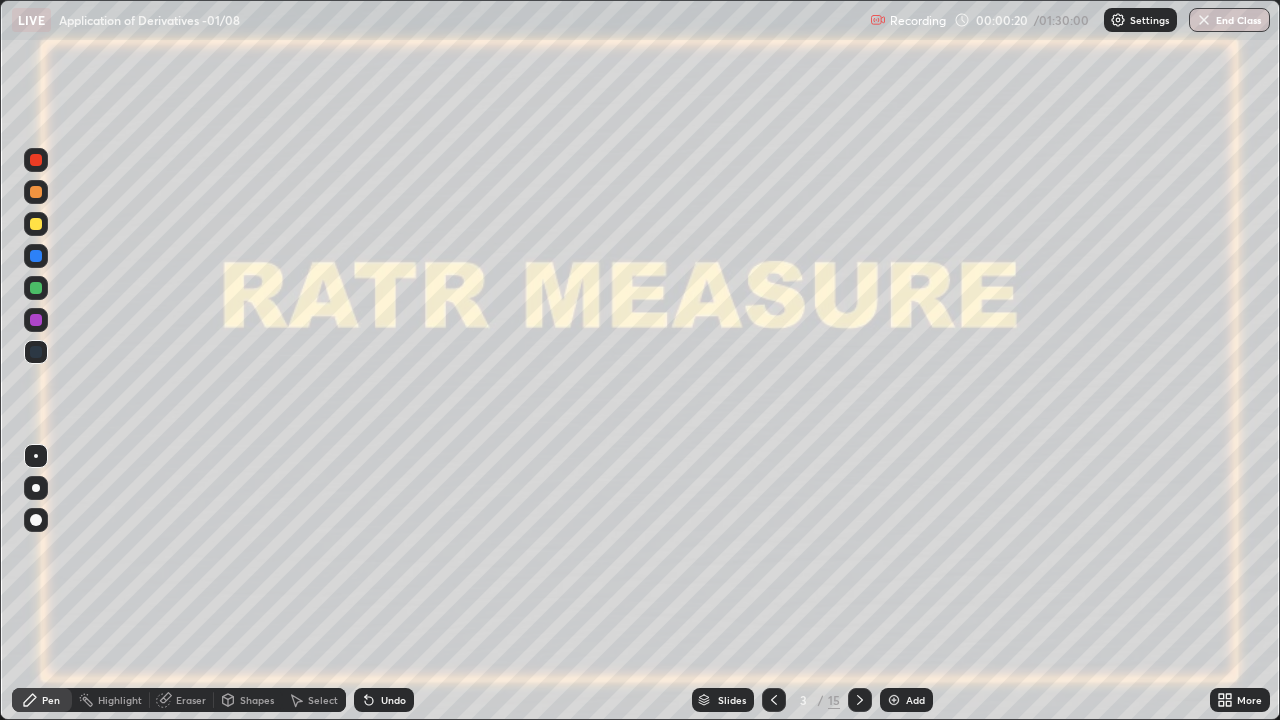 click 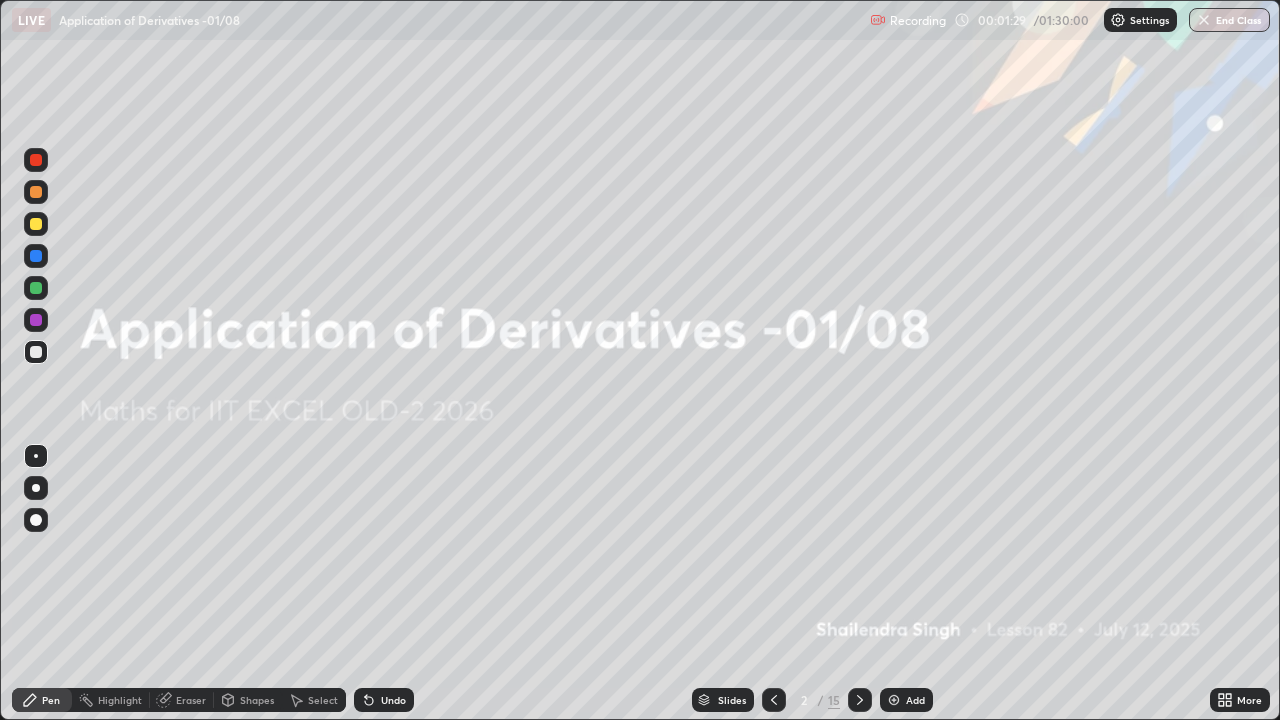 click 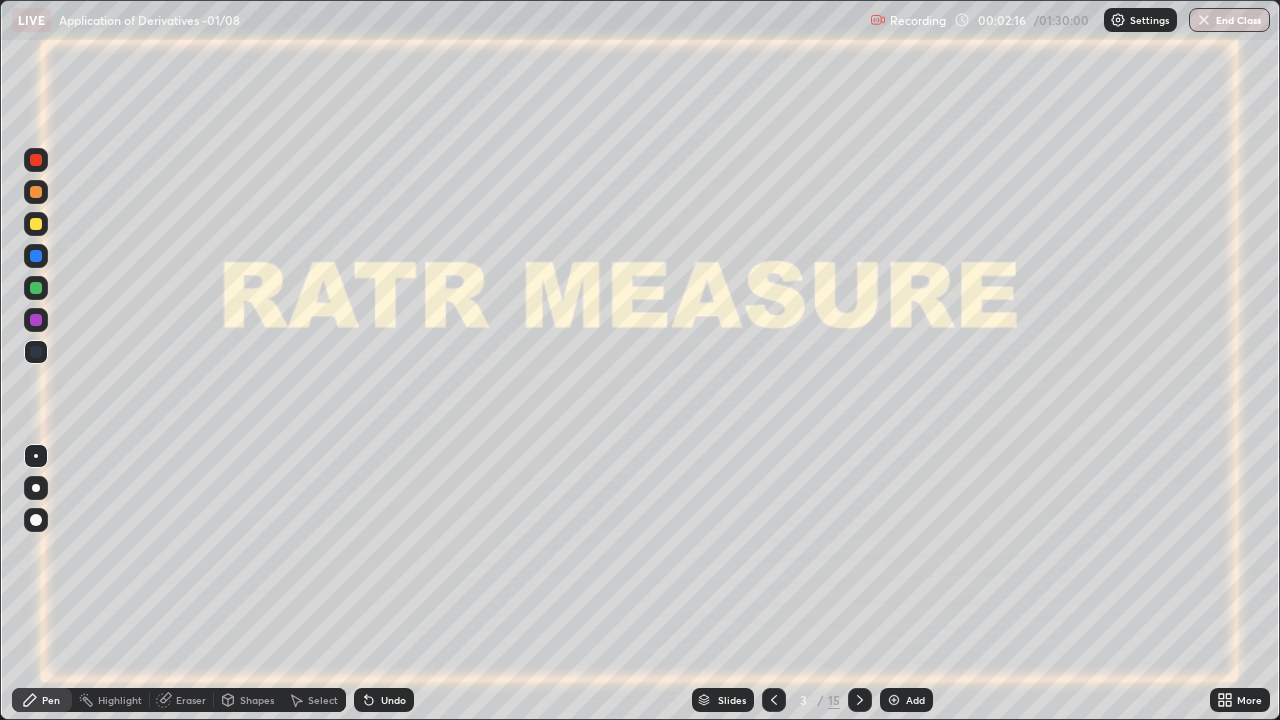 click 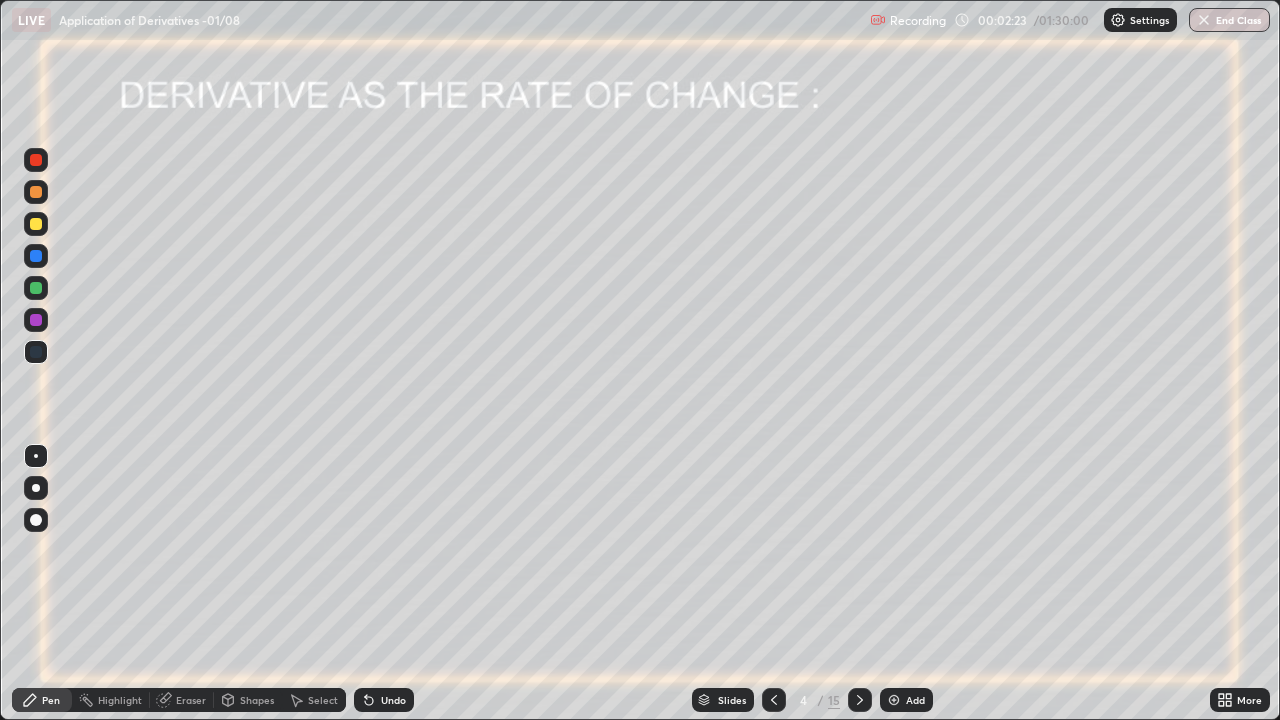 click at bounding box center (36, 320) 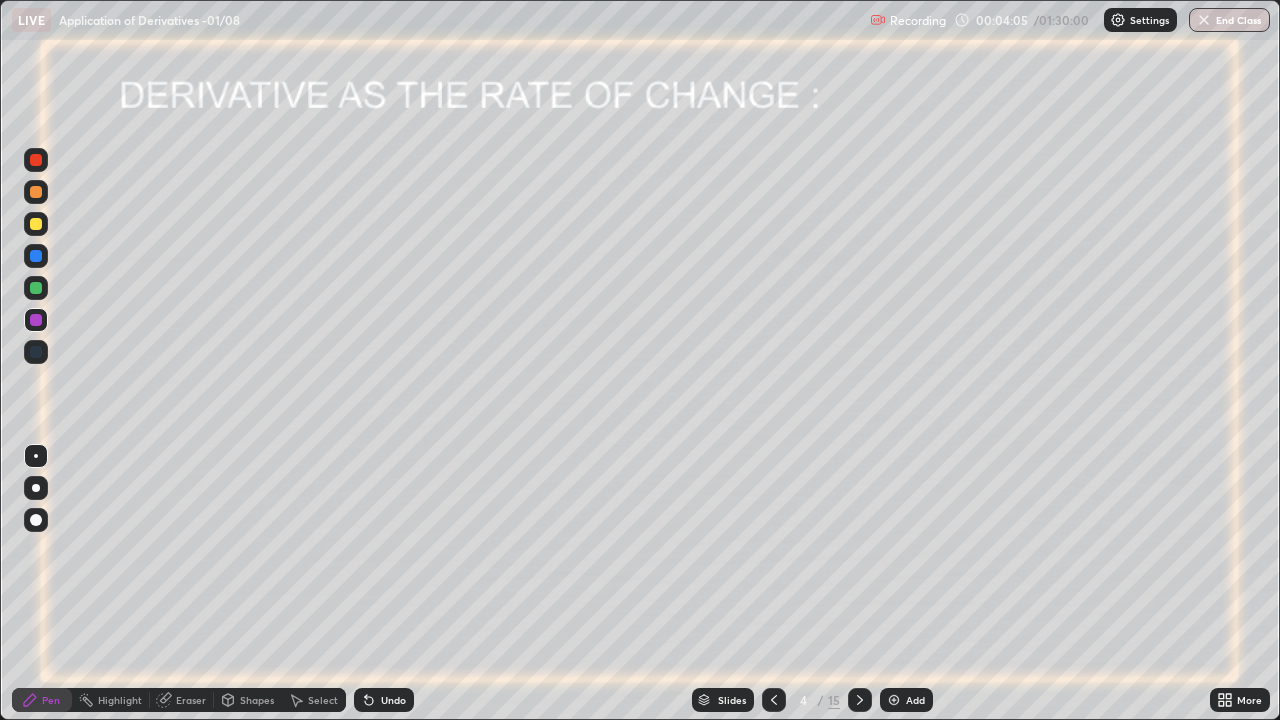click on "Eraser" at bounding box center [191, 700] 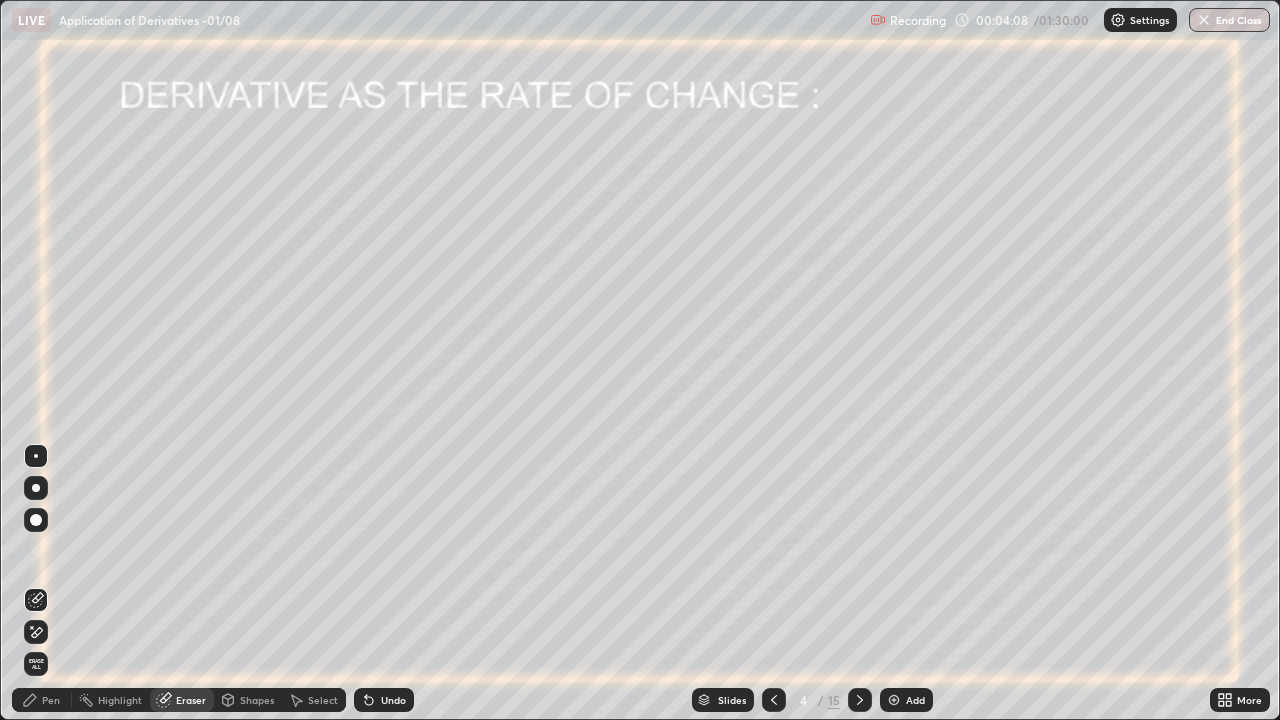 click on "Pen" at bounding box center [51, 700] 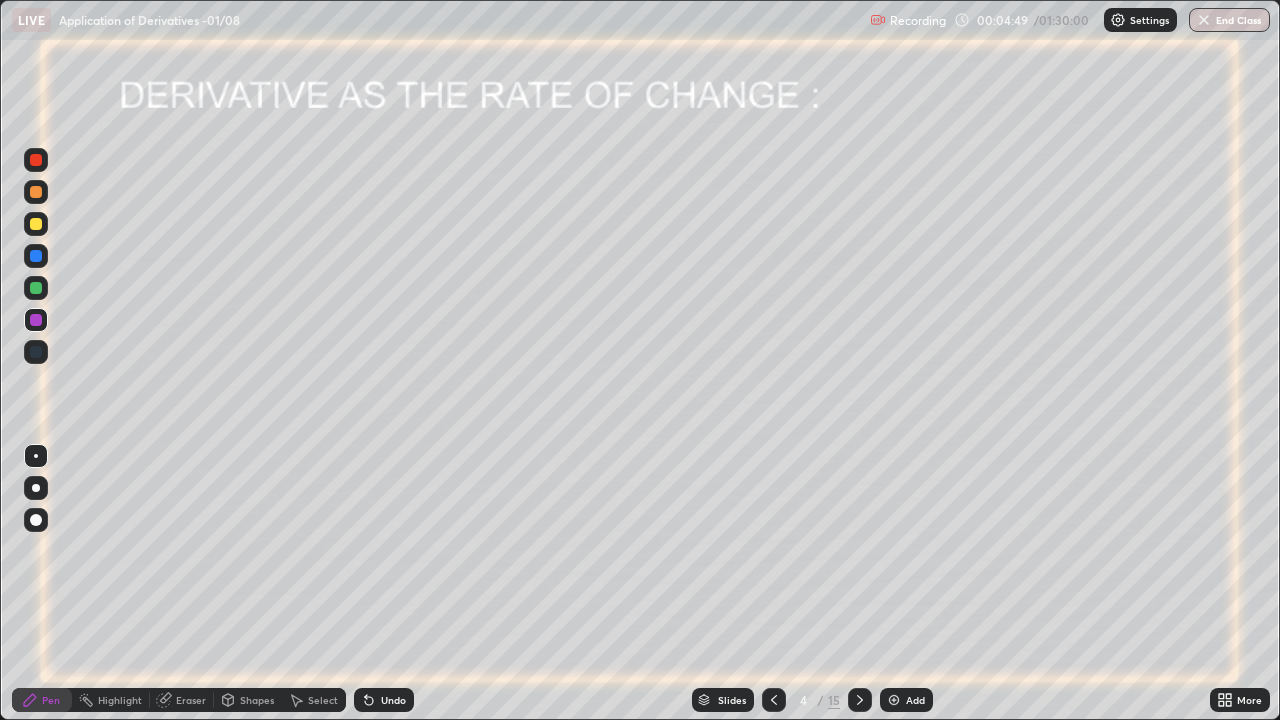 click on "Undo" at bounding box center [393, 700] 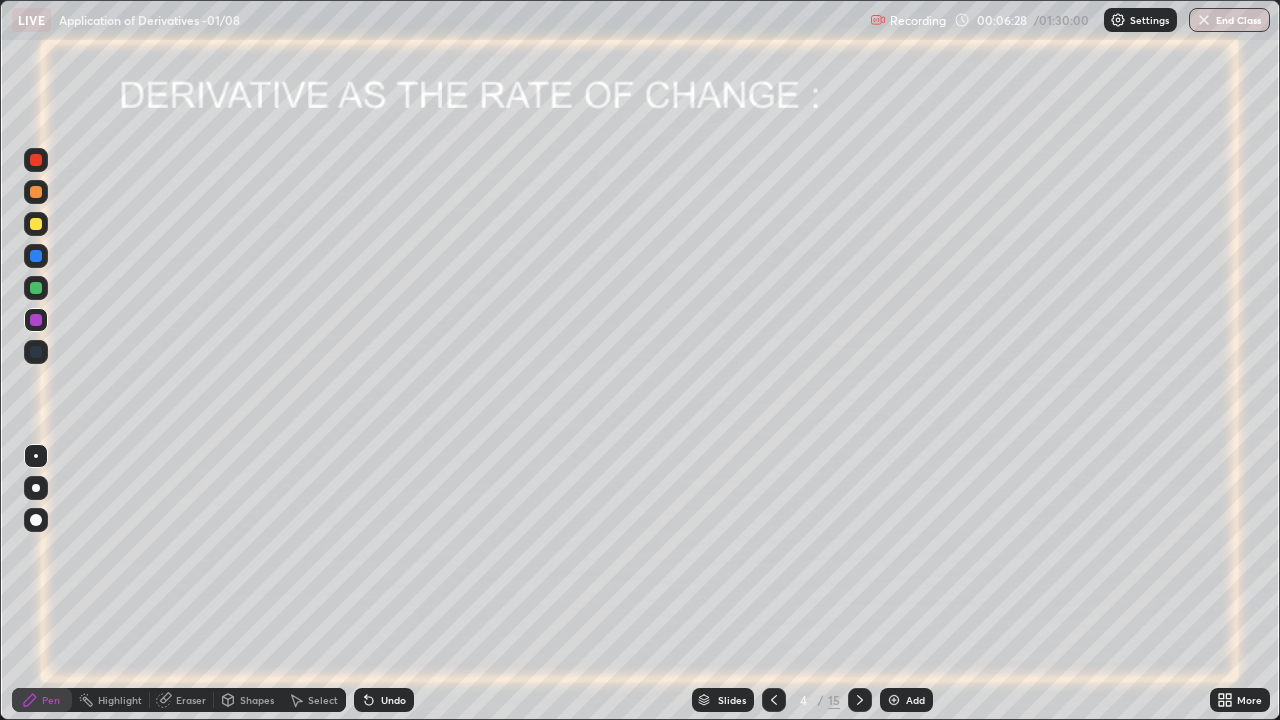 click 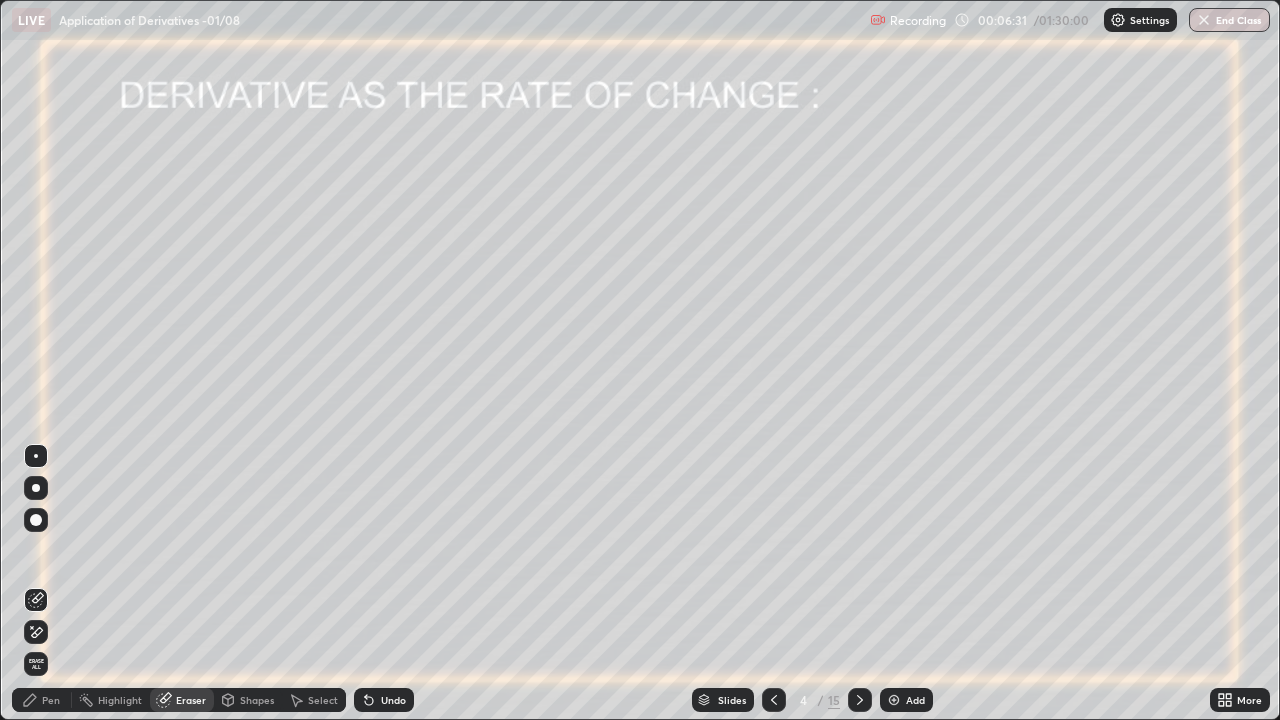 click 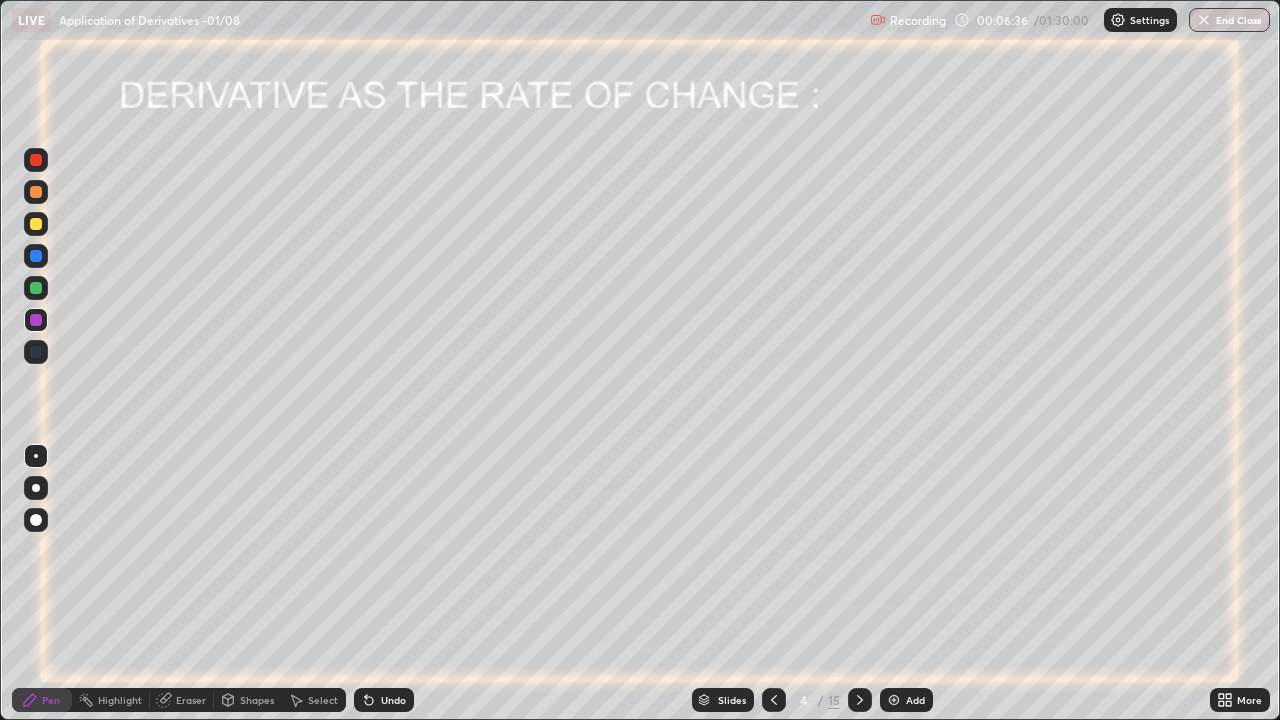 click on "Eraser" at bounding box center (191, 700) 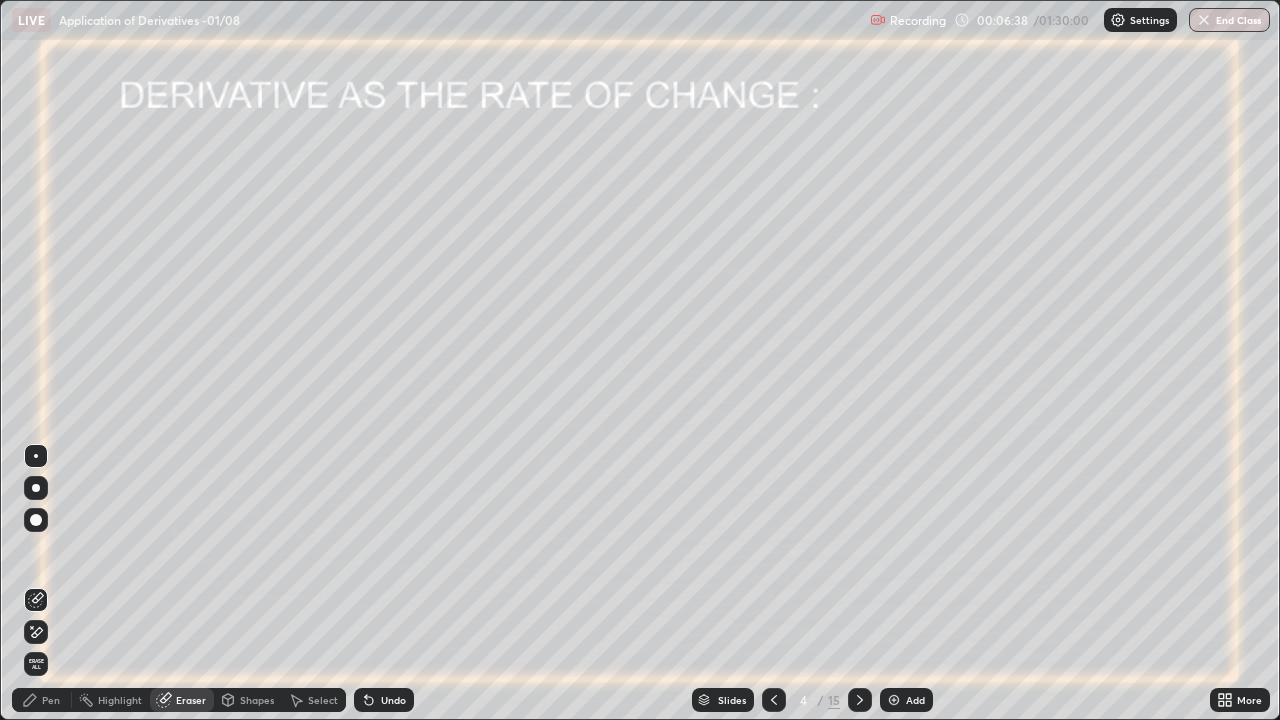click on "Pen" at bounding box center (51, 700) 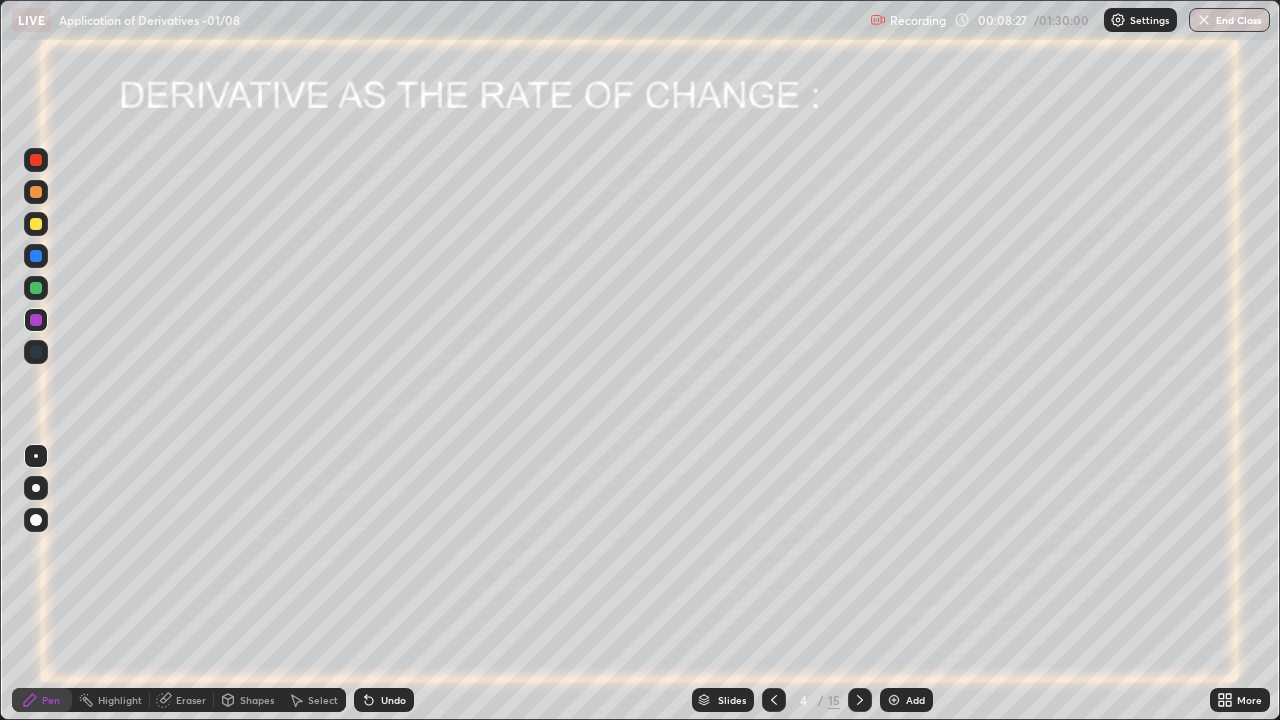 click at bounding box center (894, 700) 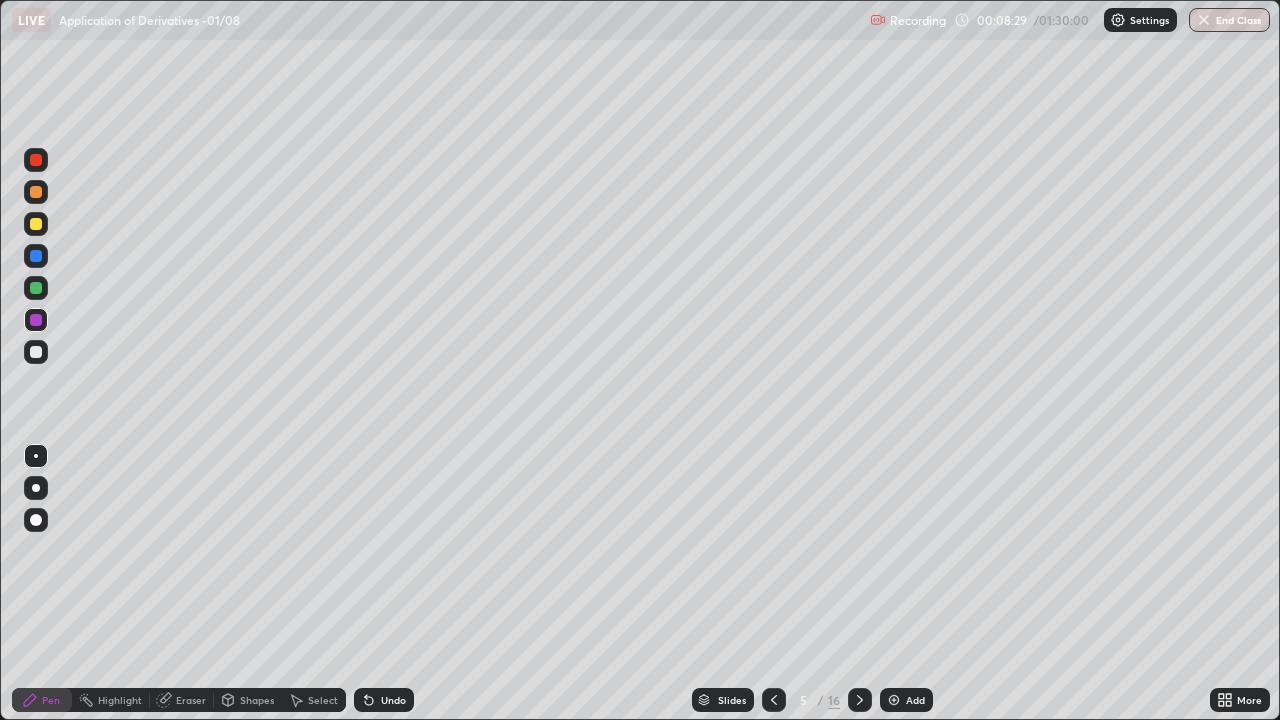 click at bounding box center (36, 352) 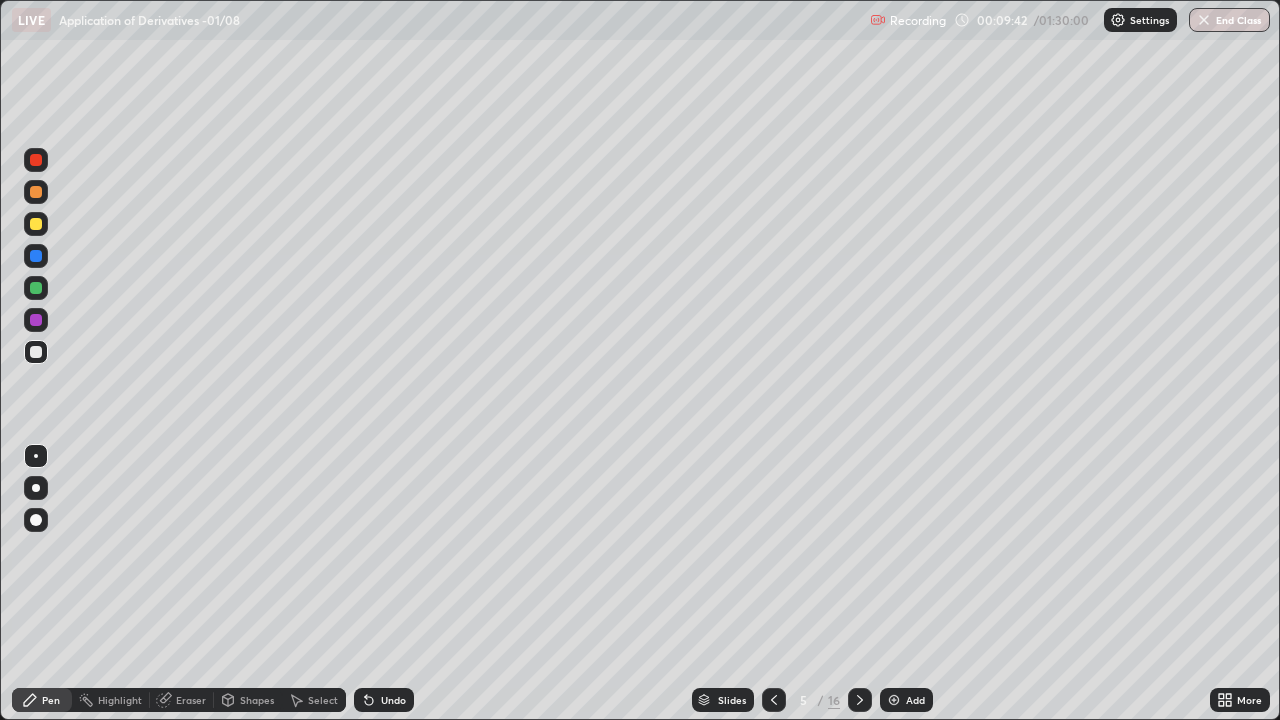 click at bounding box center (36, 320) 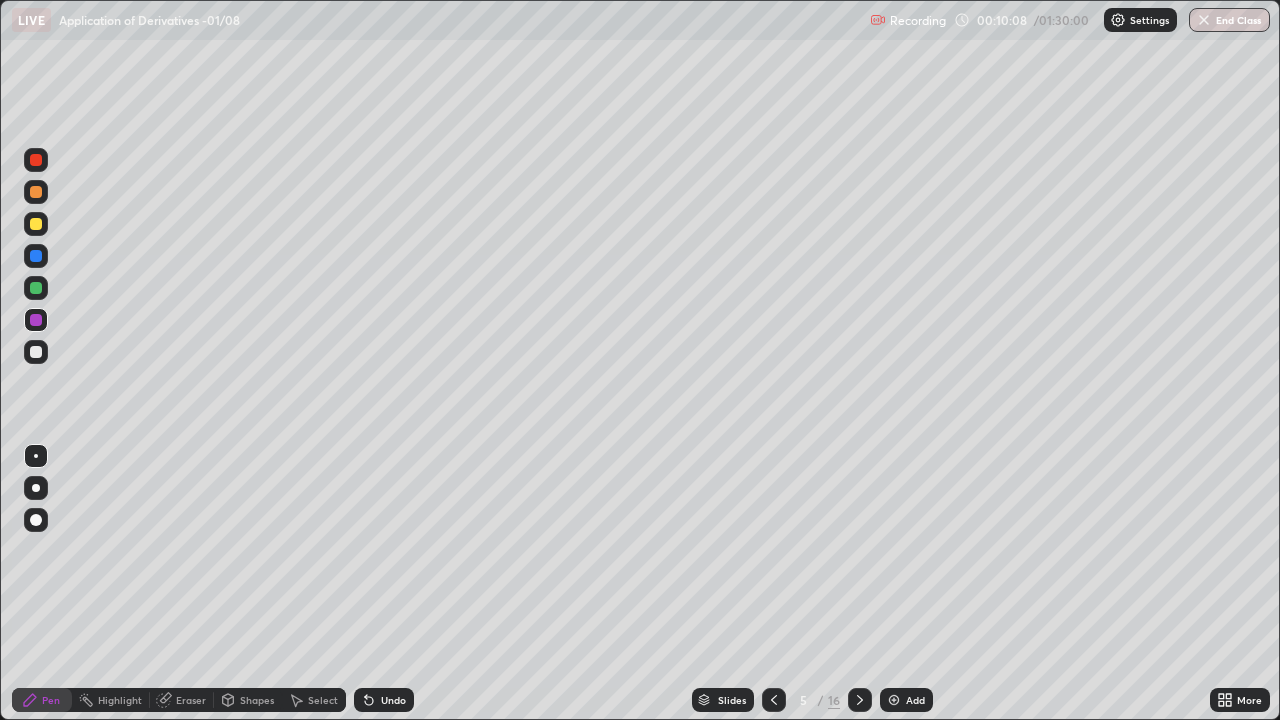 click 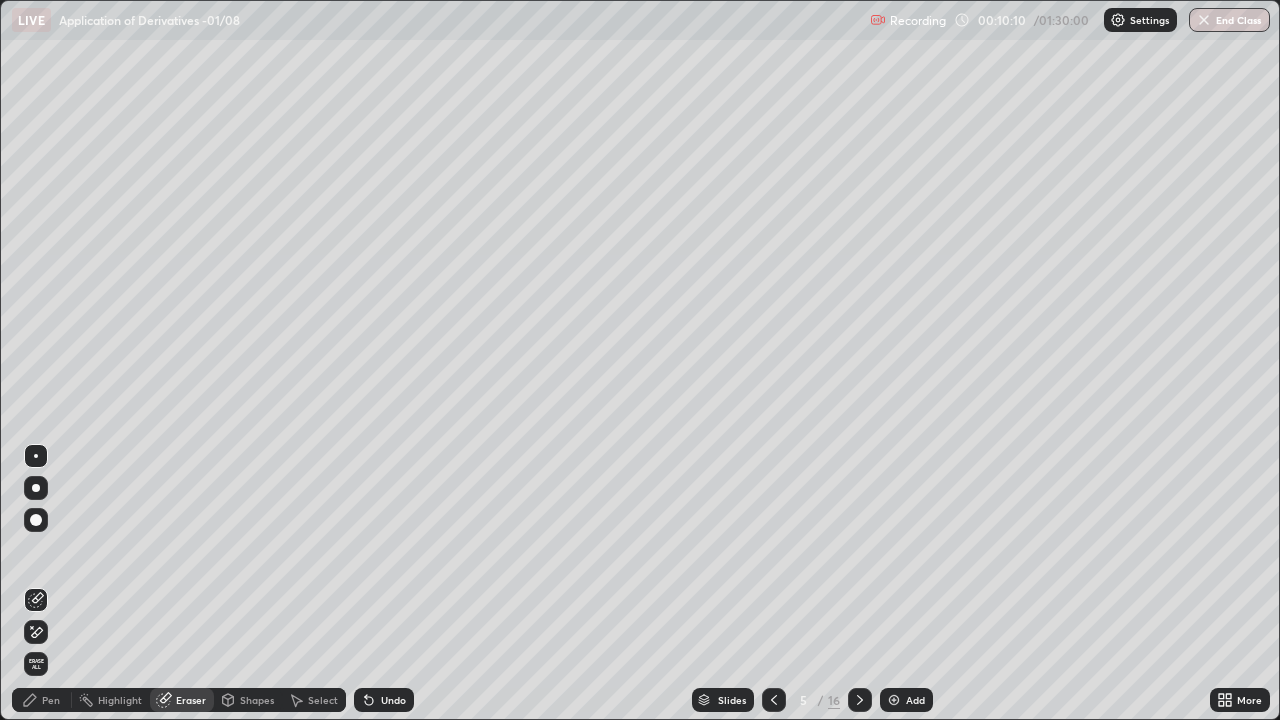 click on "Pen" at bounding box center [51, 700] 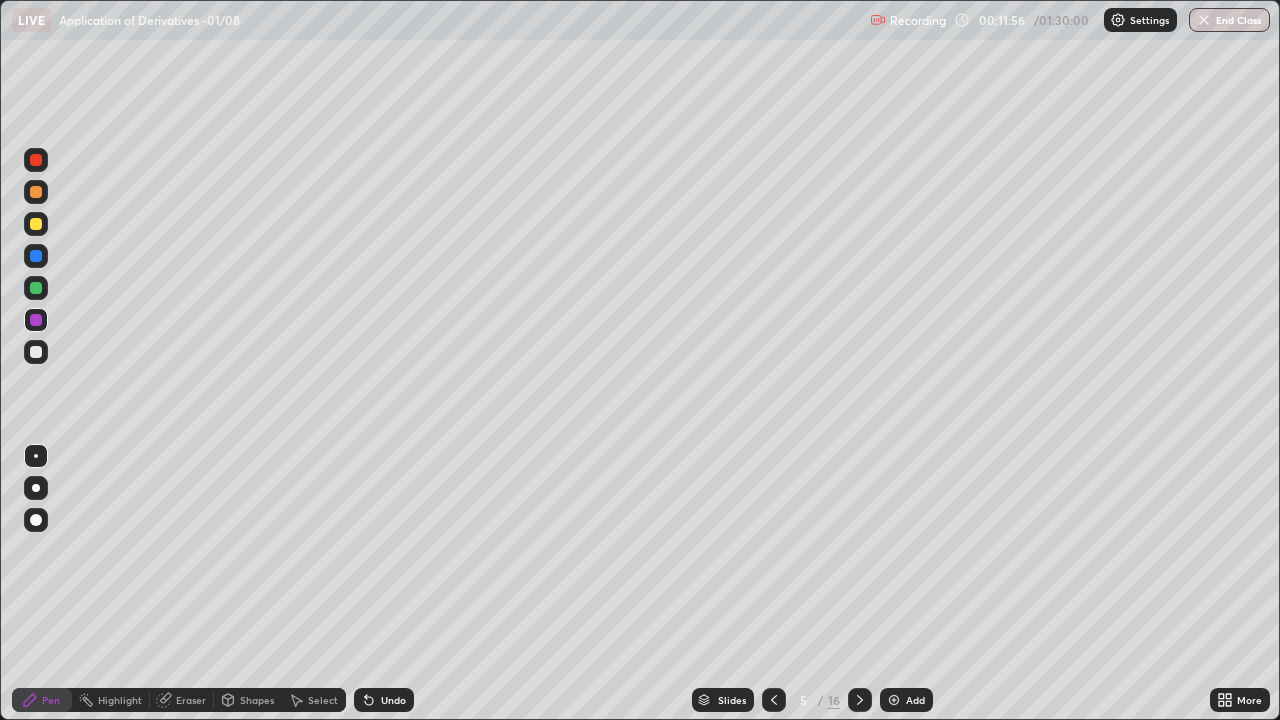 click 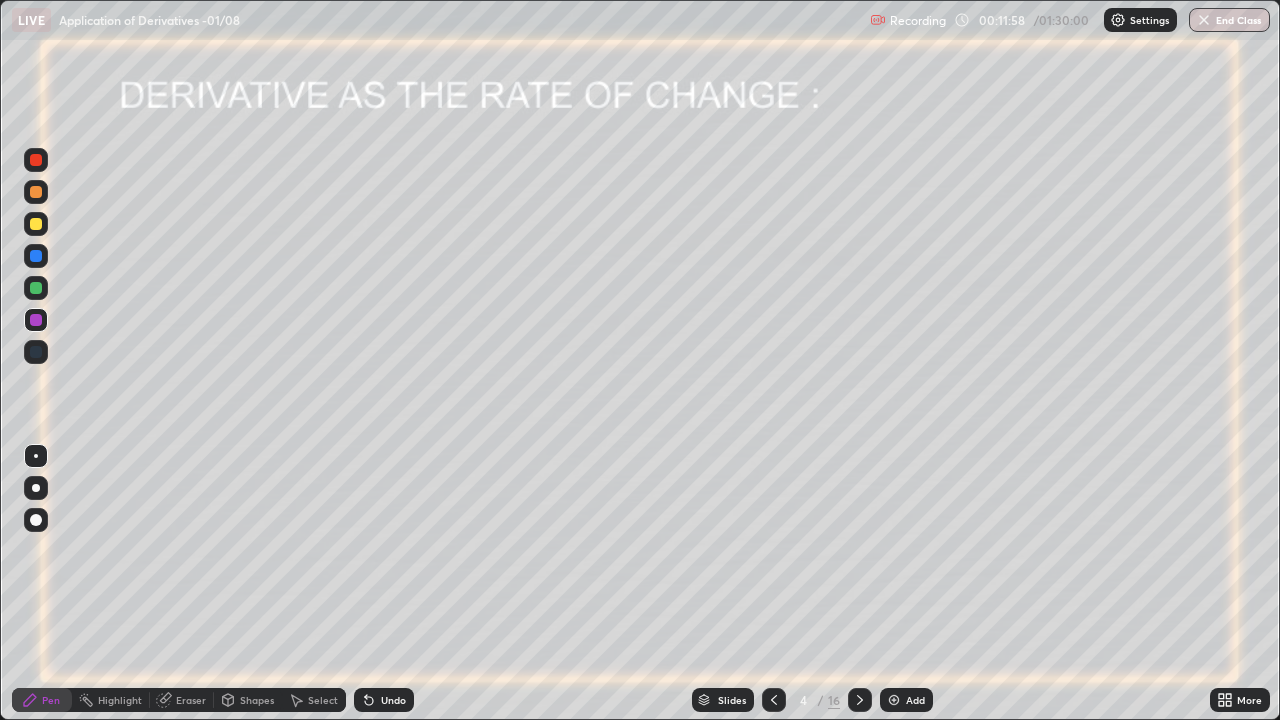 click 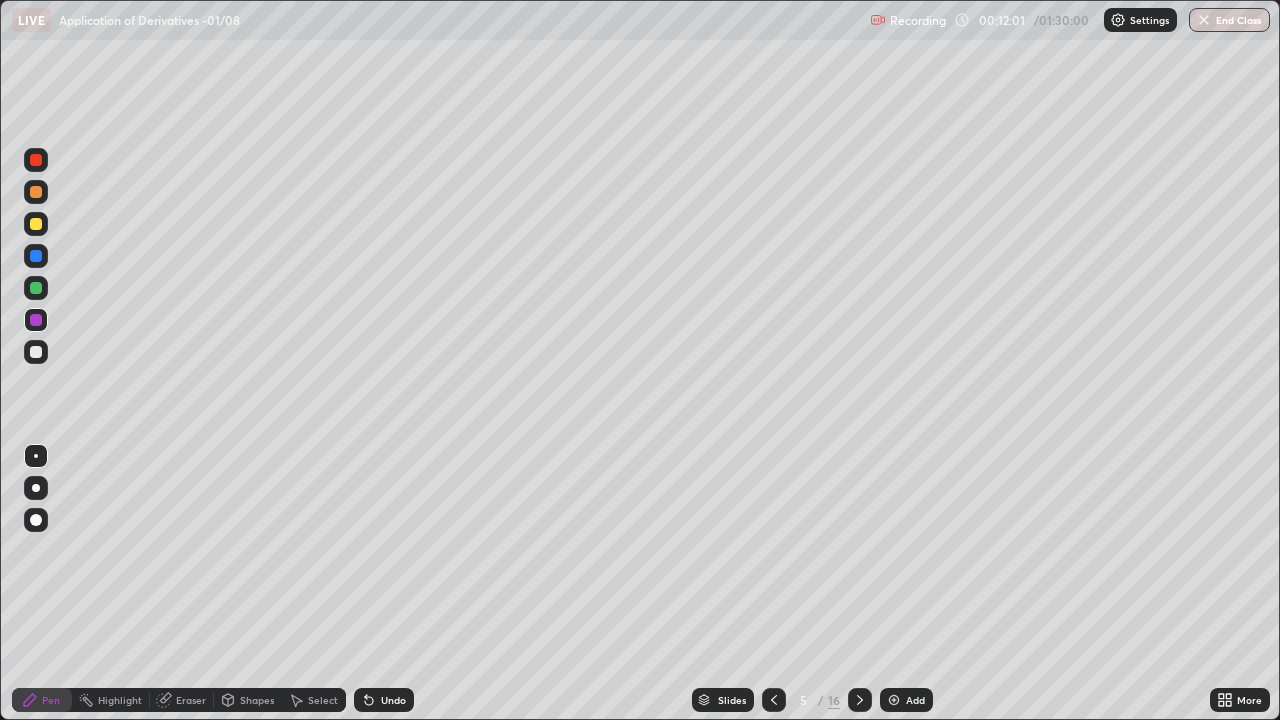click at bounding box center [36, 352] 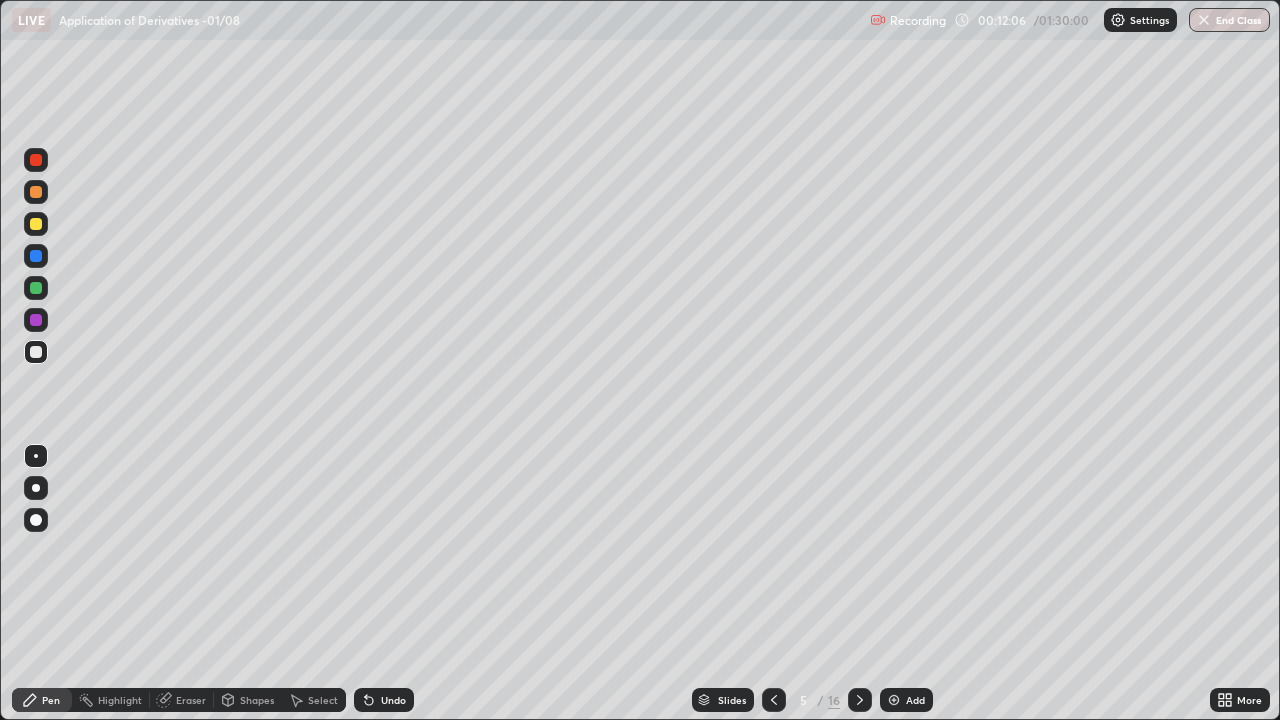 click on "Eraser" at bounding box center (191, 700) 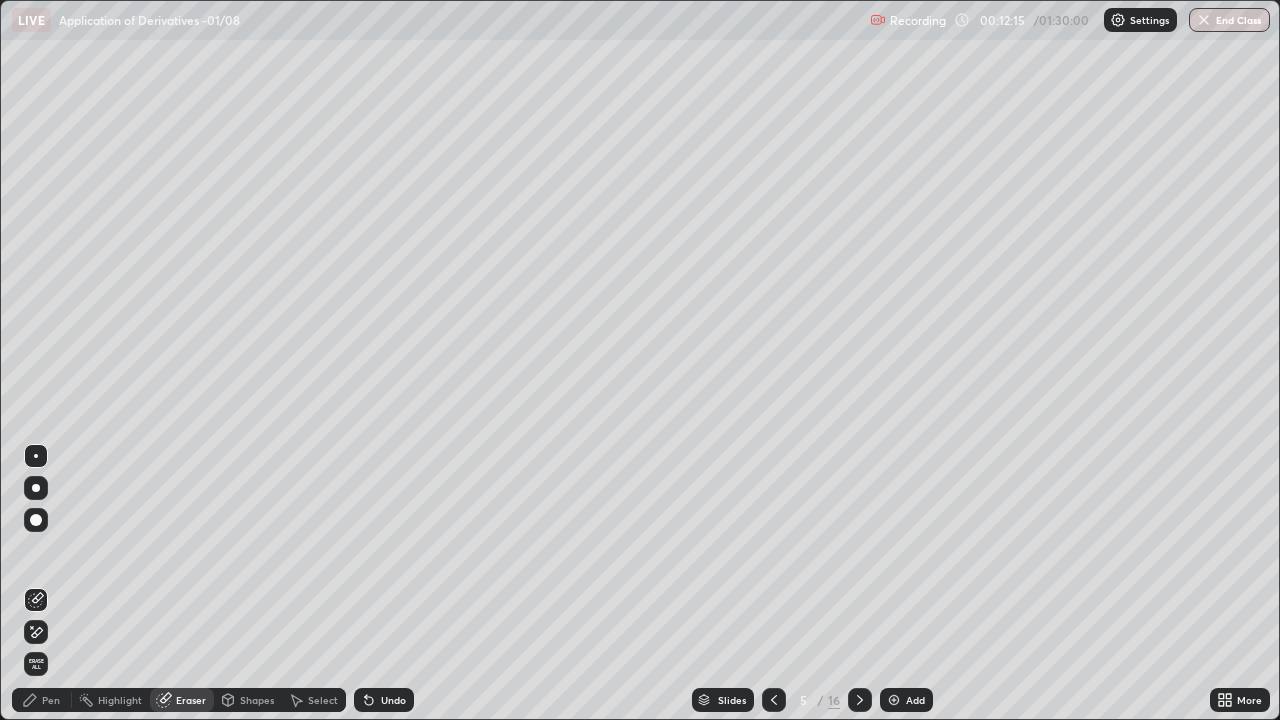 click 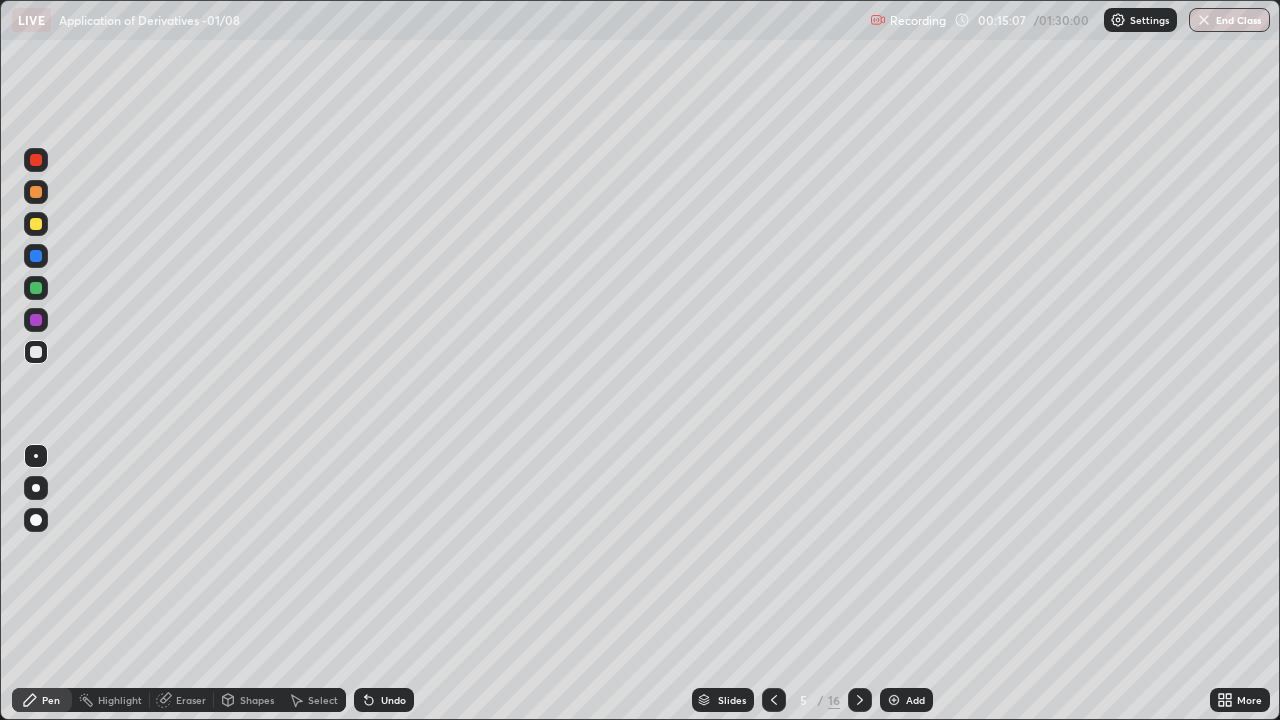 click 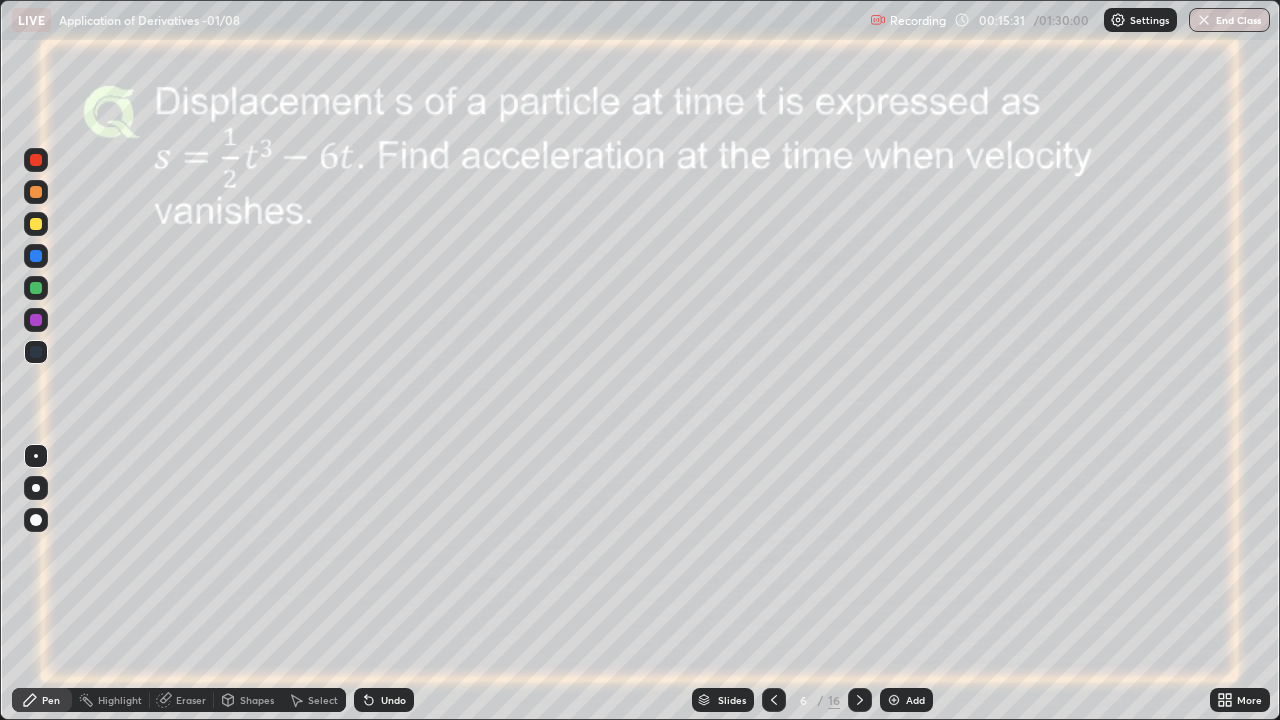click 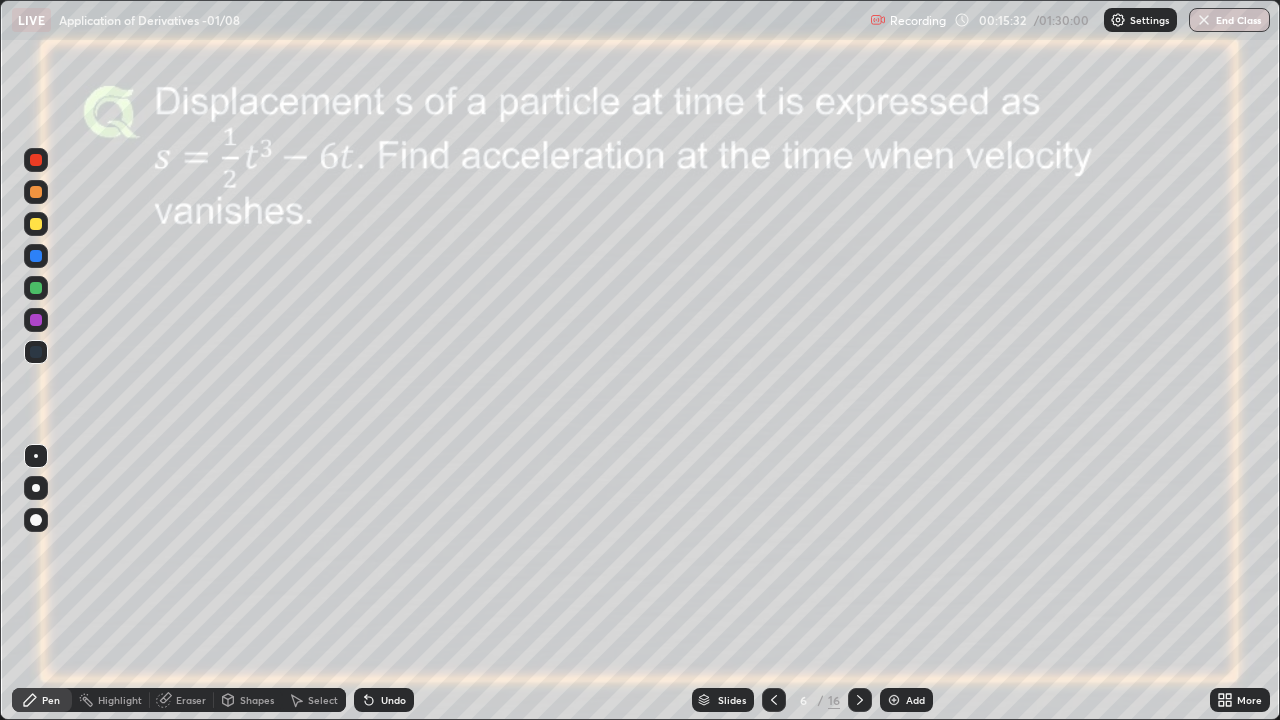 click at bounding box center (36, 320) 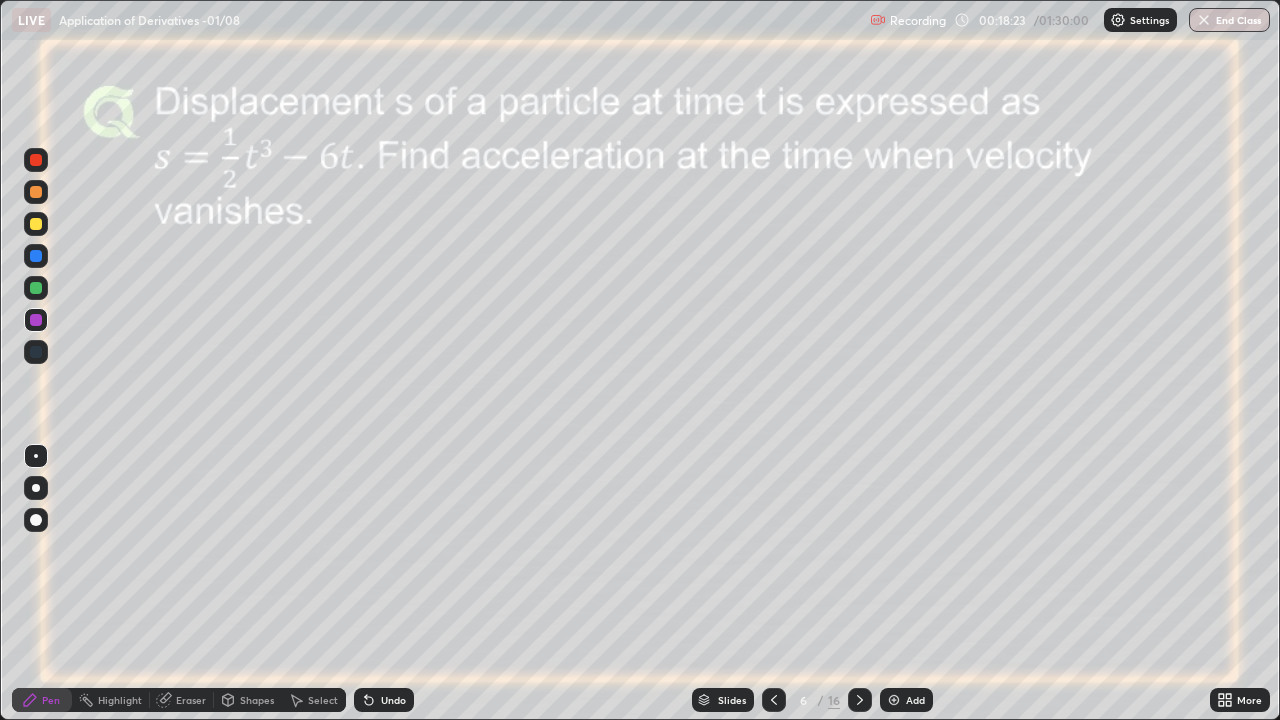 click 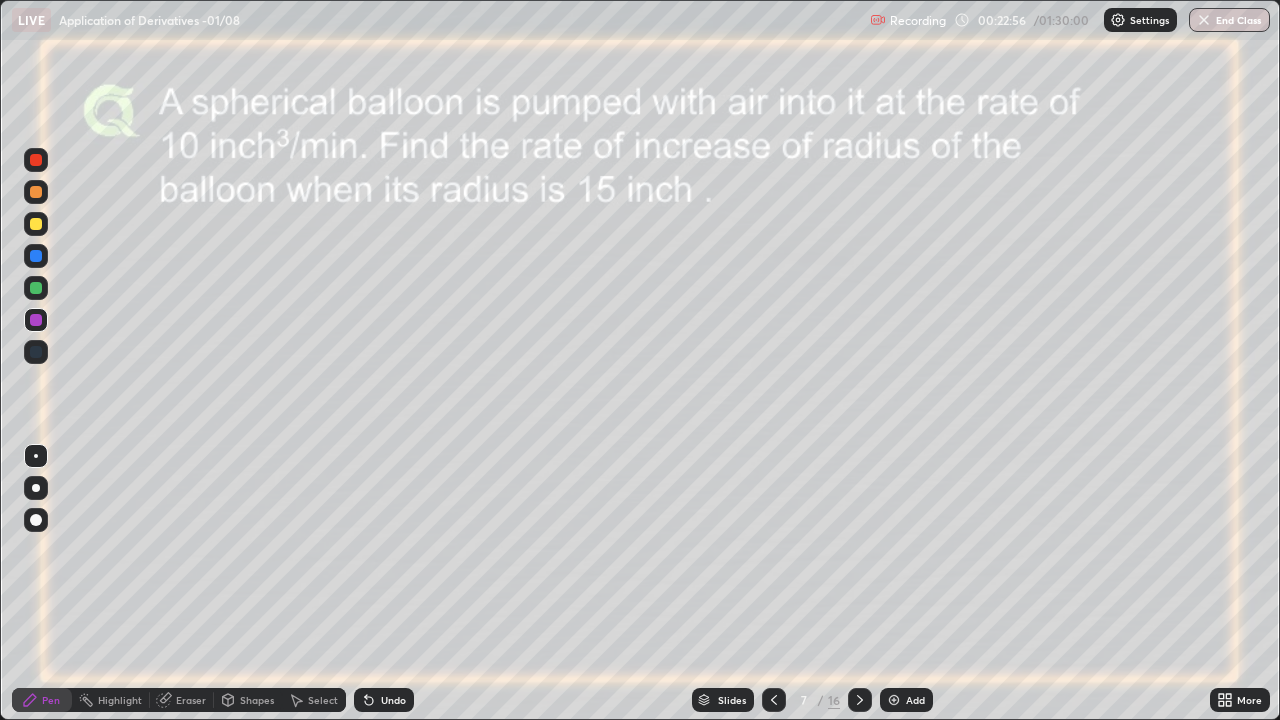 click 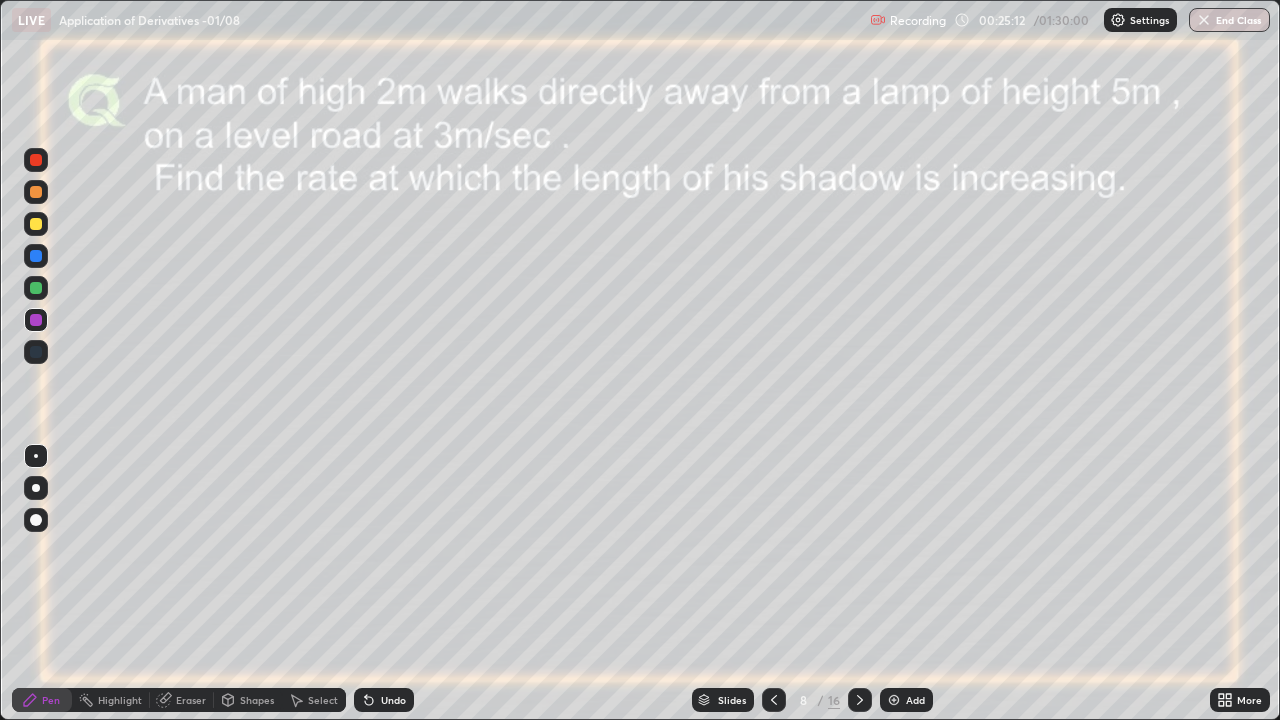 click at bounding box center (36, 288) 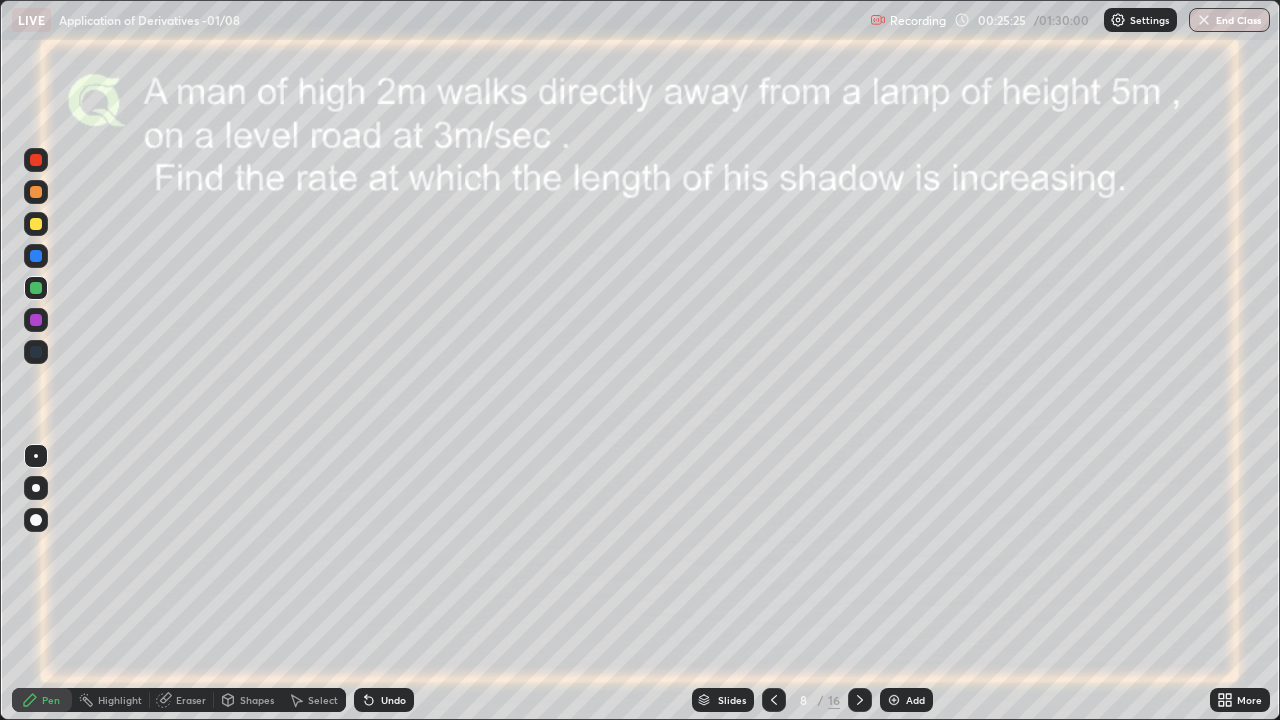 click at bounding box center [36, 160] 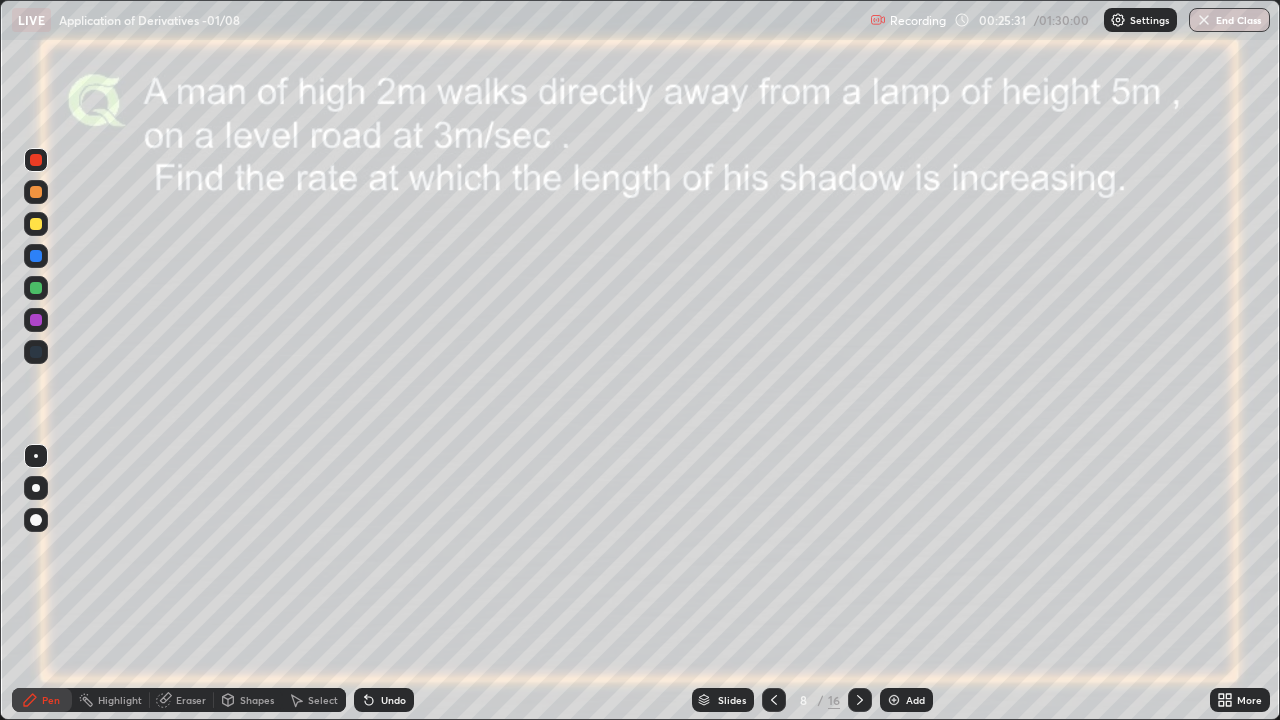 click at bounding box center [36, 320] 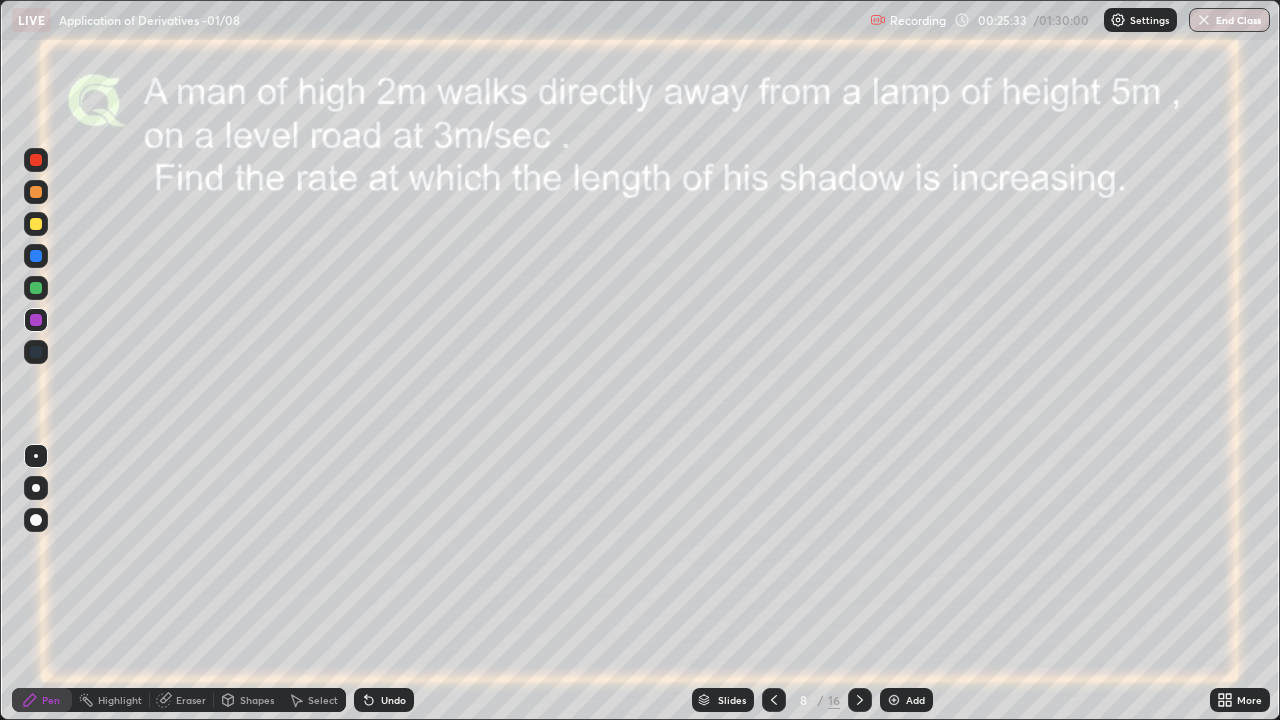 click at bounding box center (36, 224) 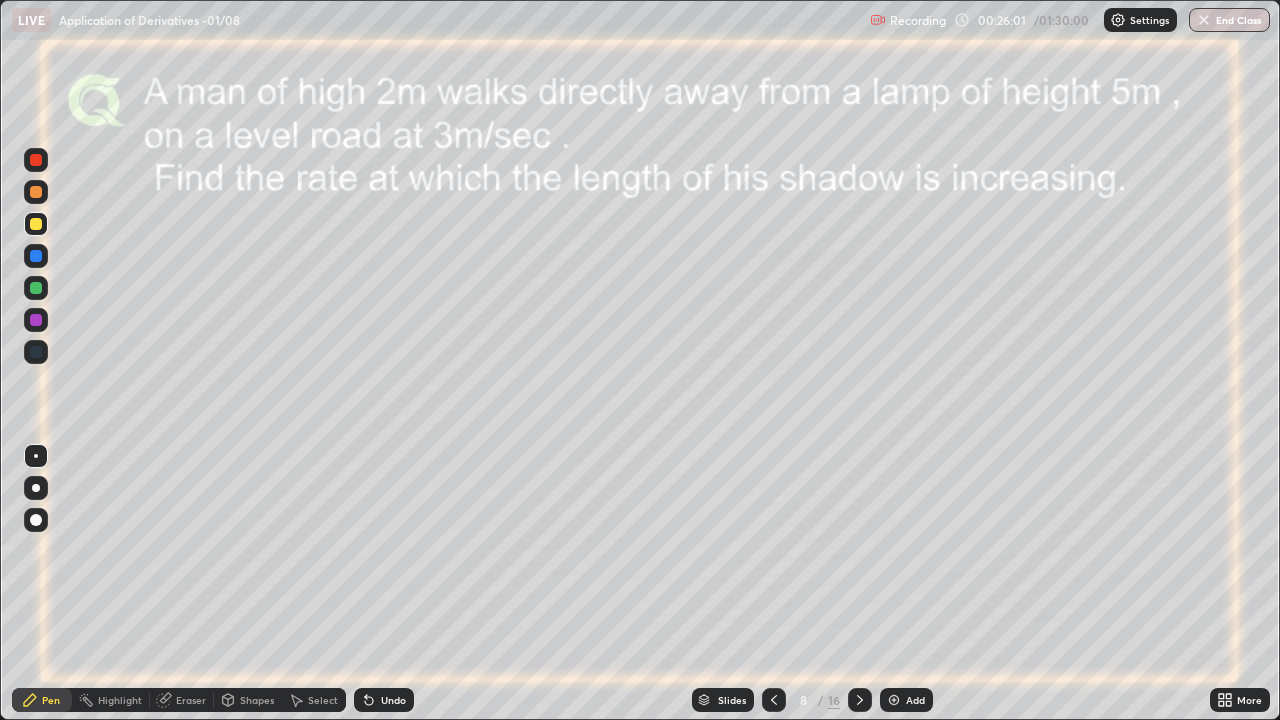 click at bounding box center (36, 320) 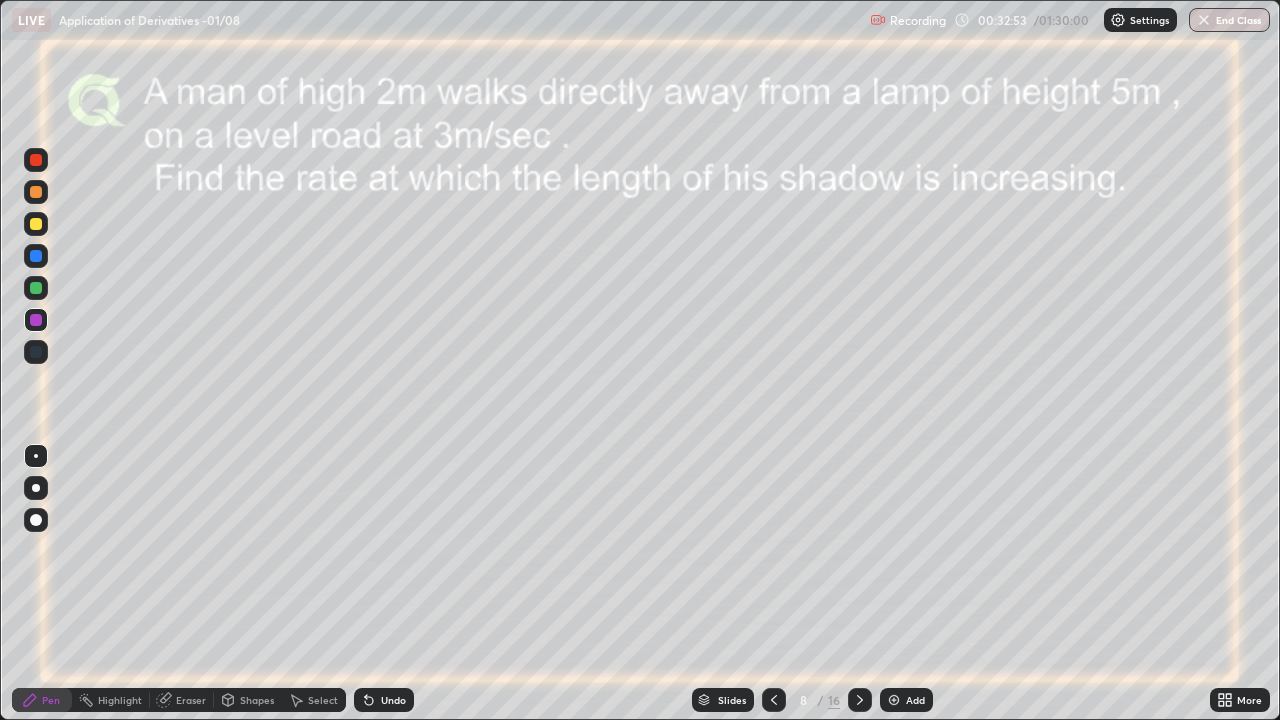 click 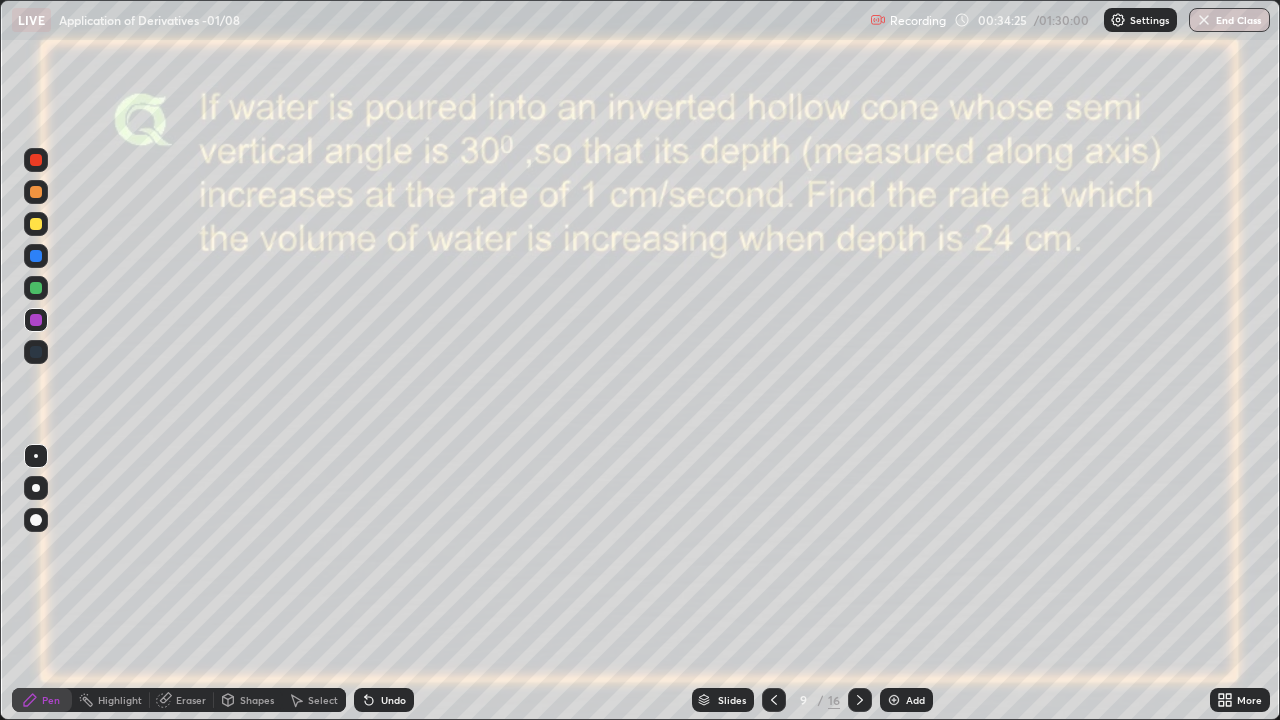 click 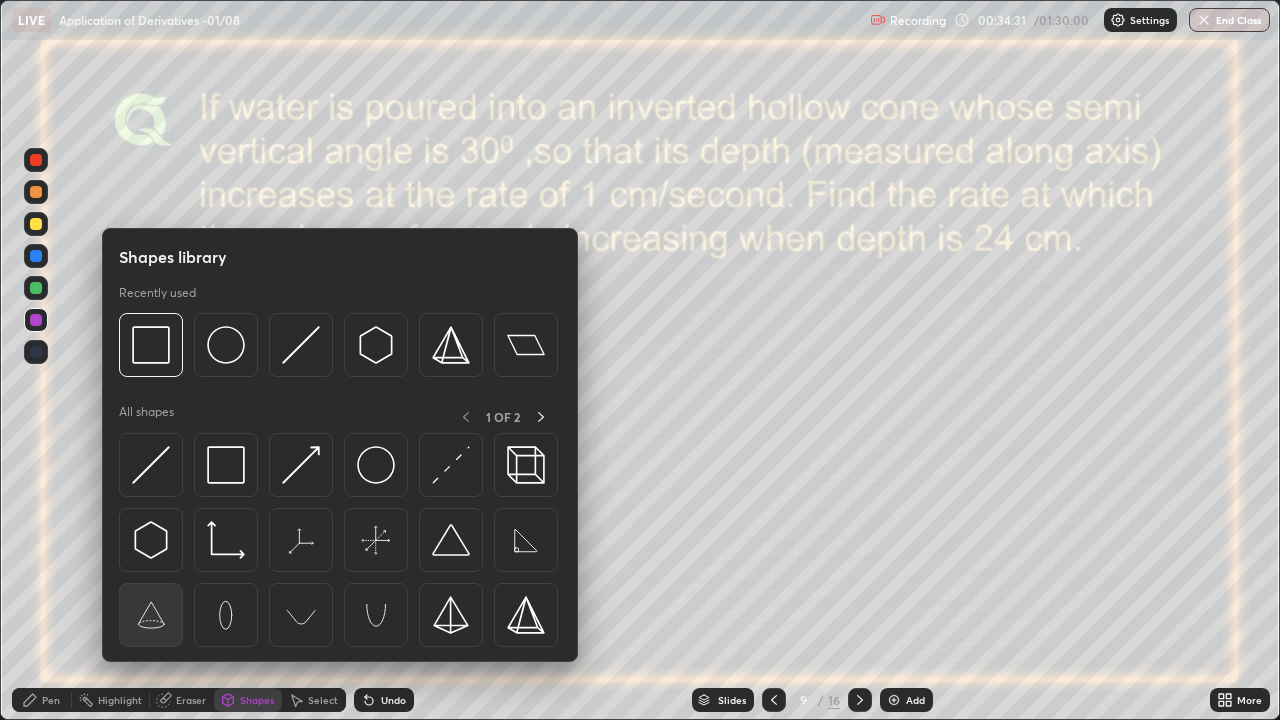 click at bounding box center (151, 615) 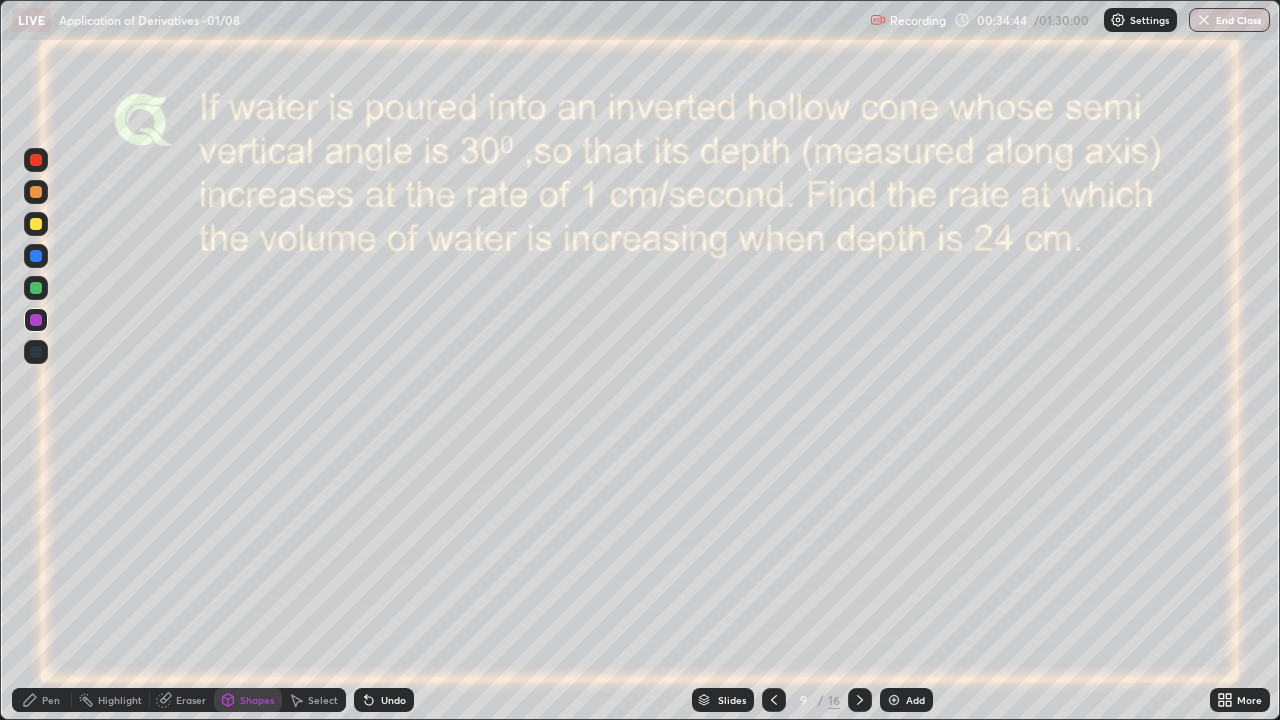 click on "Undo" at bounding box center (393, 700) 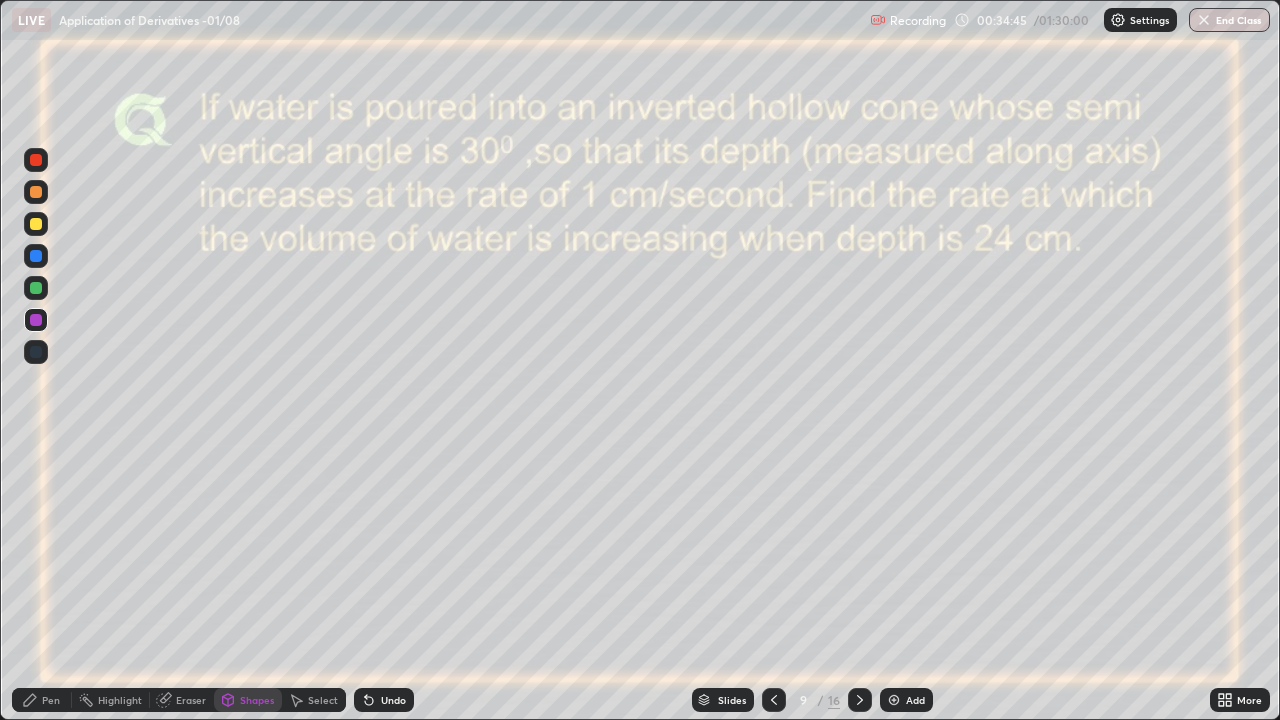 click on "Undo" at bounding box center (384, 700) 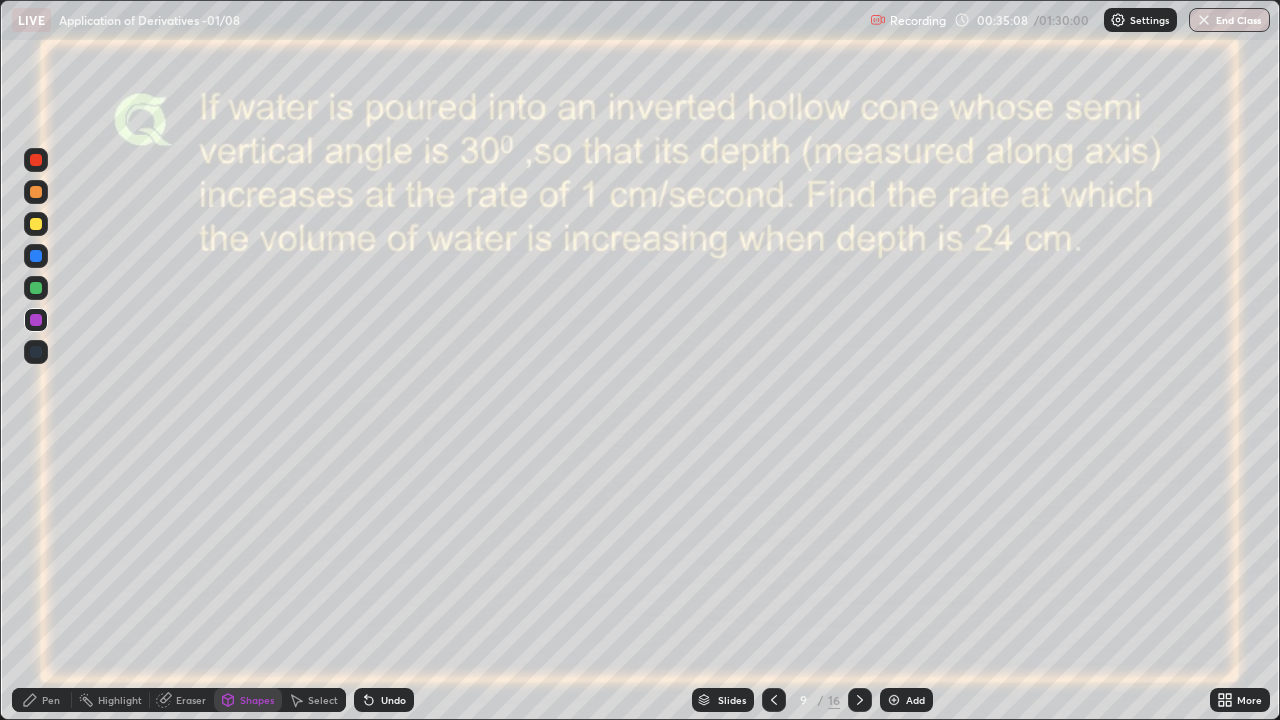 click 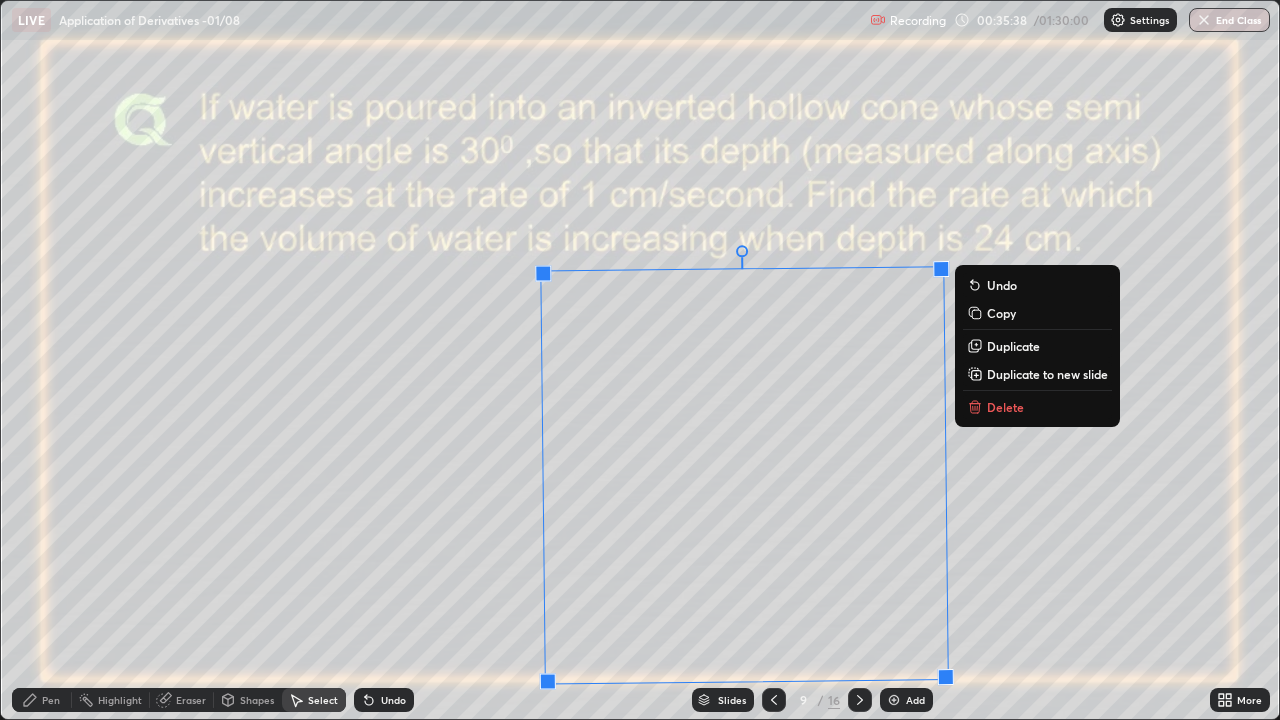 click on "181 ° Undo Copy Duplicate Duplicate to new slide Delete" at bounding box center (640, 360) 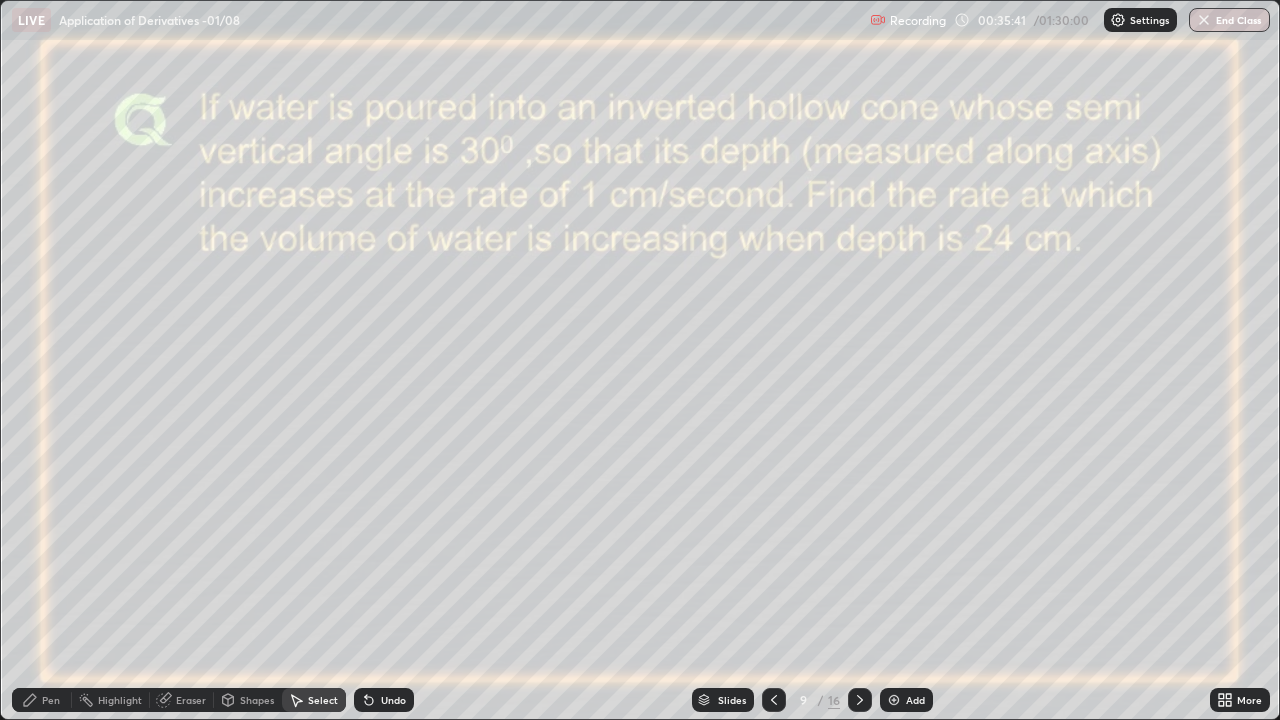 click on "Eraser" at bounding box center (191, 700) 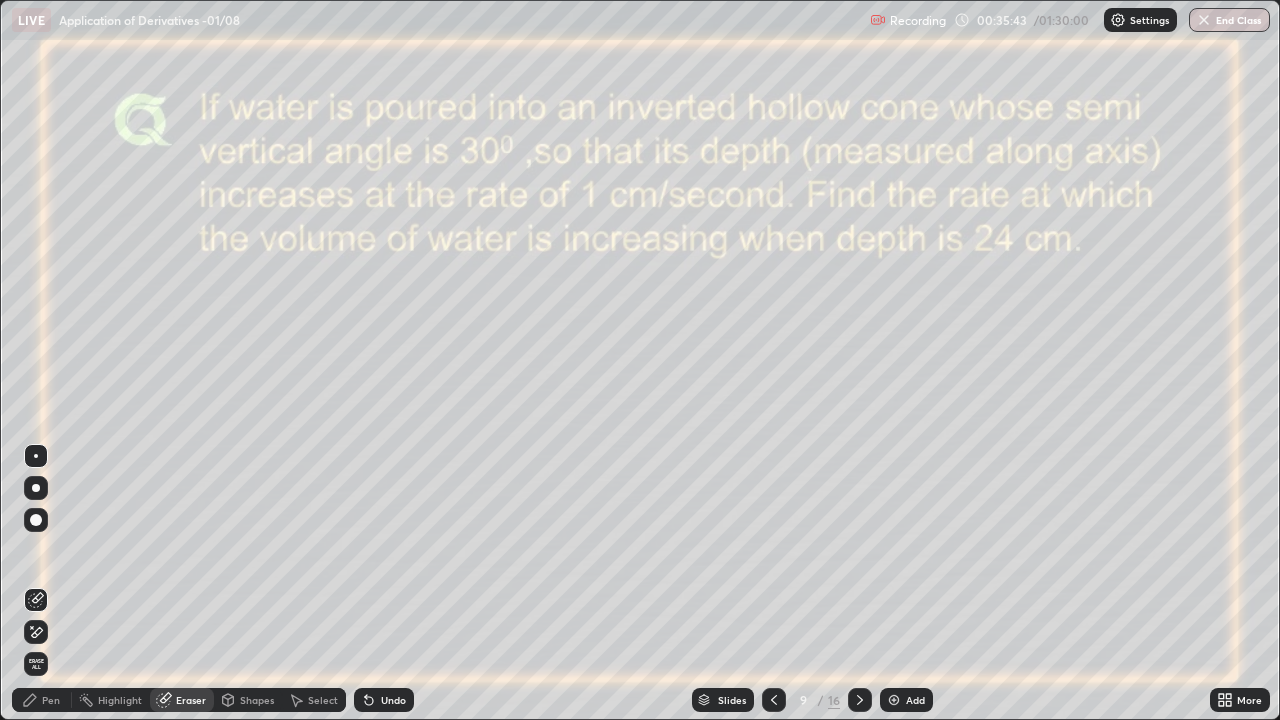 click on "Shapes" at bounding box center (257, 700) 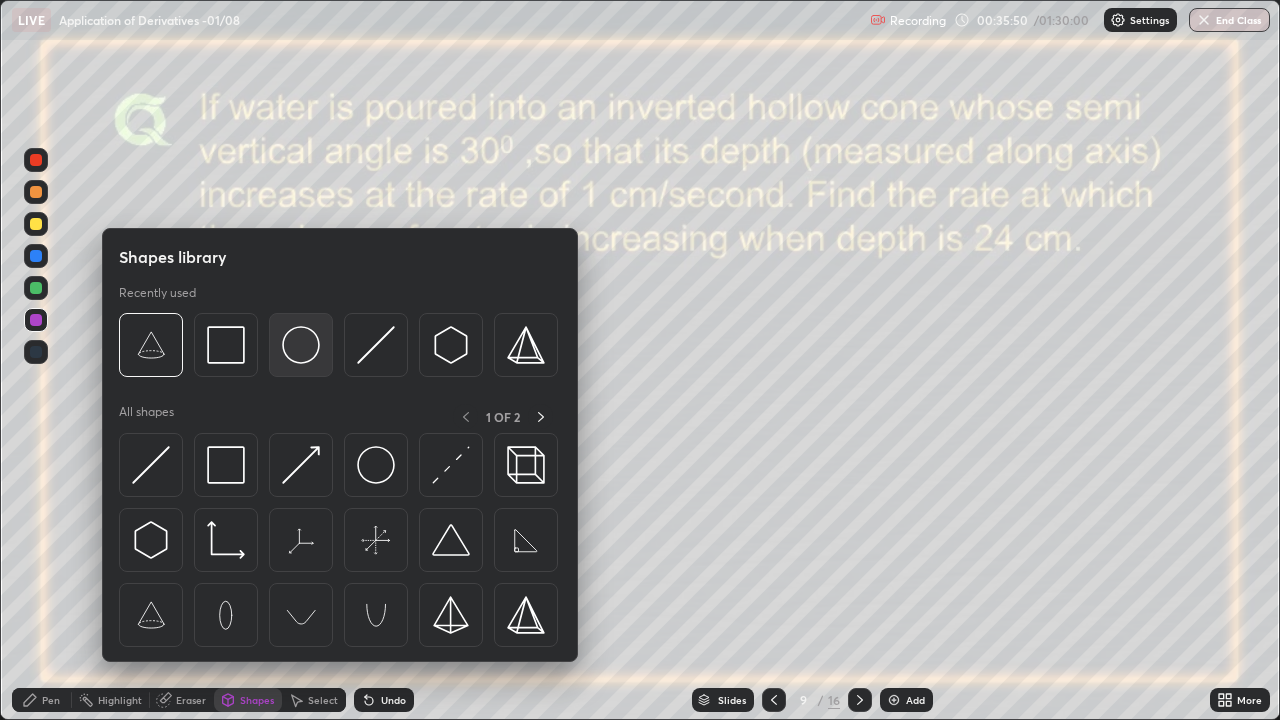 click at bounding box center [301, 345] 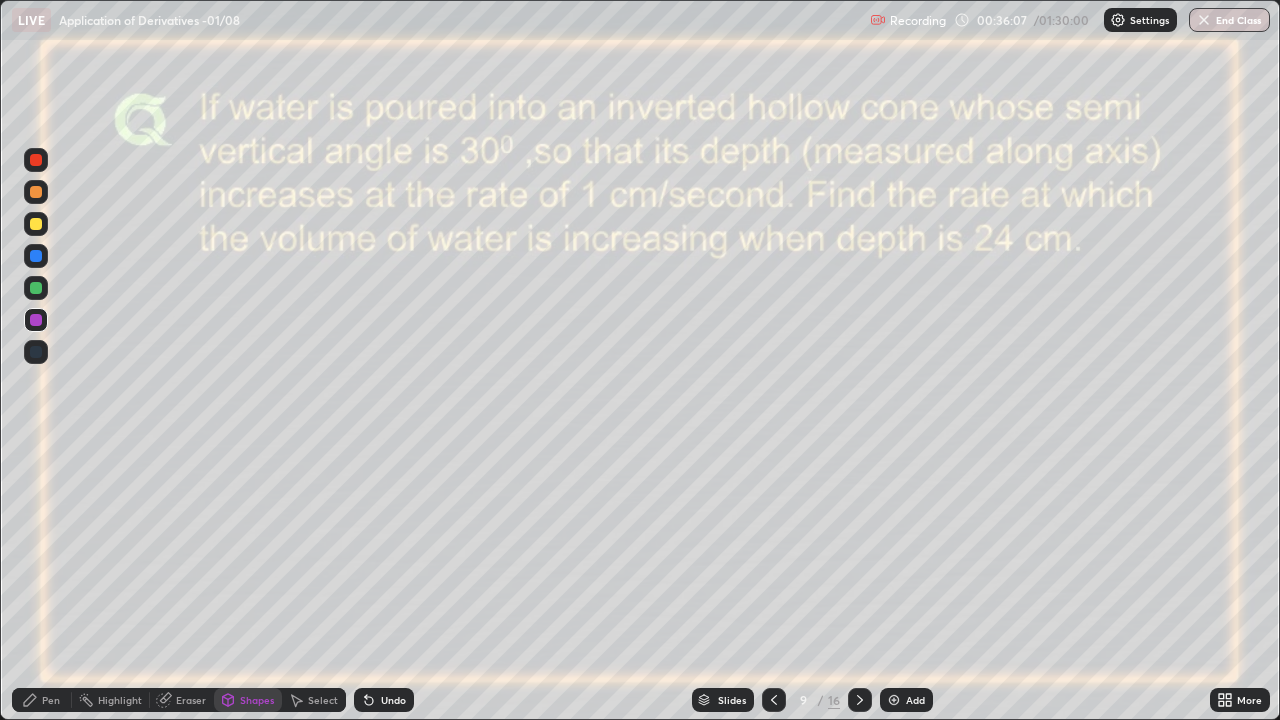 click on "Select" at bounding box center (314, 700) 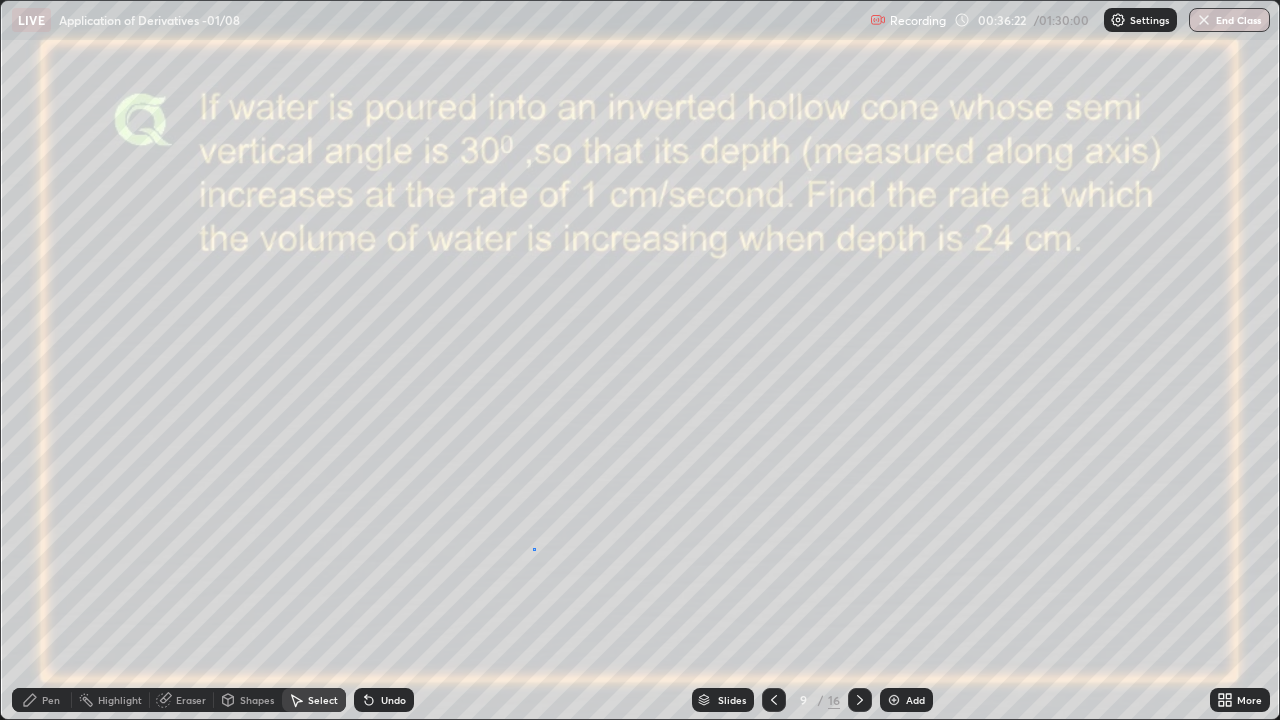 click on "0 ° Undo Copy Duplicate Duplicate to new slide Delete" at bounding box center [640, 360] 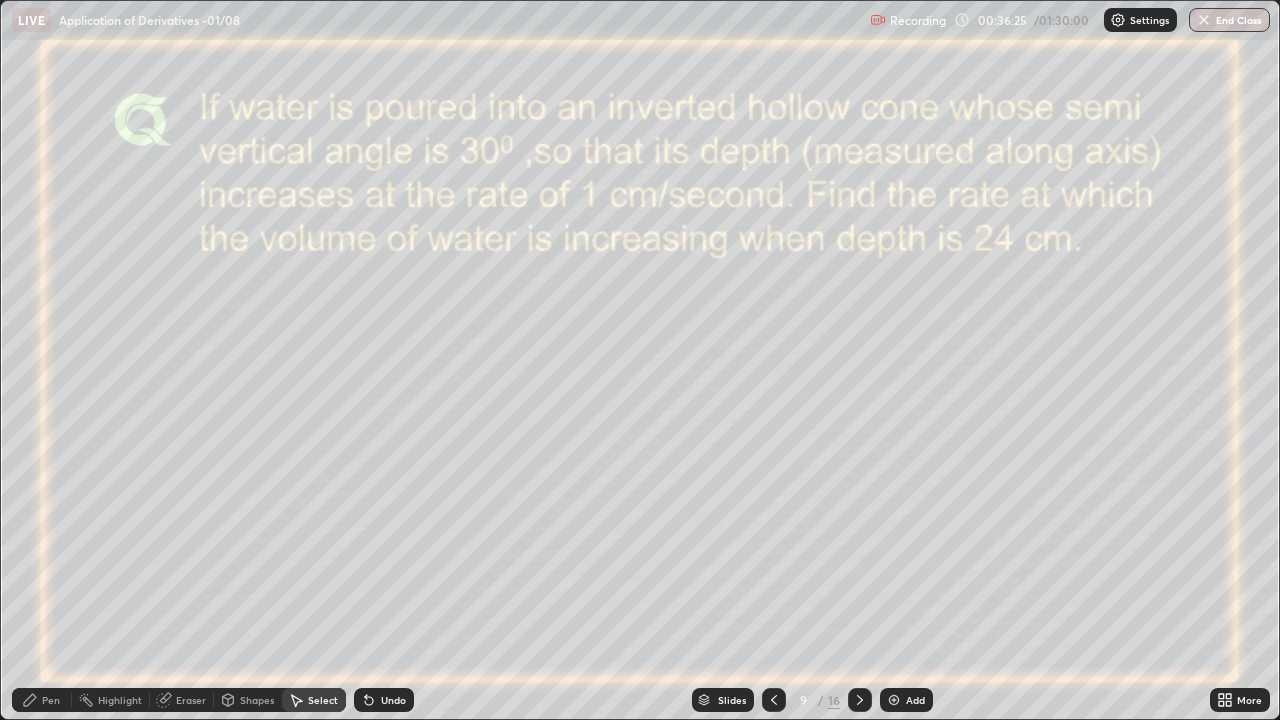 click on "Pen" at bounding box center (51, 700) 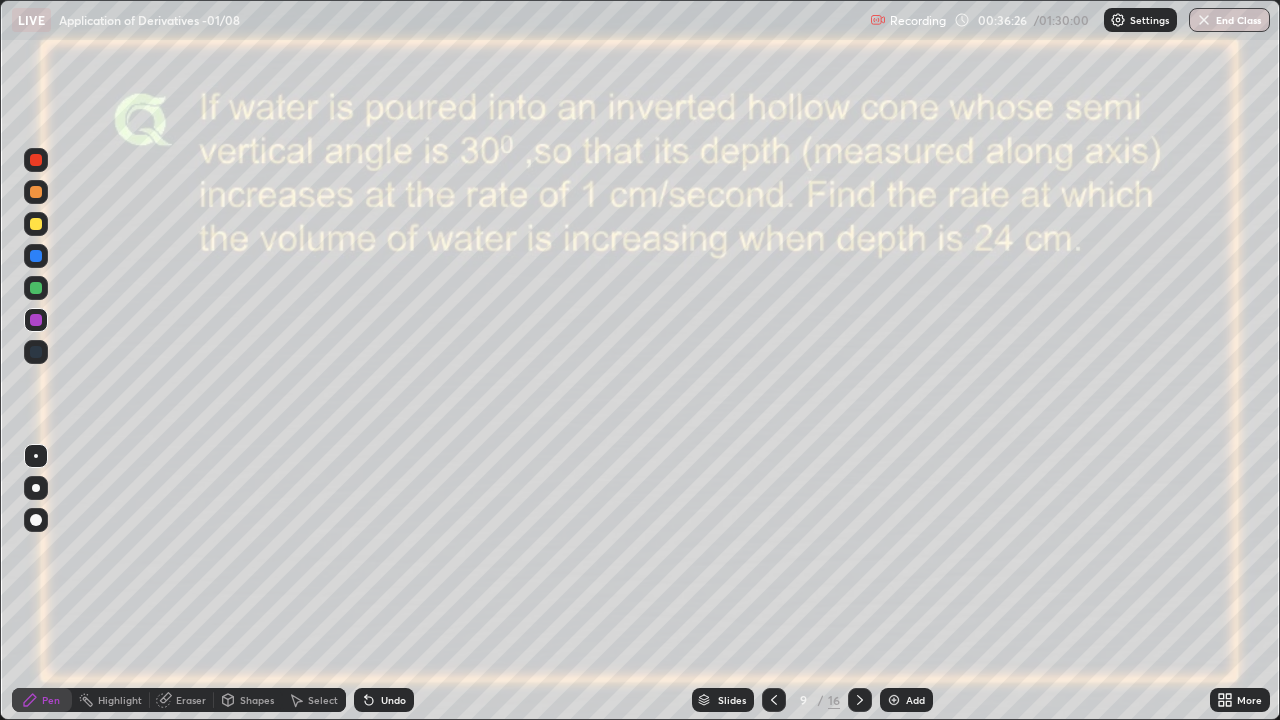 click at bounding box center (36, 288) 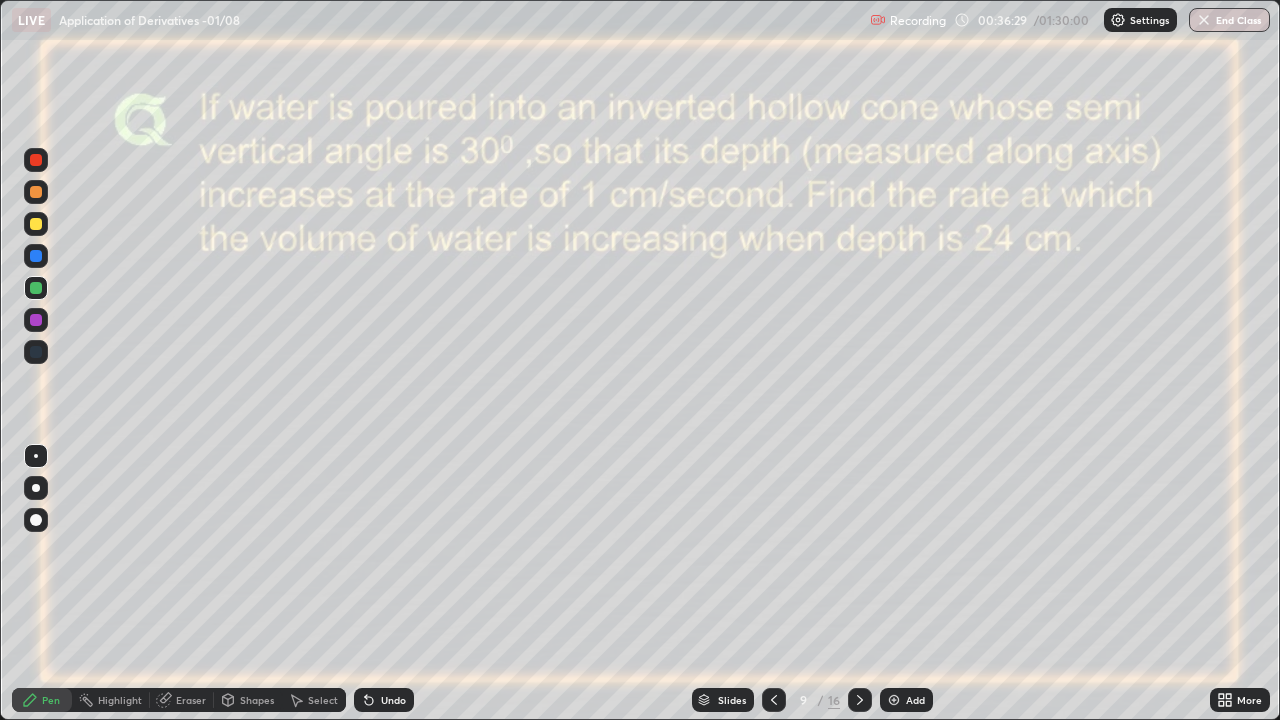click on "Shapes" at bounding box center [257, 700] 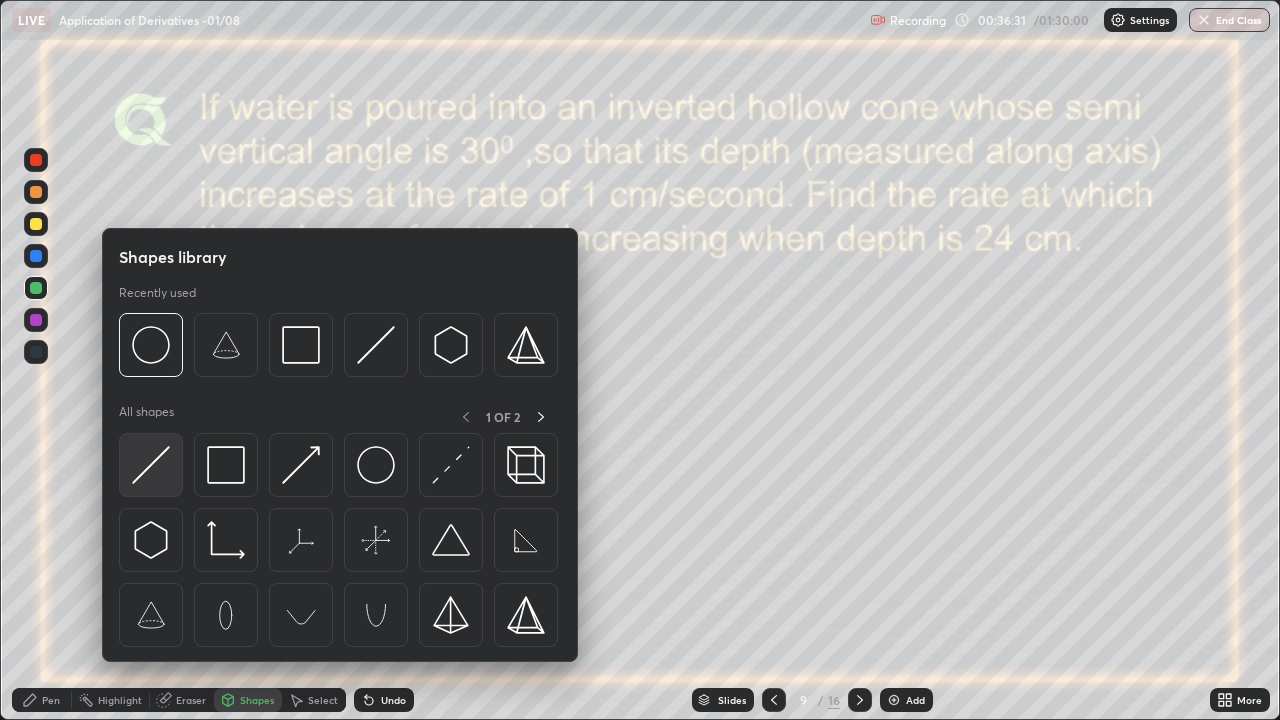 click at bounding box center (151, 465) 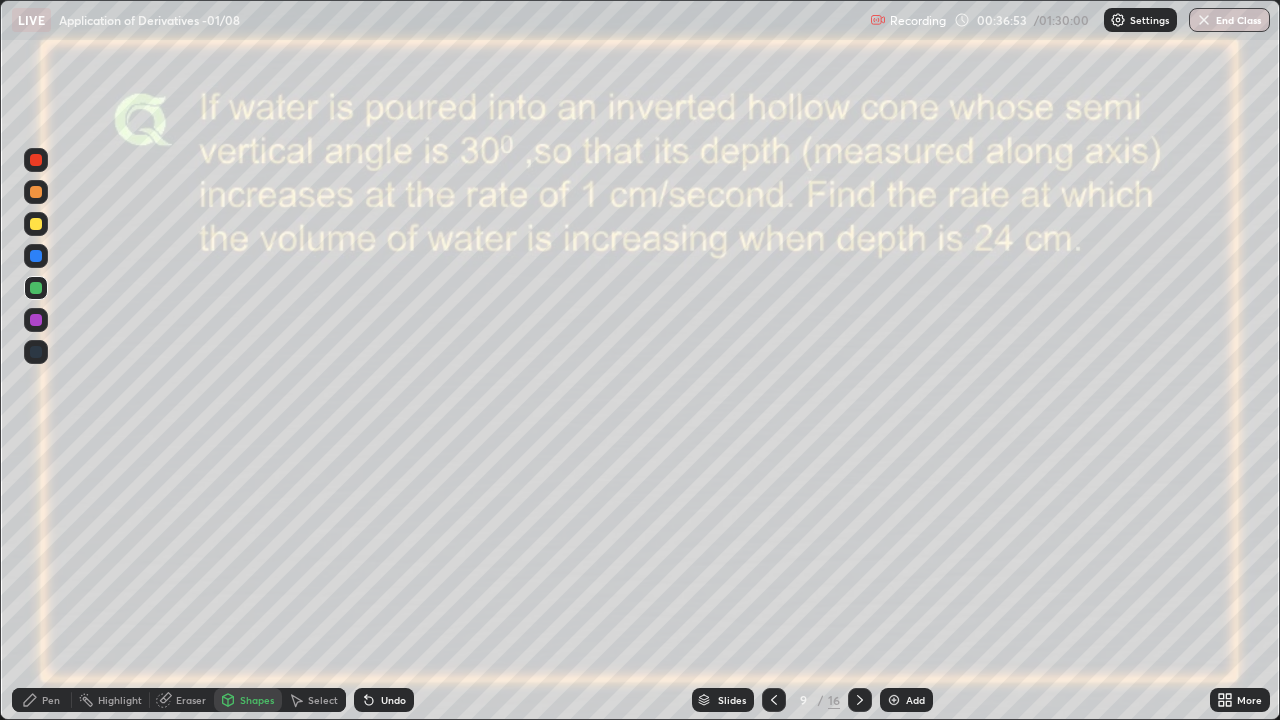 click on "Pen" at bounding box center [51, 700] 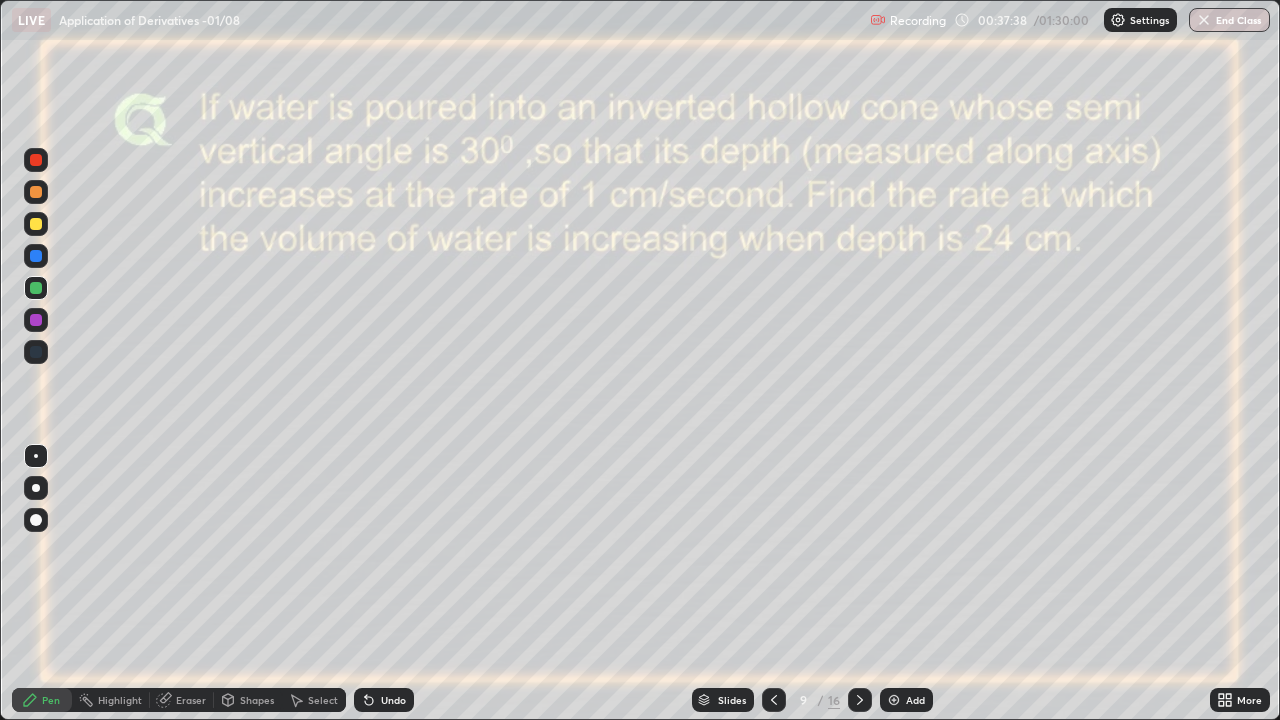 click at bounding box center [36, 224] 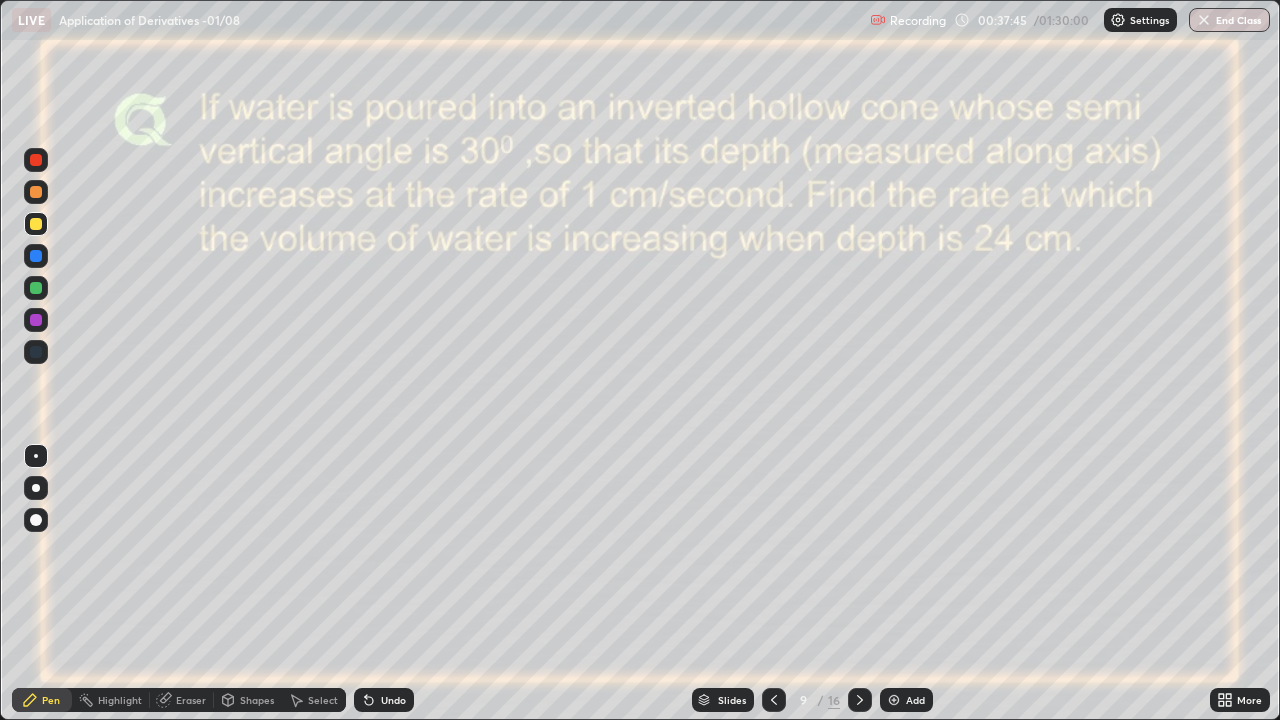 click at bounding box center (36, 160) 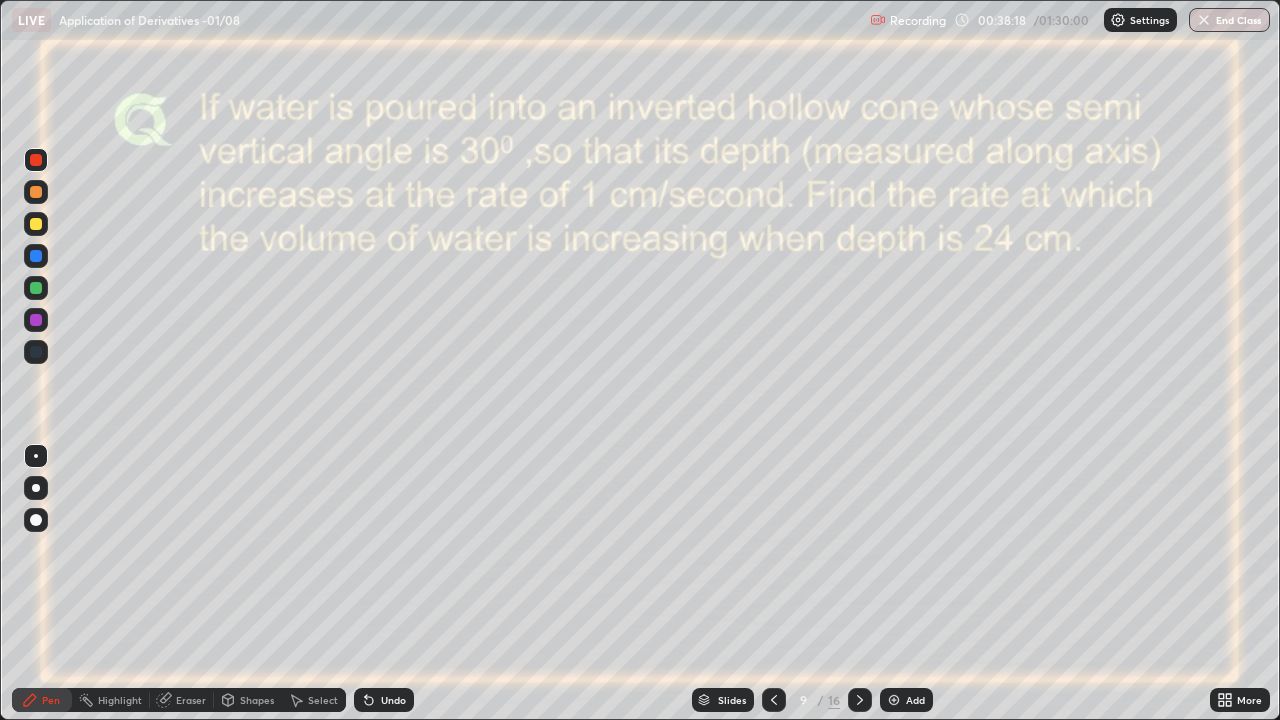 click at bounding box center (36, 256) 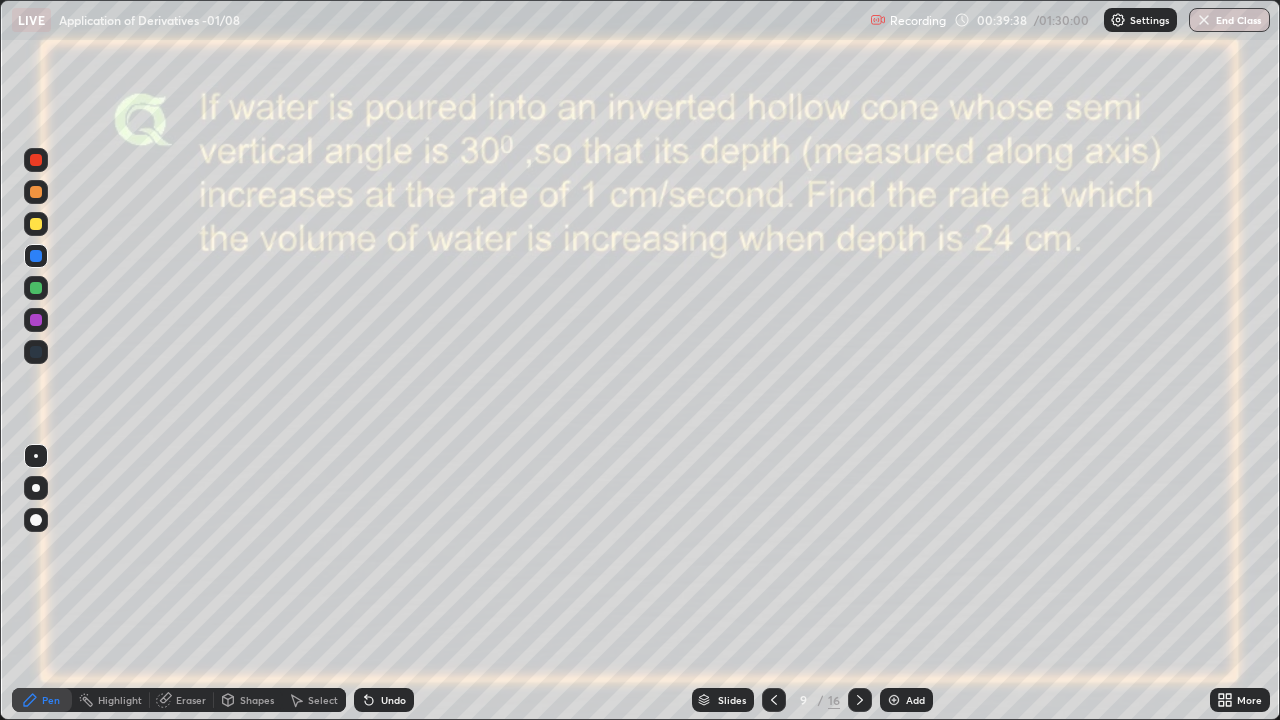 click on "Undo" at bounding box center [384, 700] 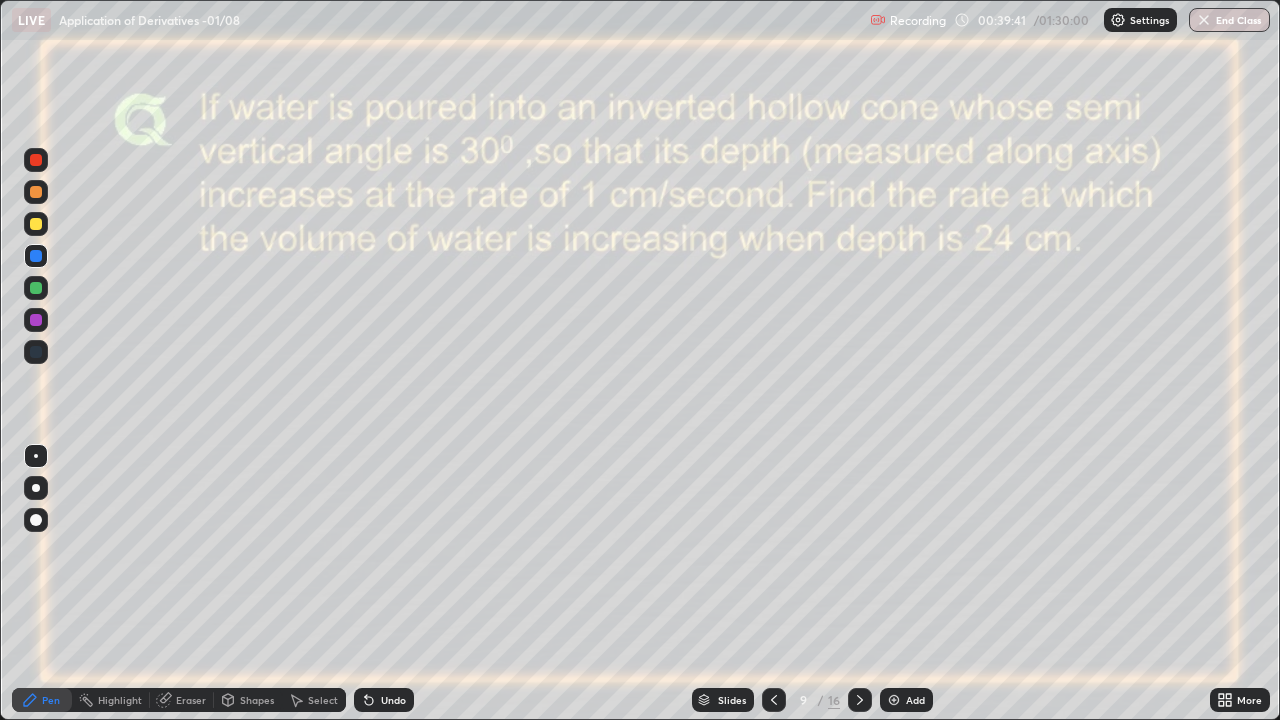 click on "Undo" at bounding box center [384, 700] 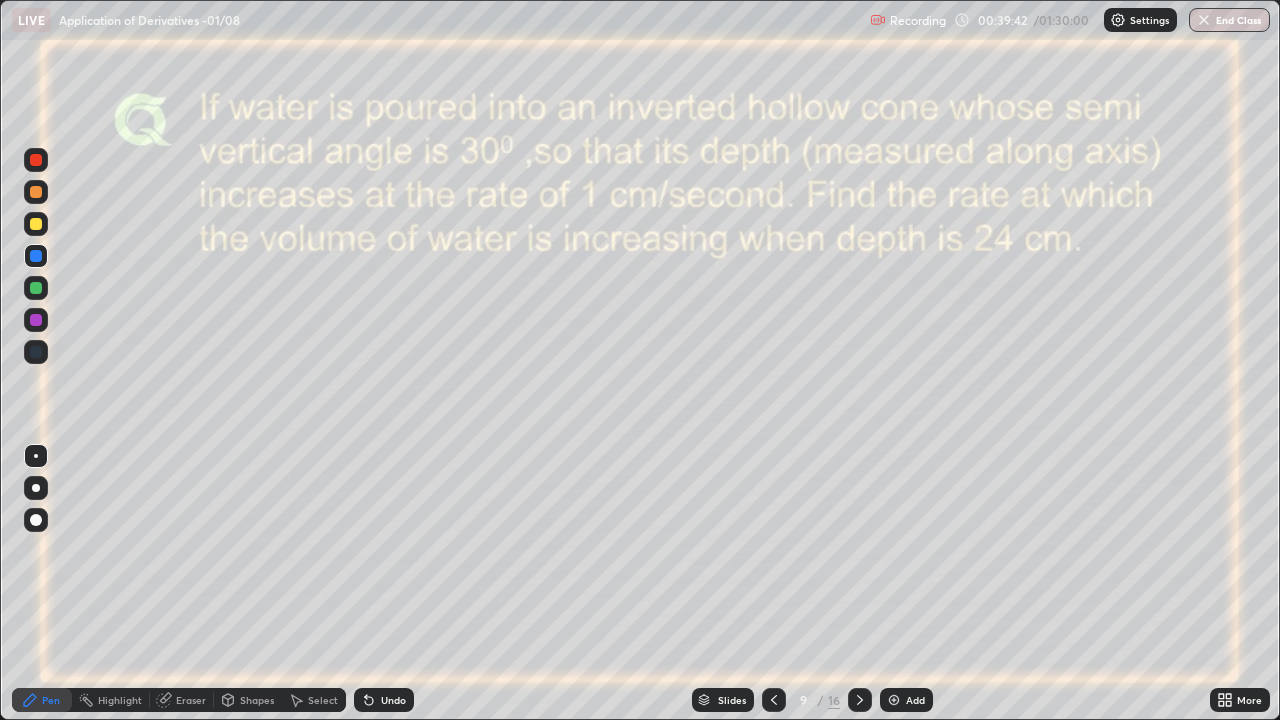 click on "Undo" at bounding box center [384, 700] 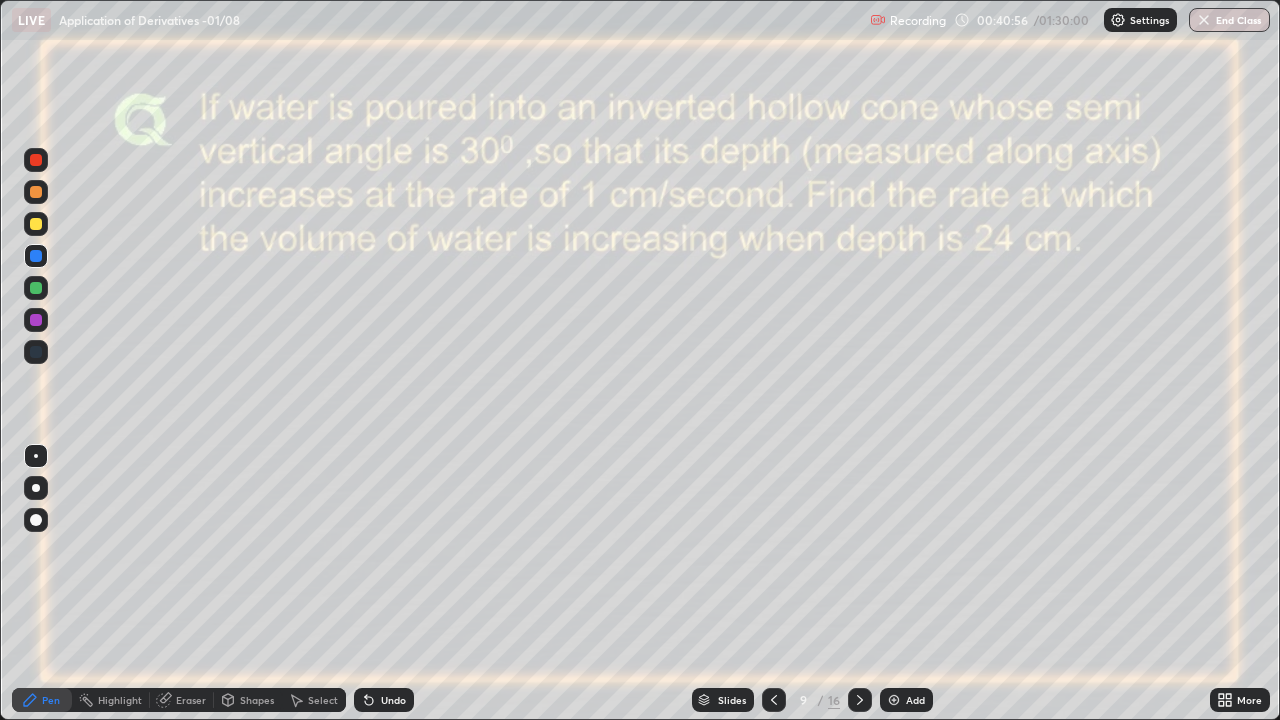 click on "Undo" at bounding box center (393, 700) 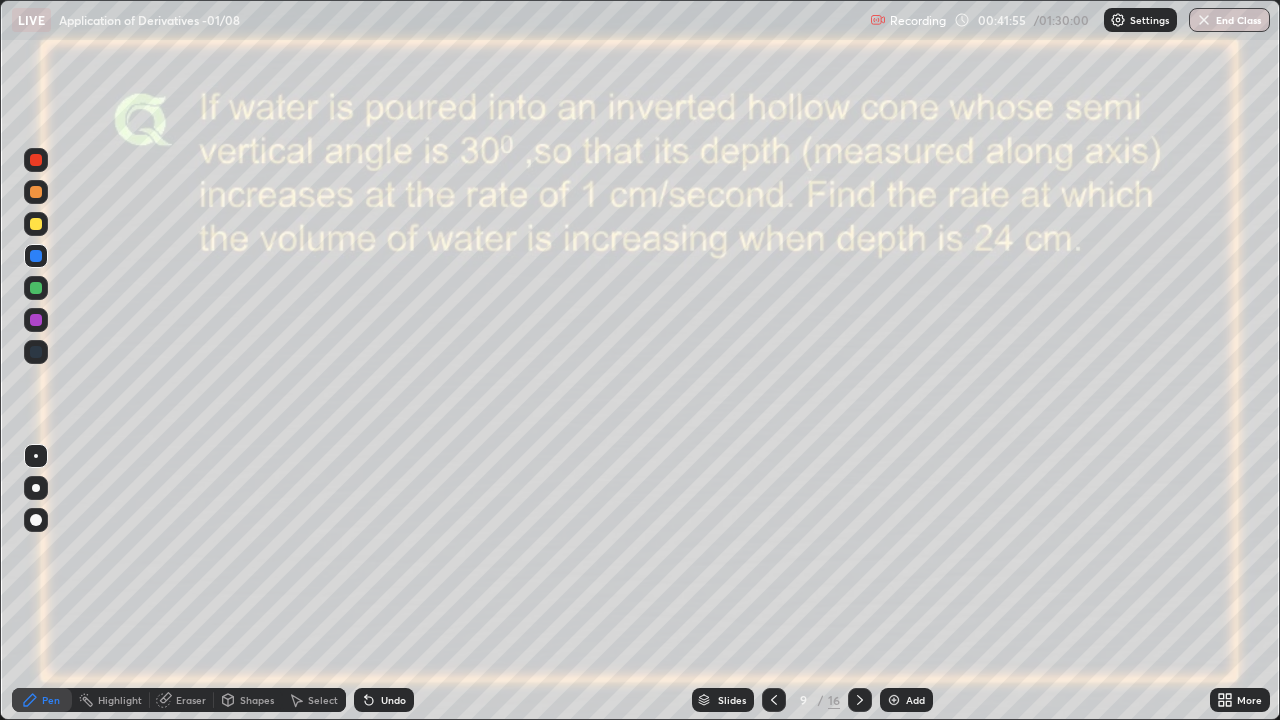 click 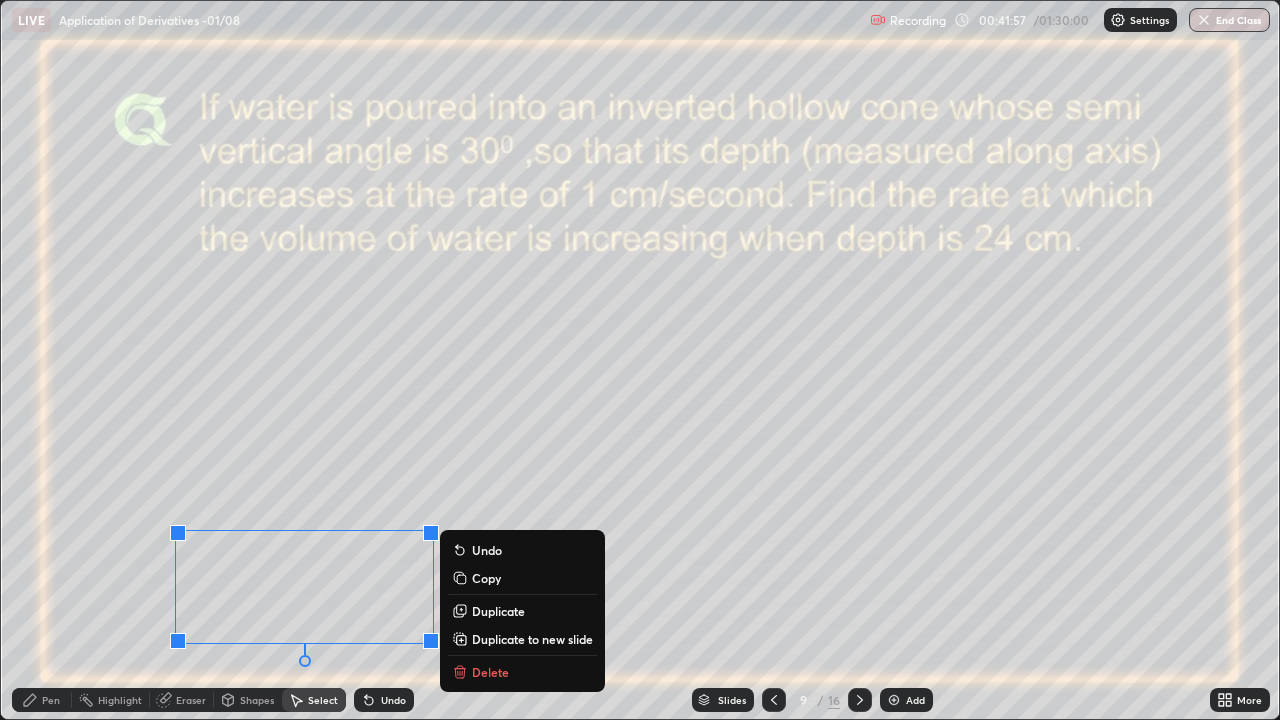 click 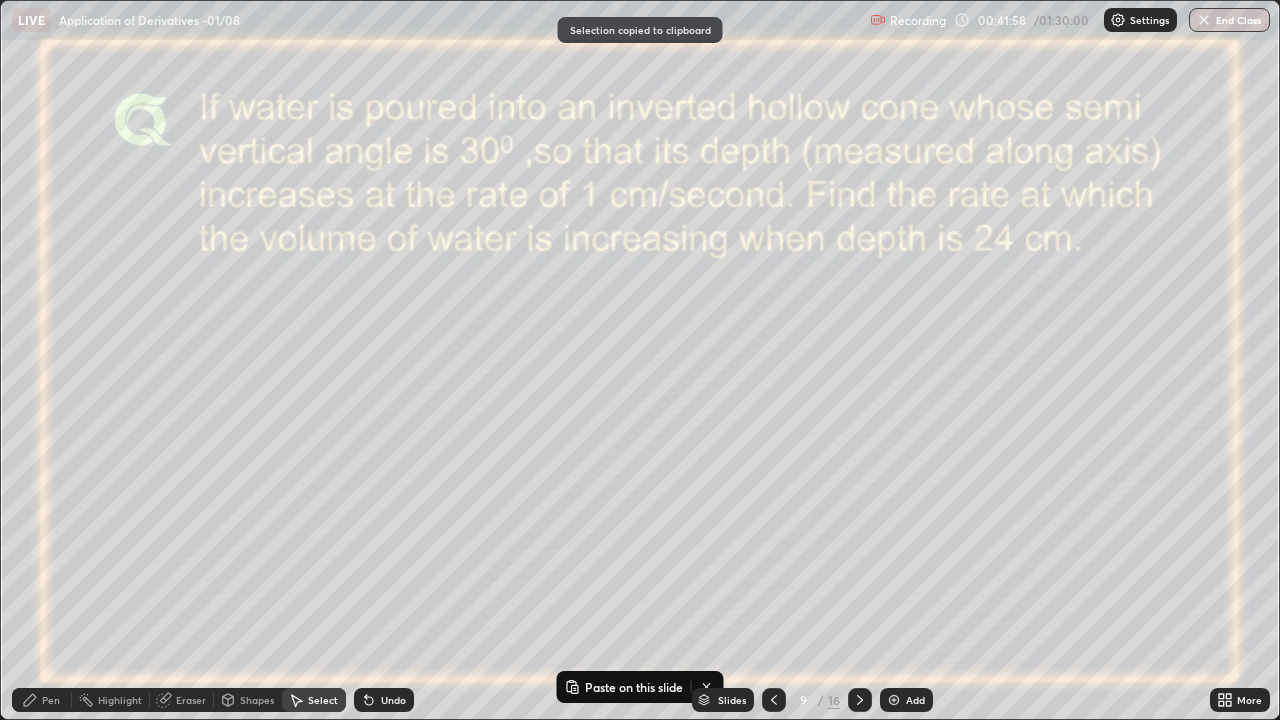 click at bounding box center [894, 700] 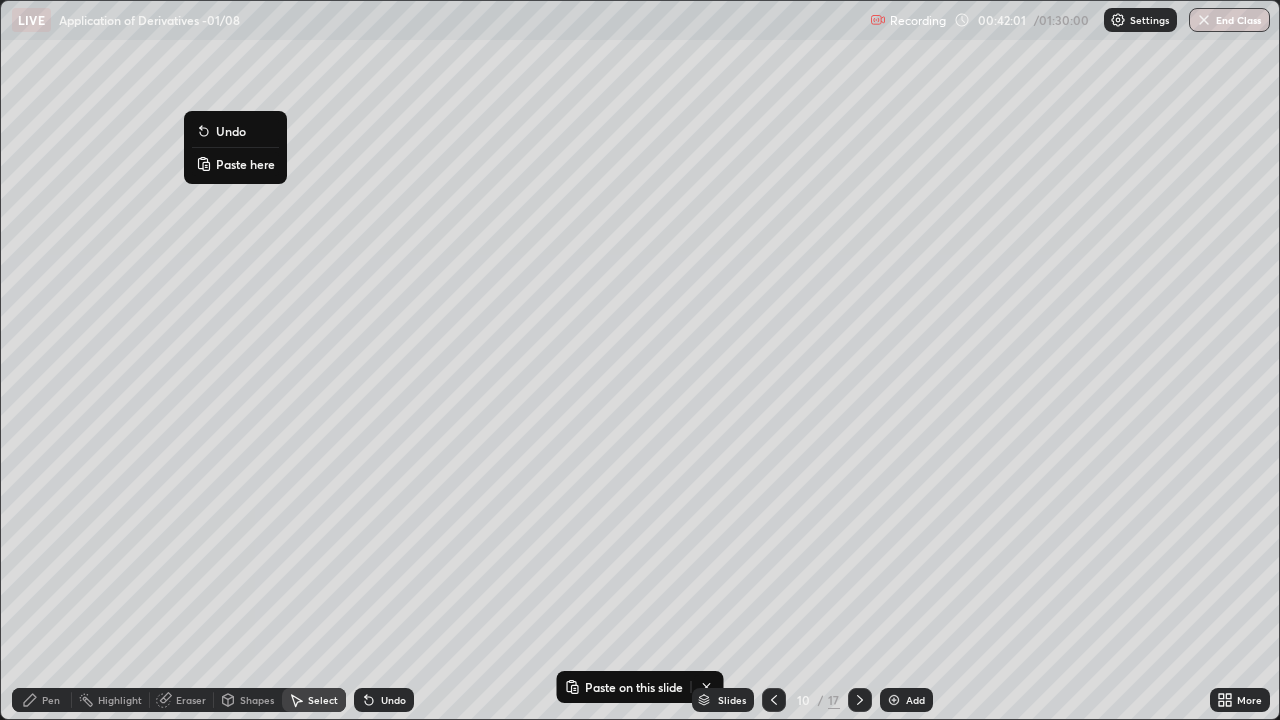 click on "Paste here" at bounding box center (235, 164) 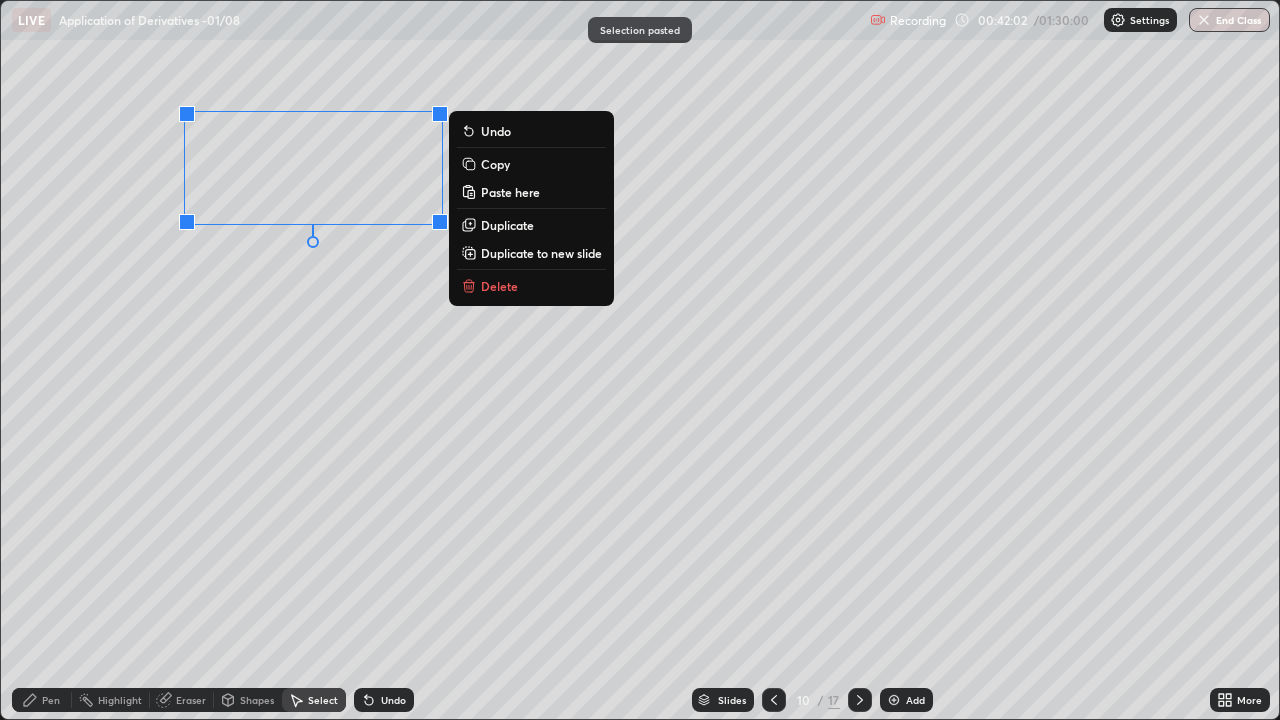click on "0 ° Undo Copy Paste here Duplicate Duplicate to new slide Delete" at bounding box center [640, 360] 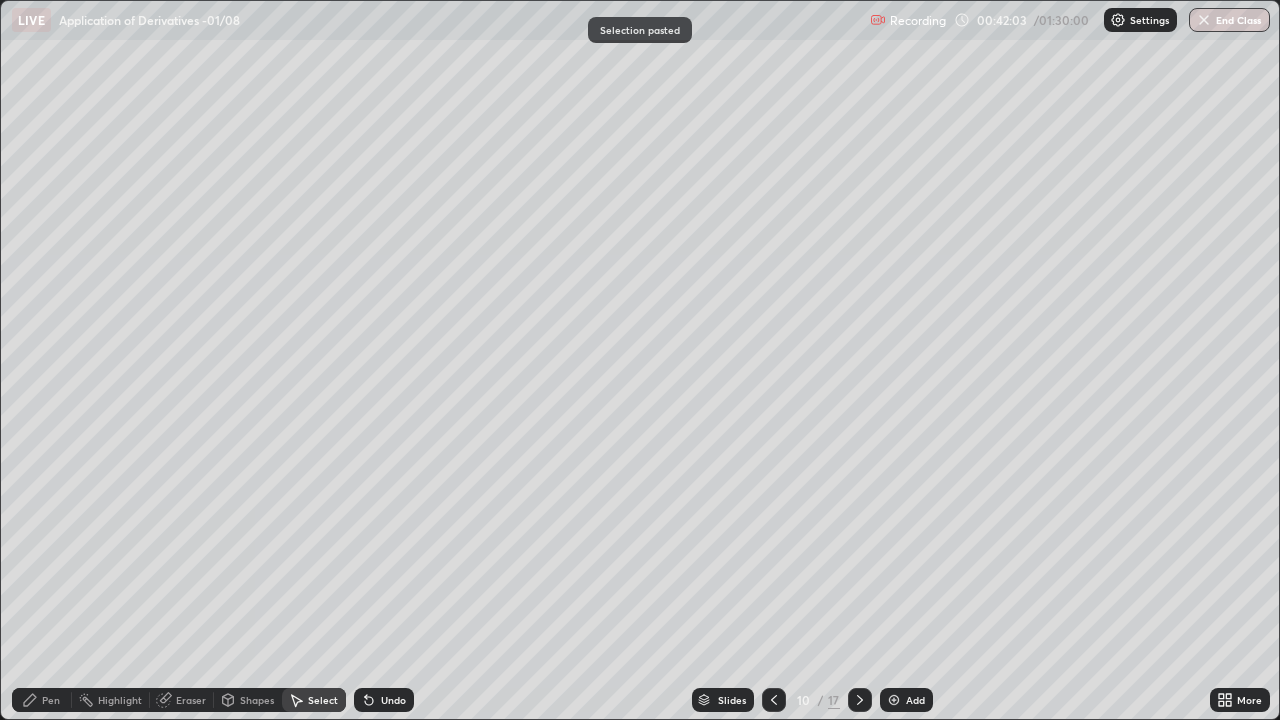 click 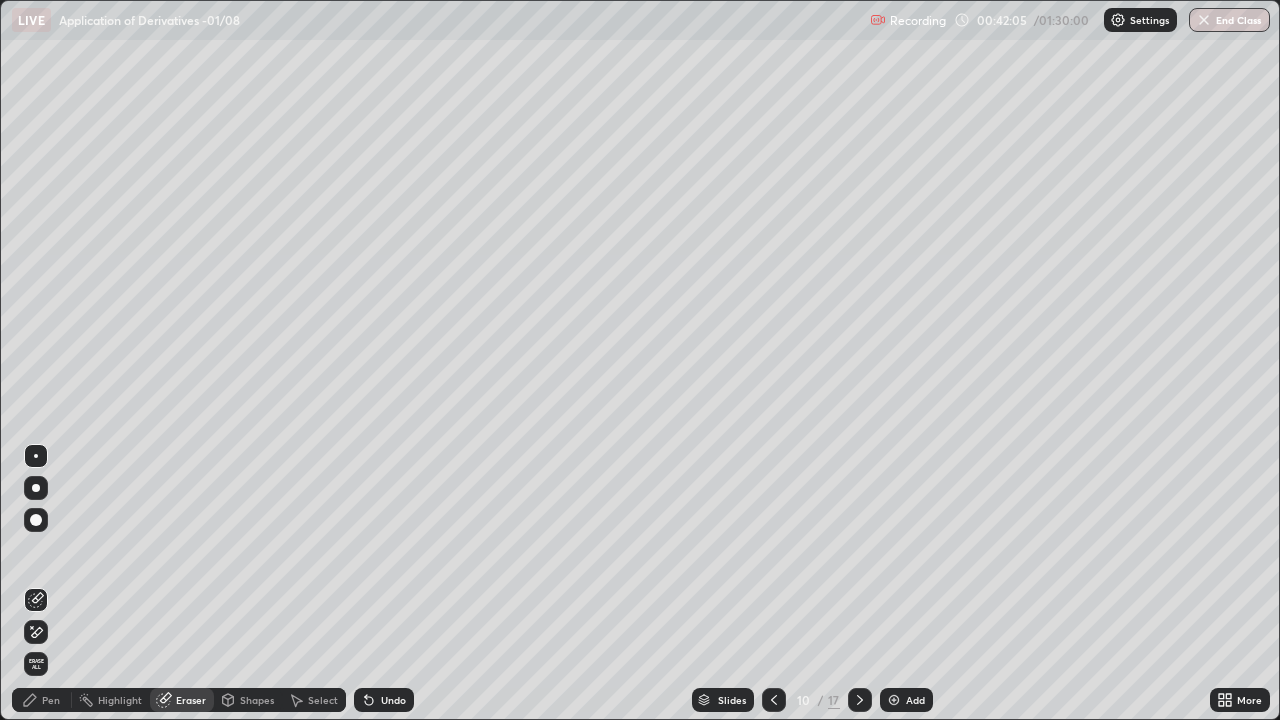 click on "Pen" at bounding box center (51, 700) 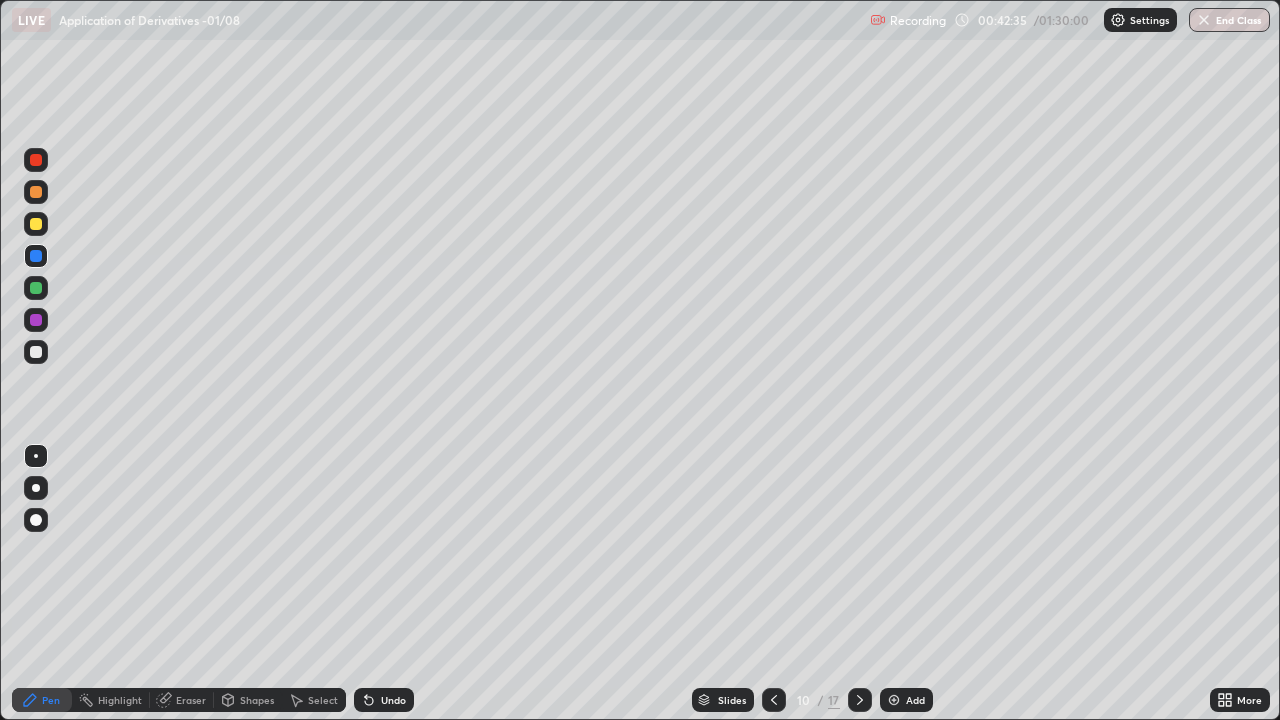 click 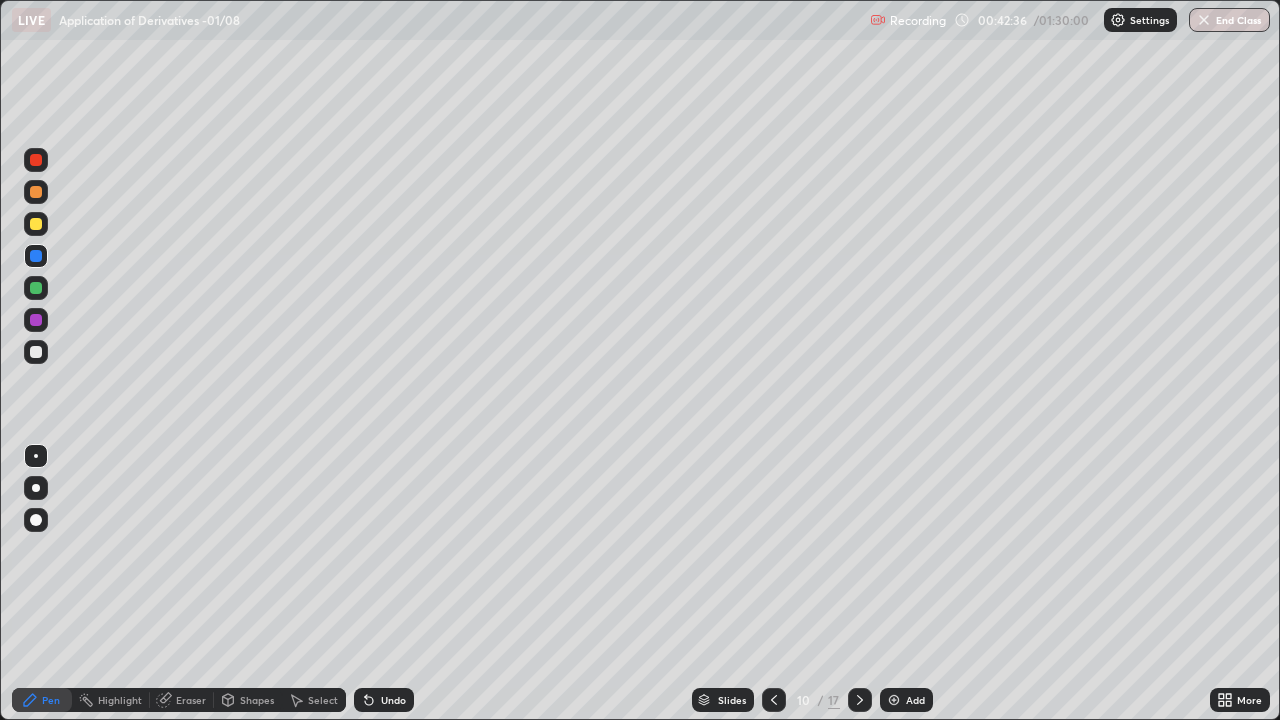 click on "Undo" at bounding box center (384, 700) 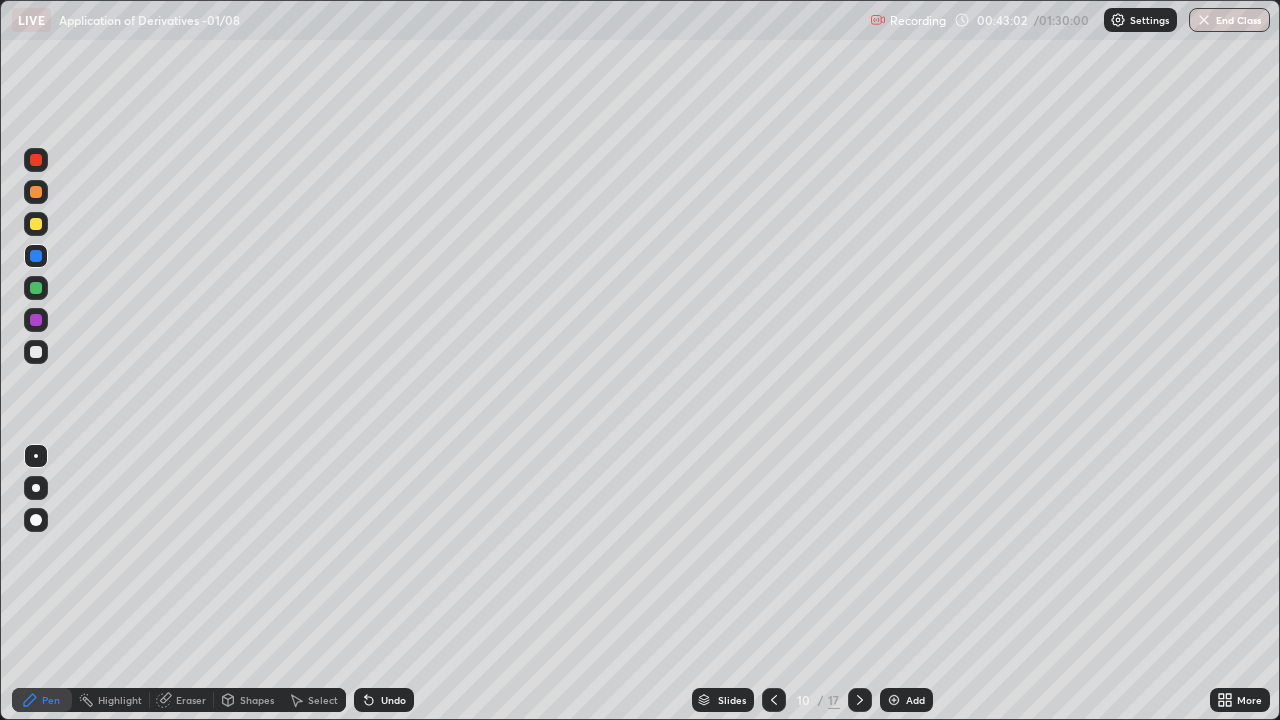 click 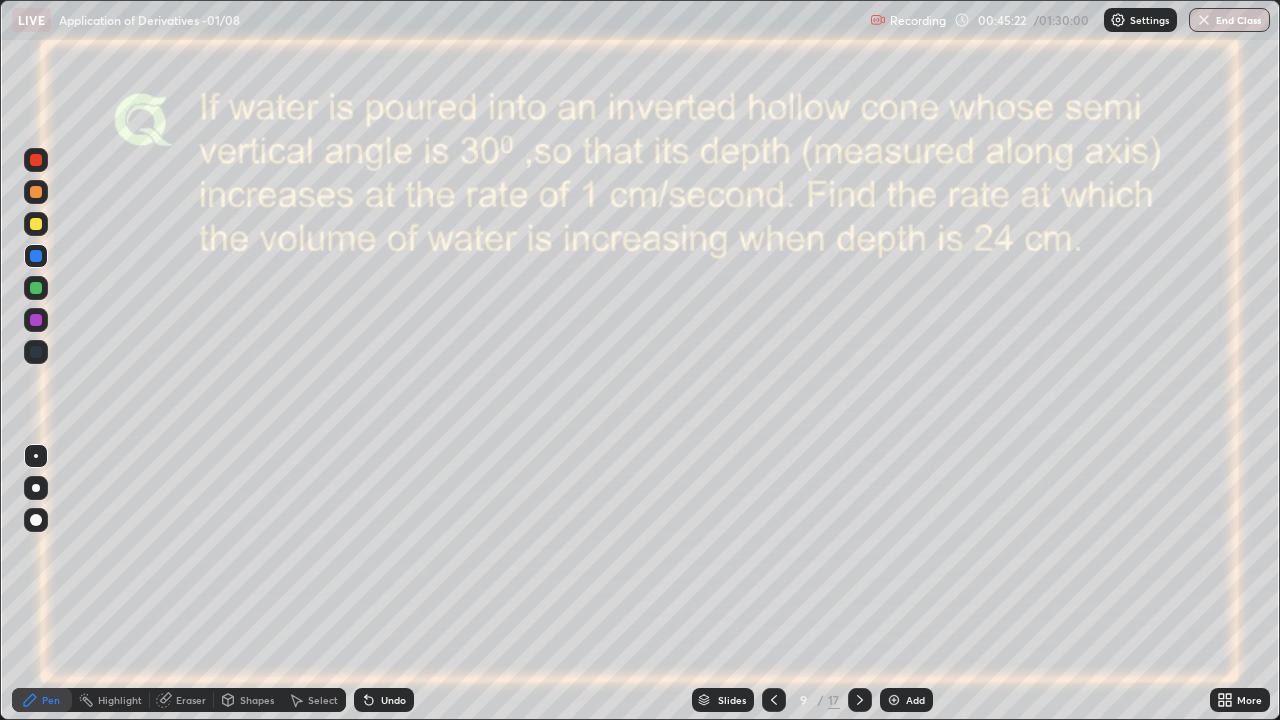 click 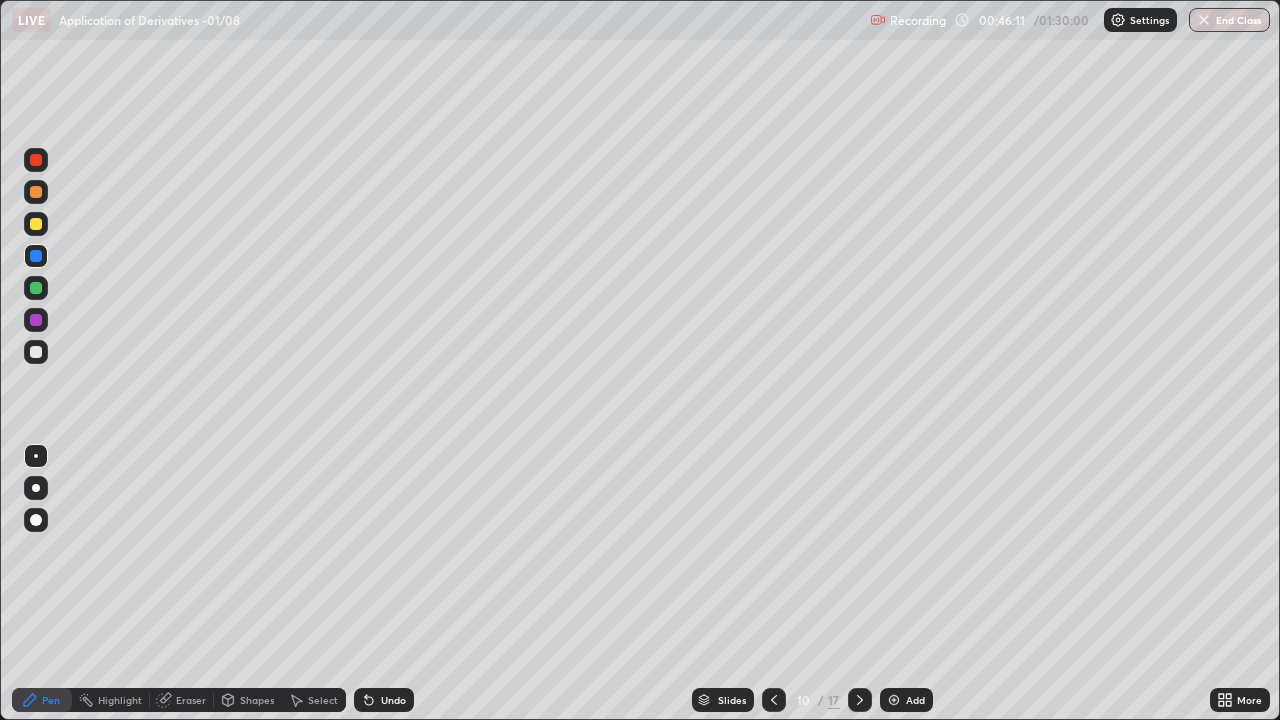 click on "Slides" at bounding box center [732, 700] 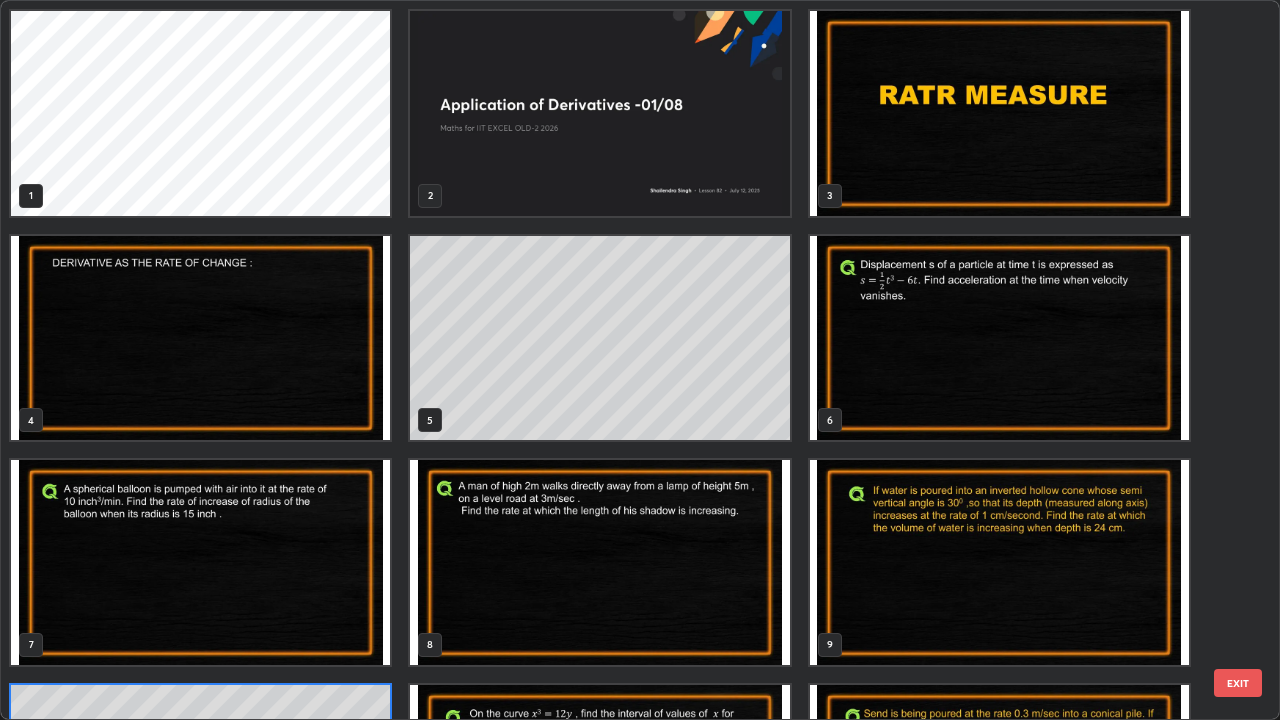 scroll, scrollTop: 180, scrollLeft: 0, axis: vertical 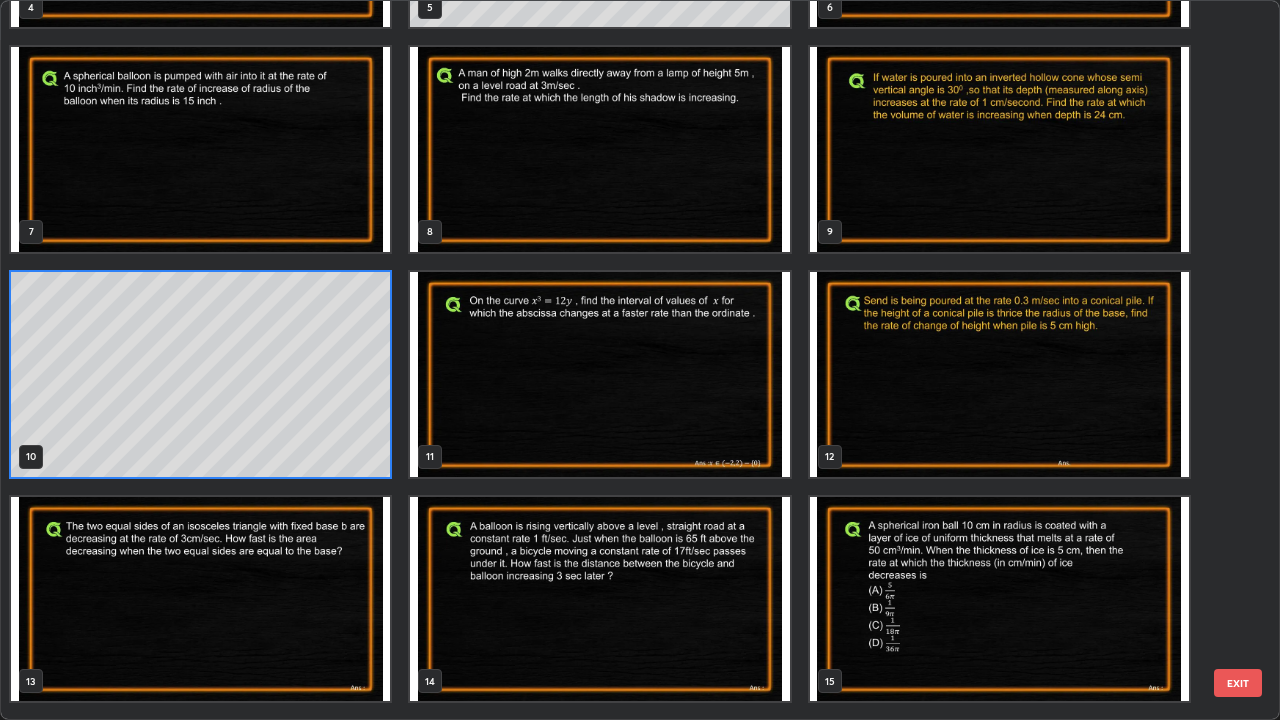 click at bounding box center [999, 599] 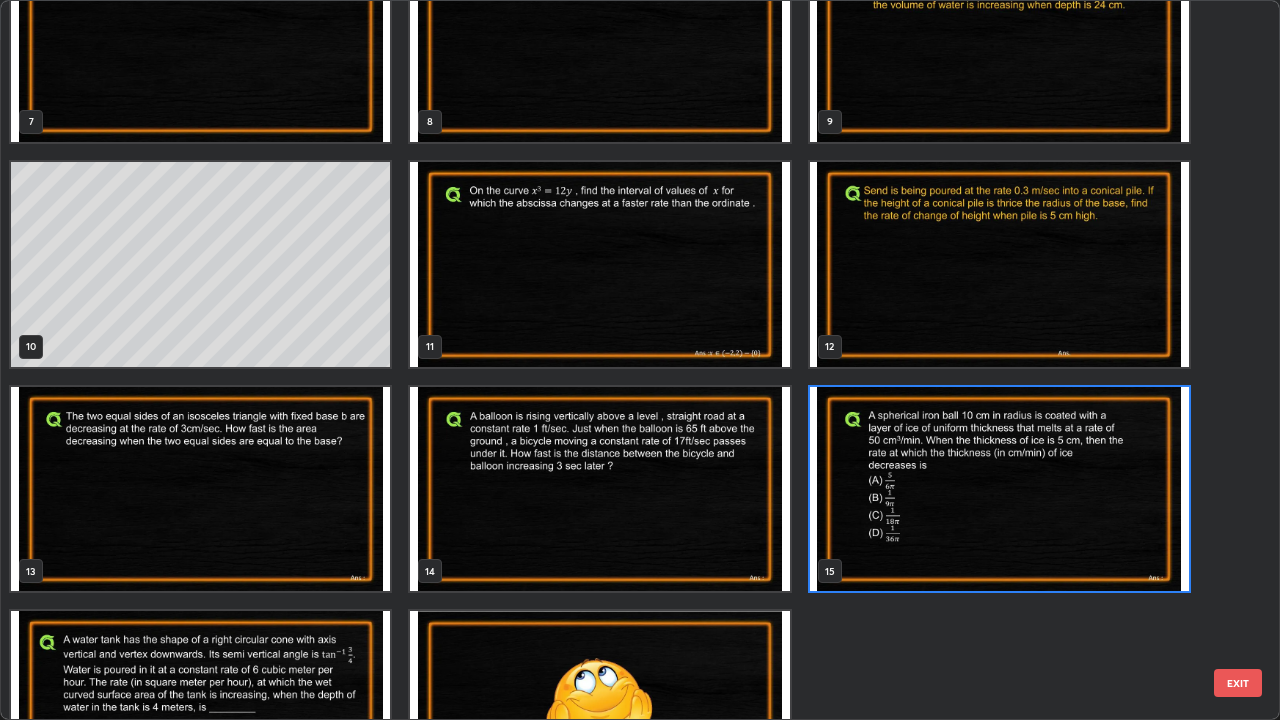 scroll, scrollTop: 544, scrollLeft: 0, axis: vertical 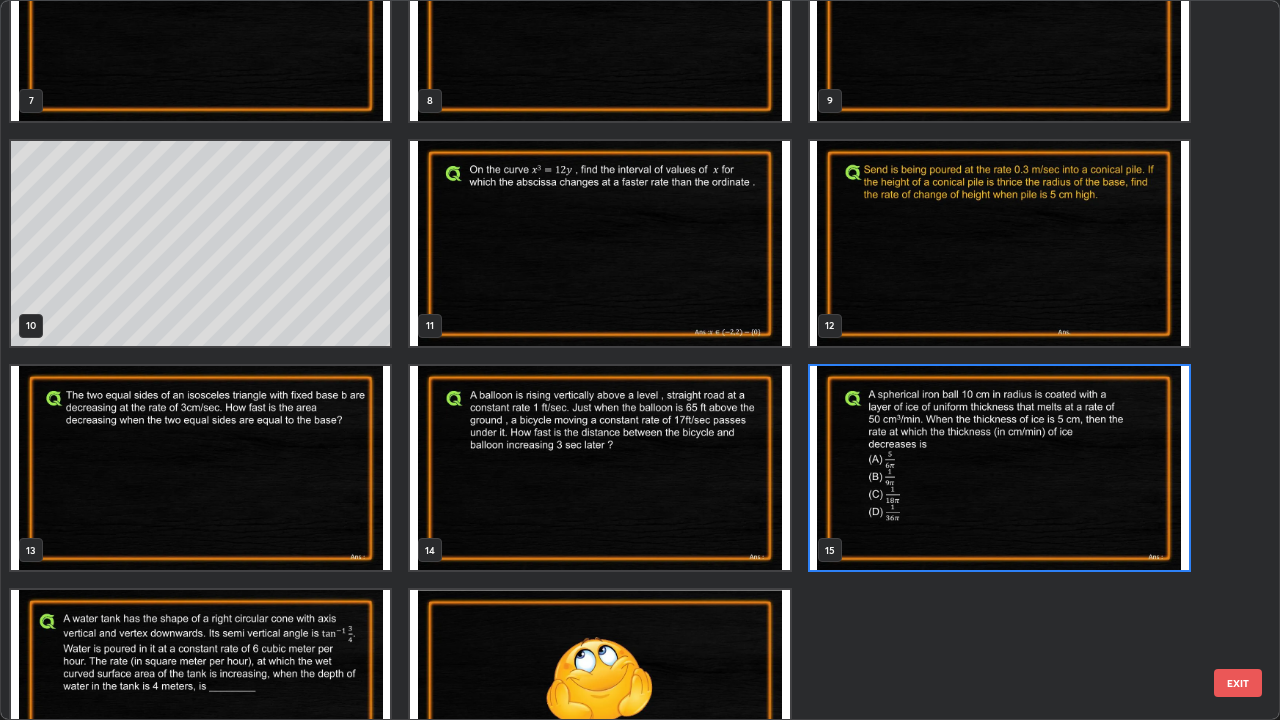 click at bounding box center (599, 468) 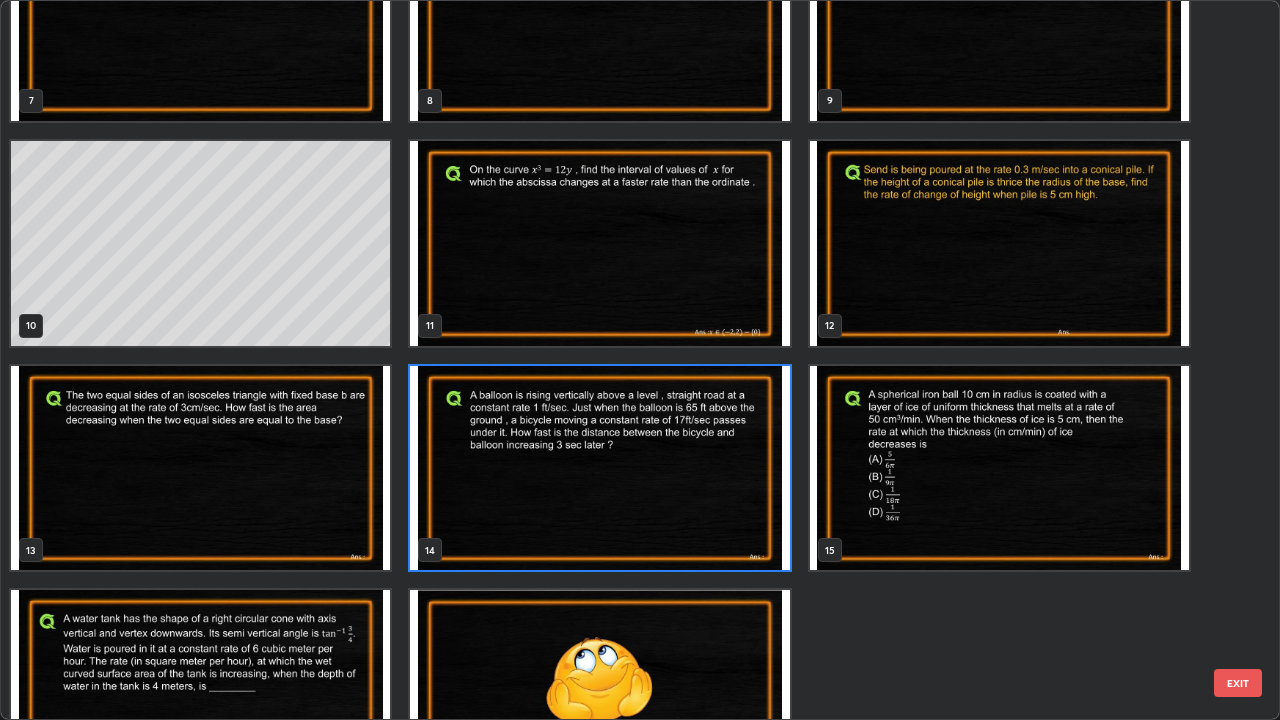 click at bounding box center [599, 468] 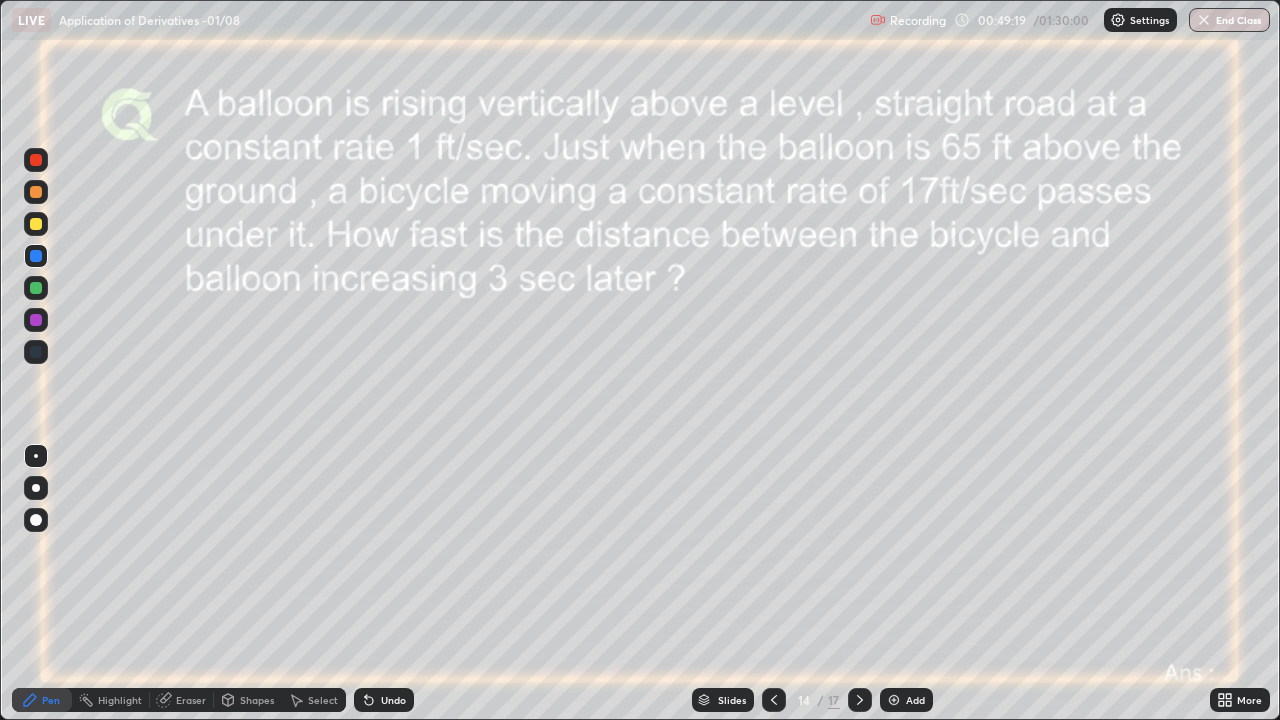 click on "Undo" at bounding box center [393, 700] 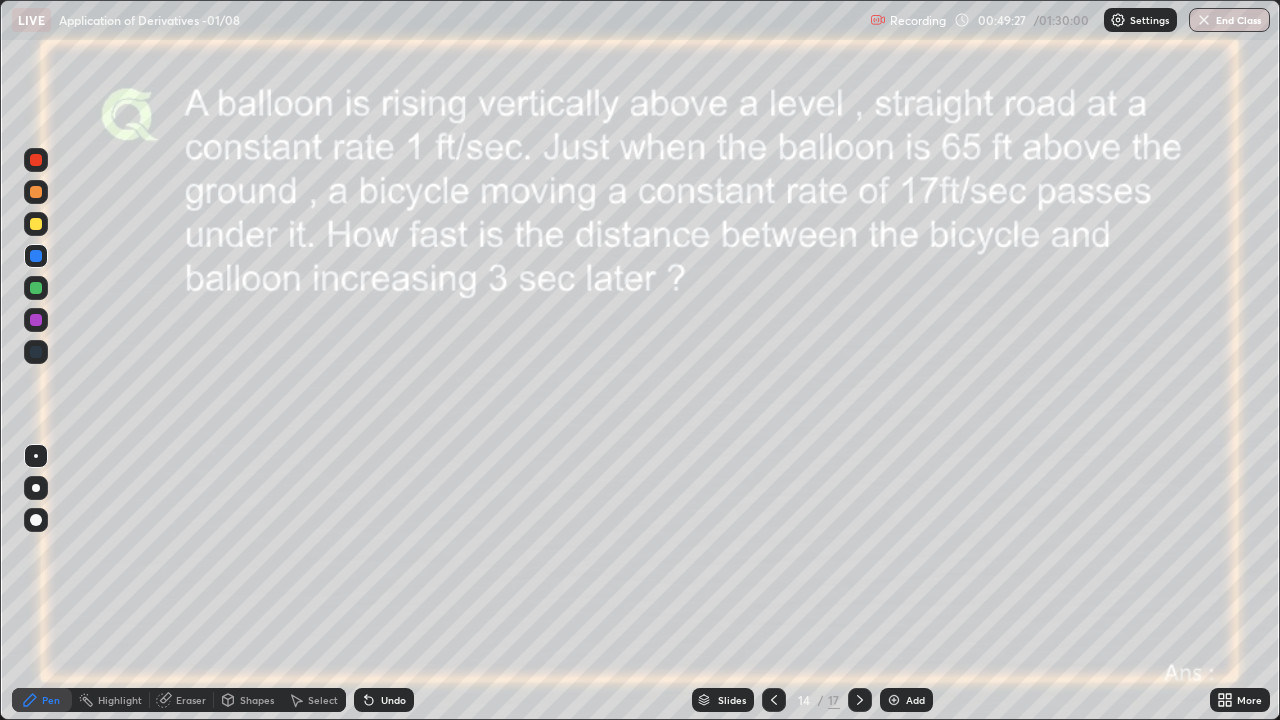 click at bounding box center (36, 320) 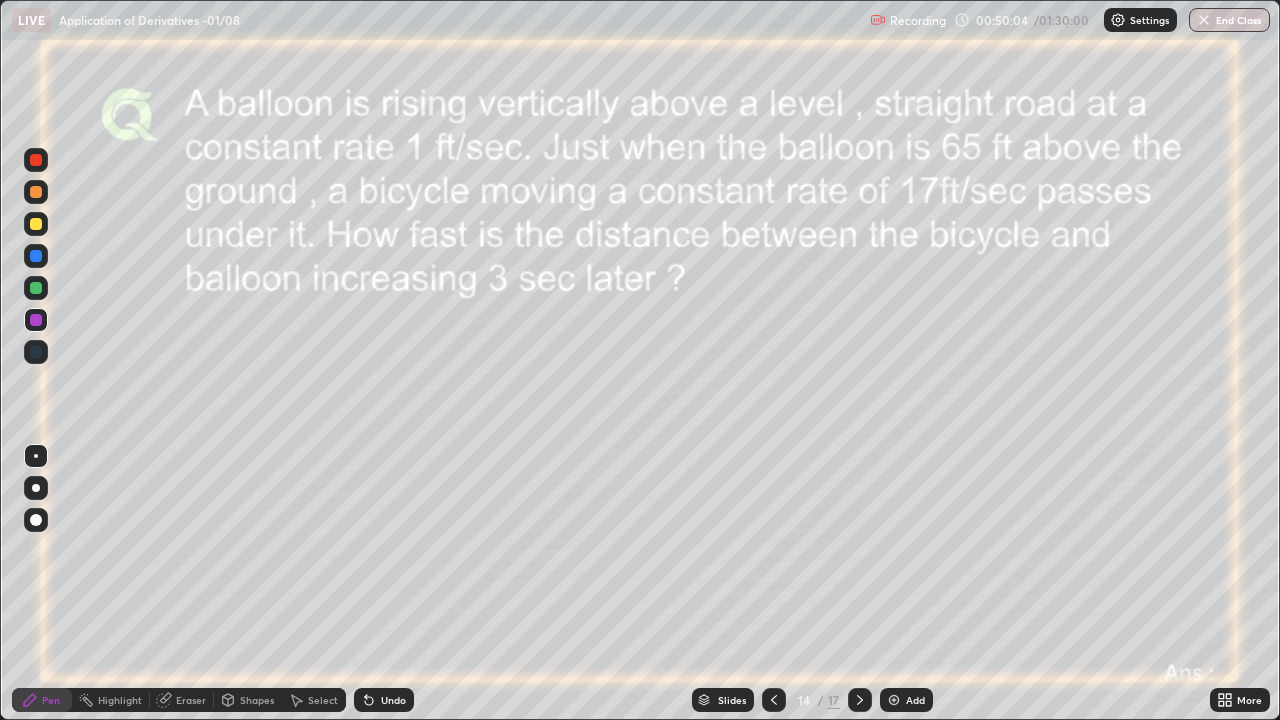 click at bounding box center (36, 160) 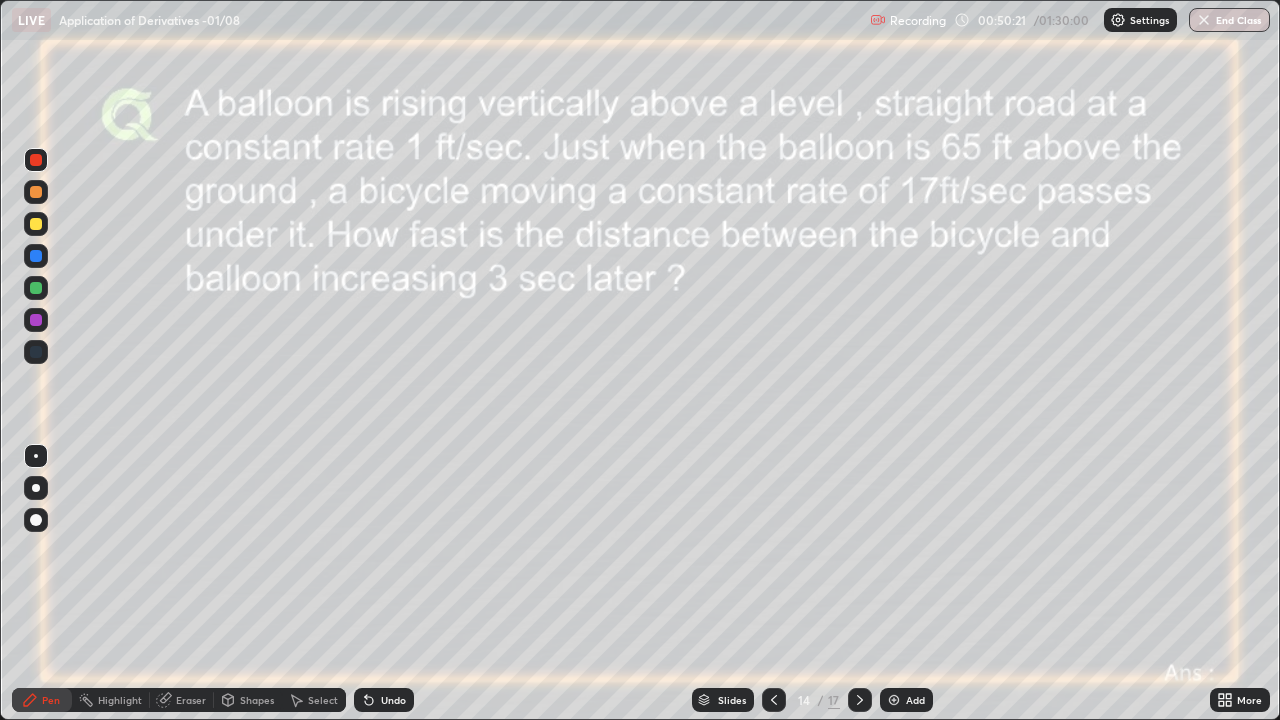 click on "Undo" at bounding box center (393, 700) 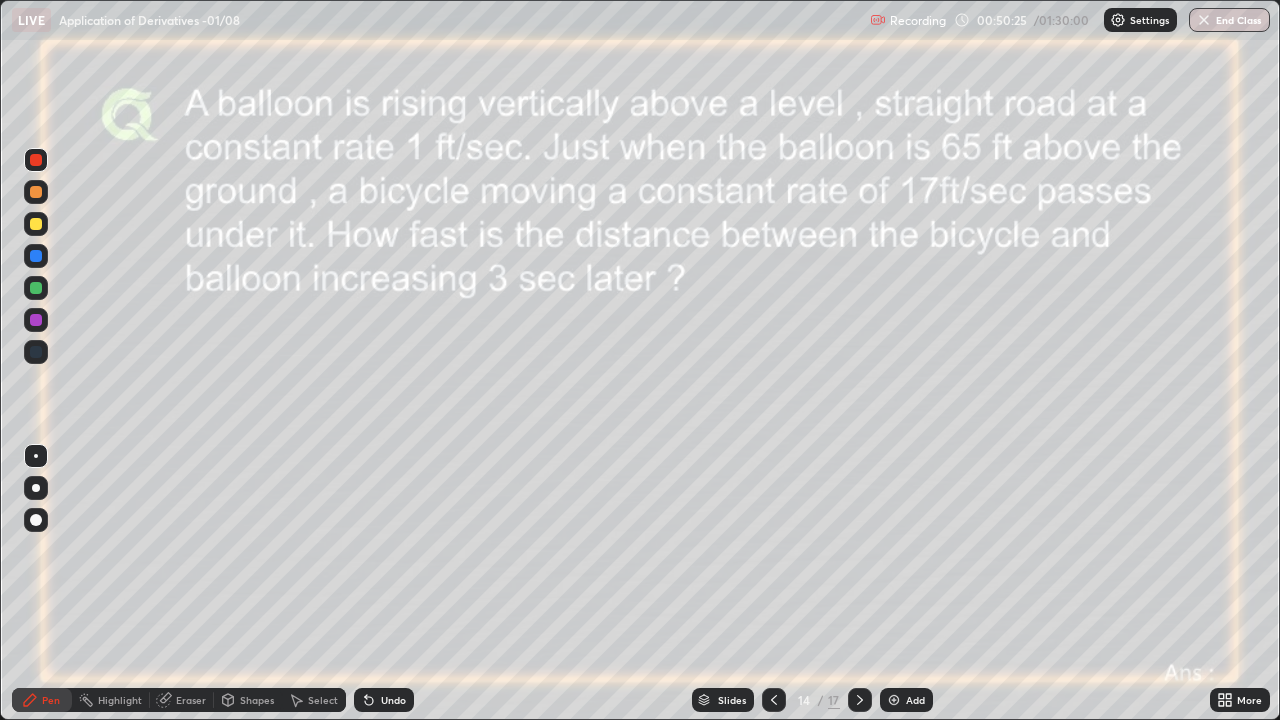 click on "Undo" at bounding box center (384, 700) 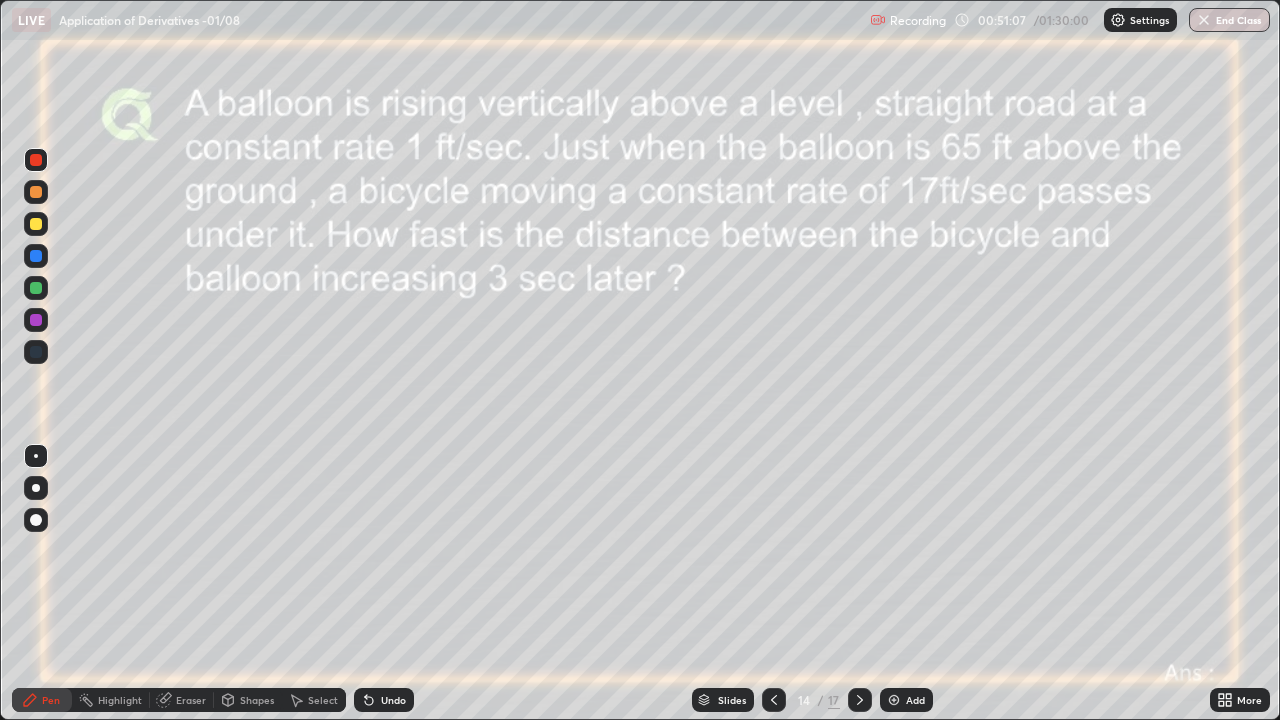 click at bounding box center [36, 288] 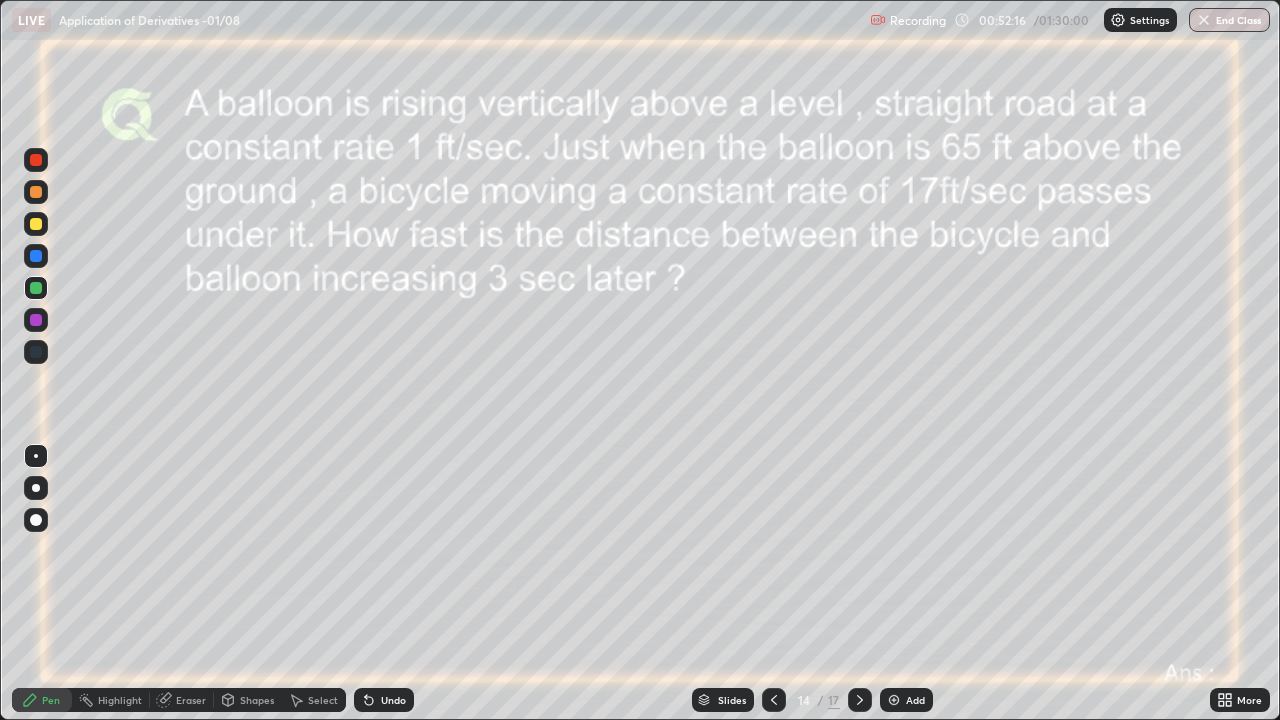 click at bounding box center (36, 288) 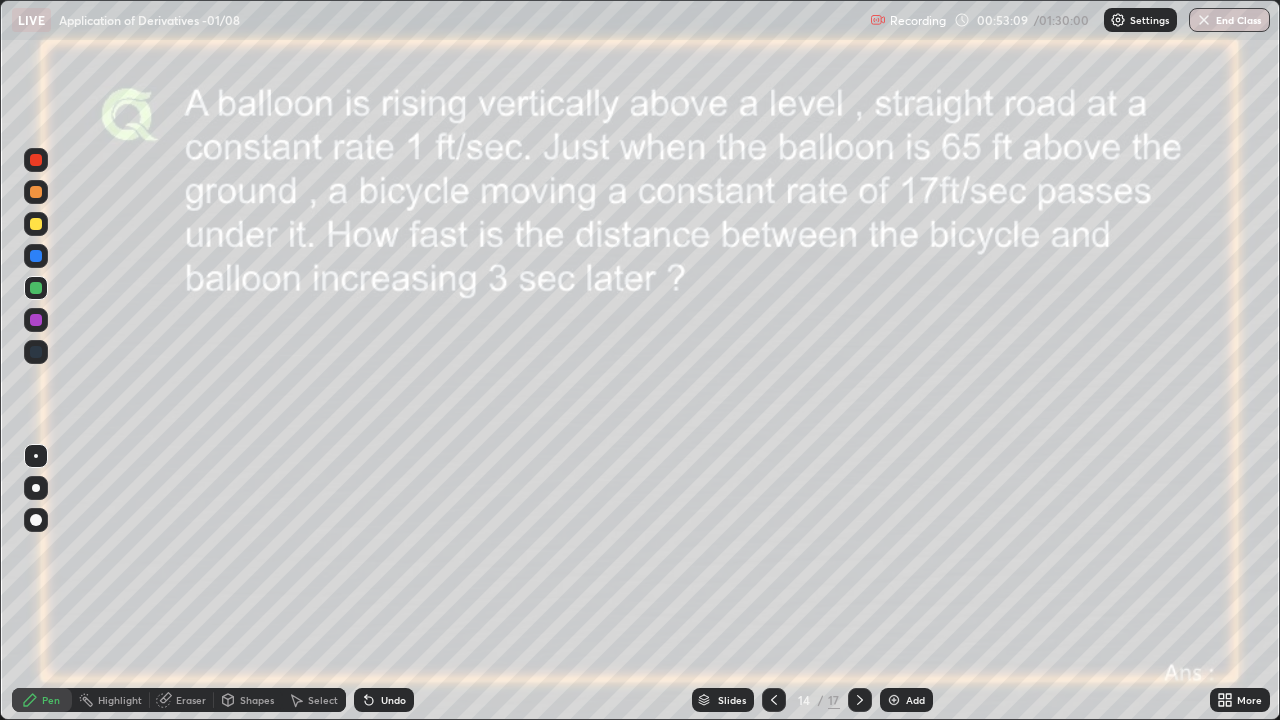 click at bounding box center (36, 224) 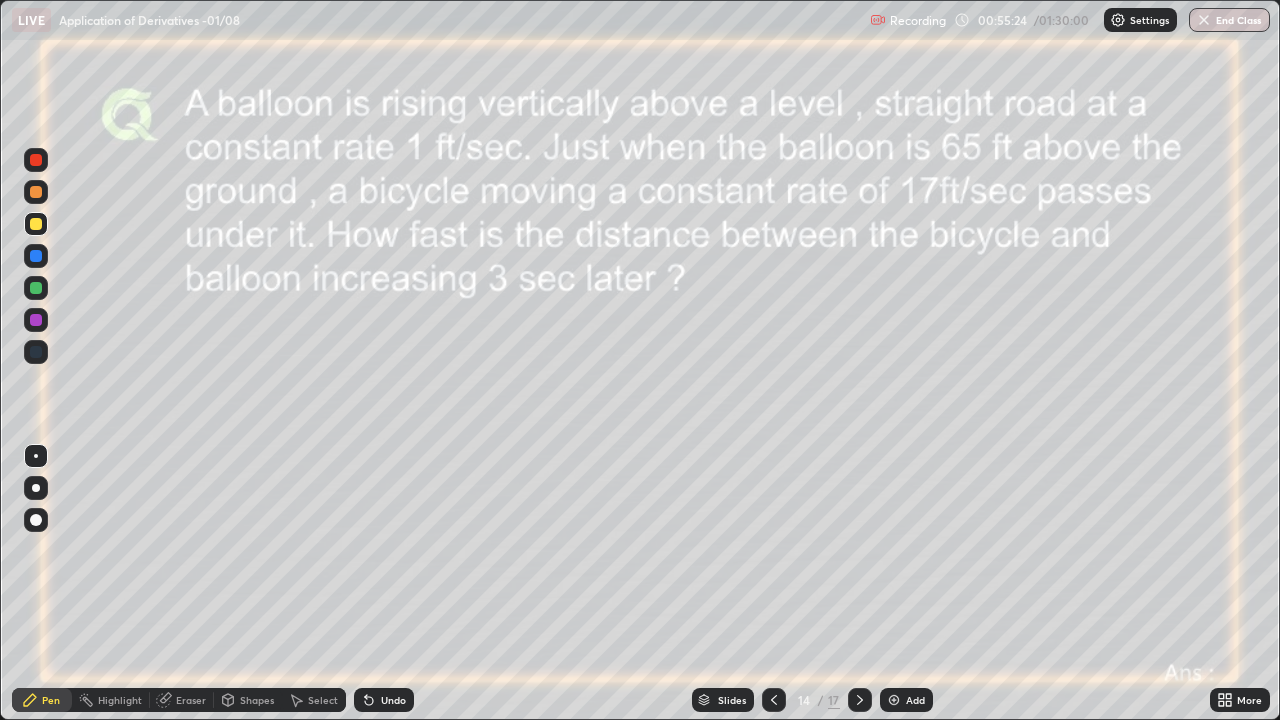 click on "Eraser" at bounding box center (191, 700) 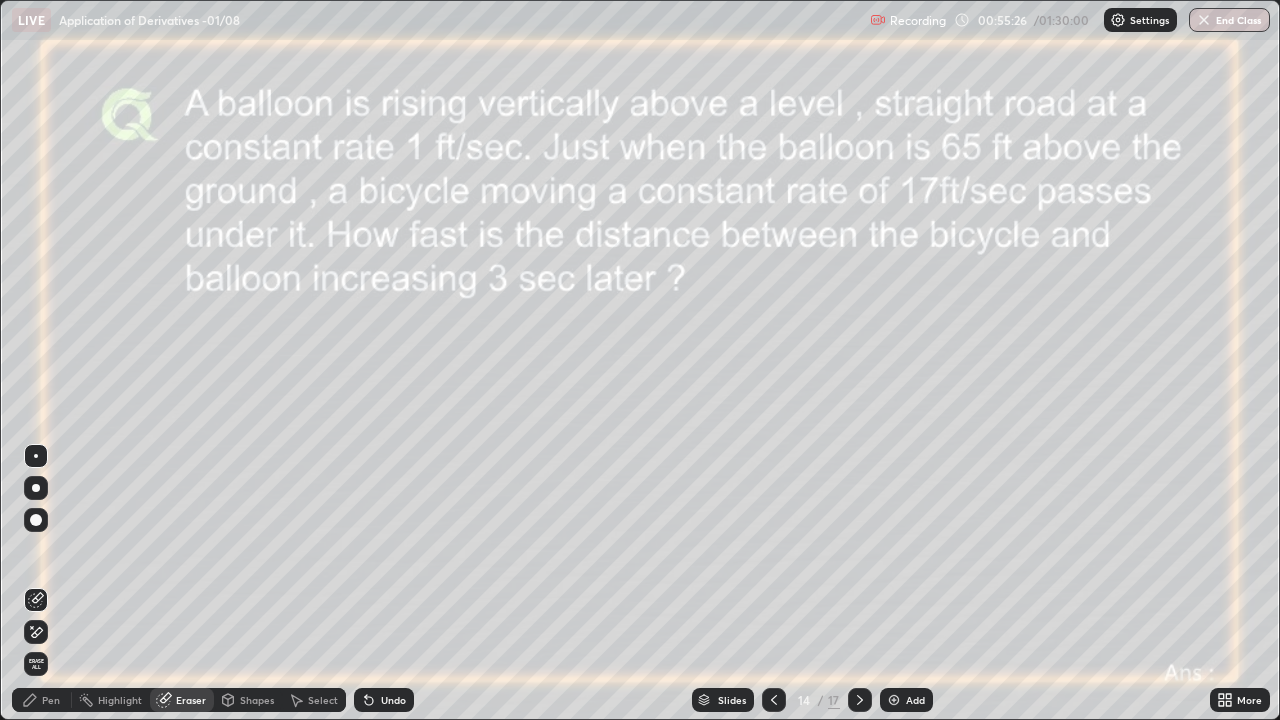 click on "Select" at bounding box center (323, 700) 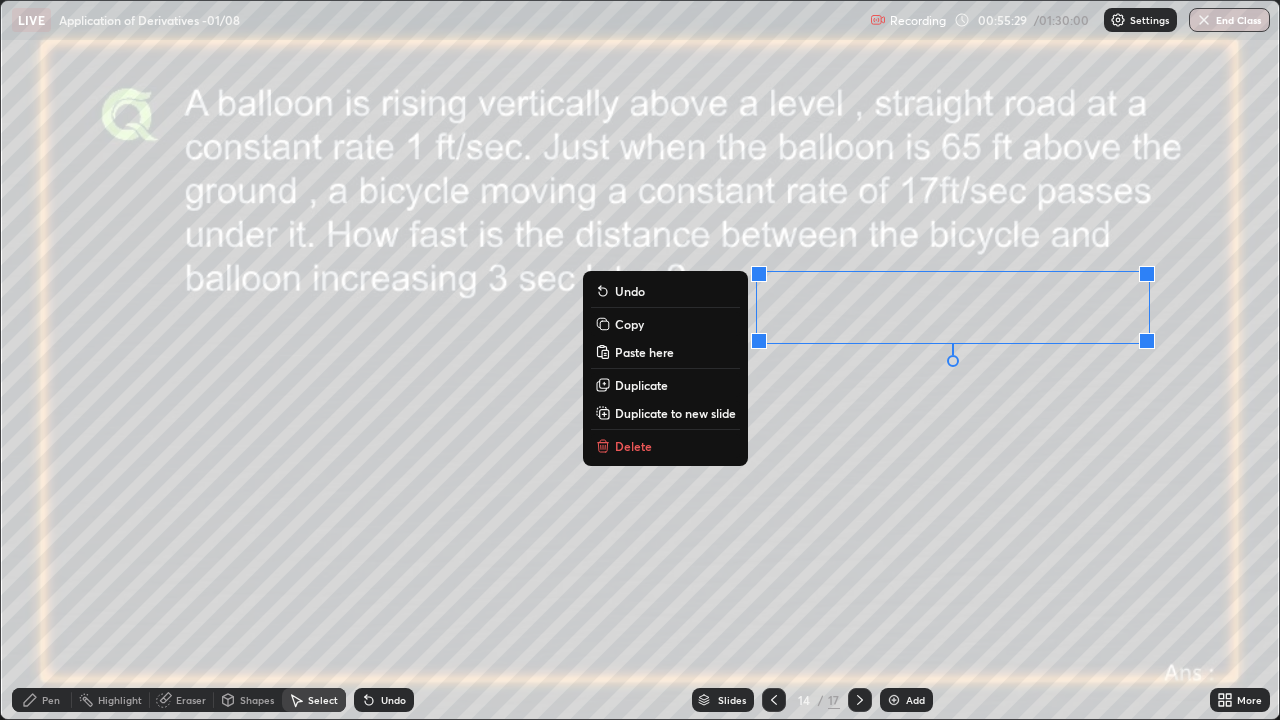 click on "Copy" at bounding box center [629, 324] 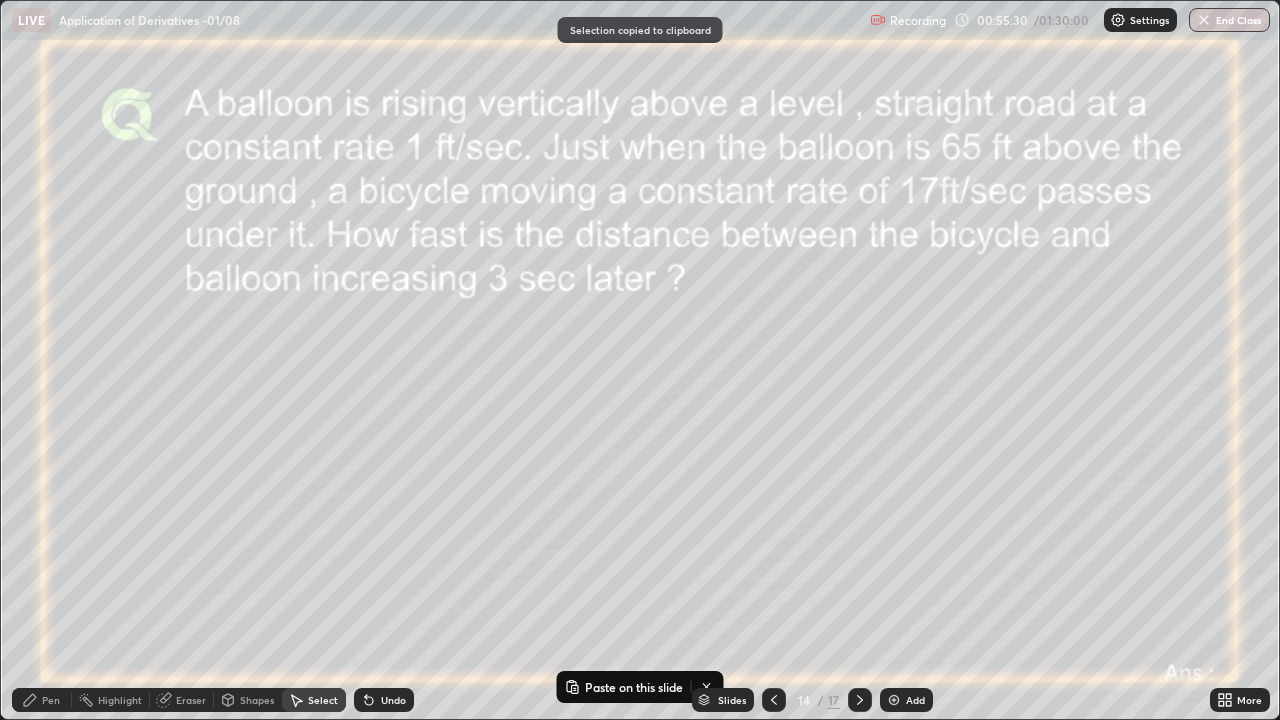 click on "Add" at bounding box center [906, 700] 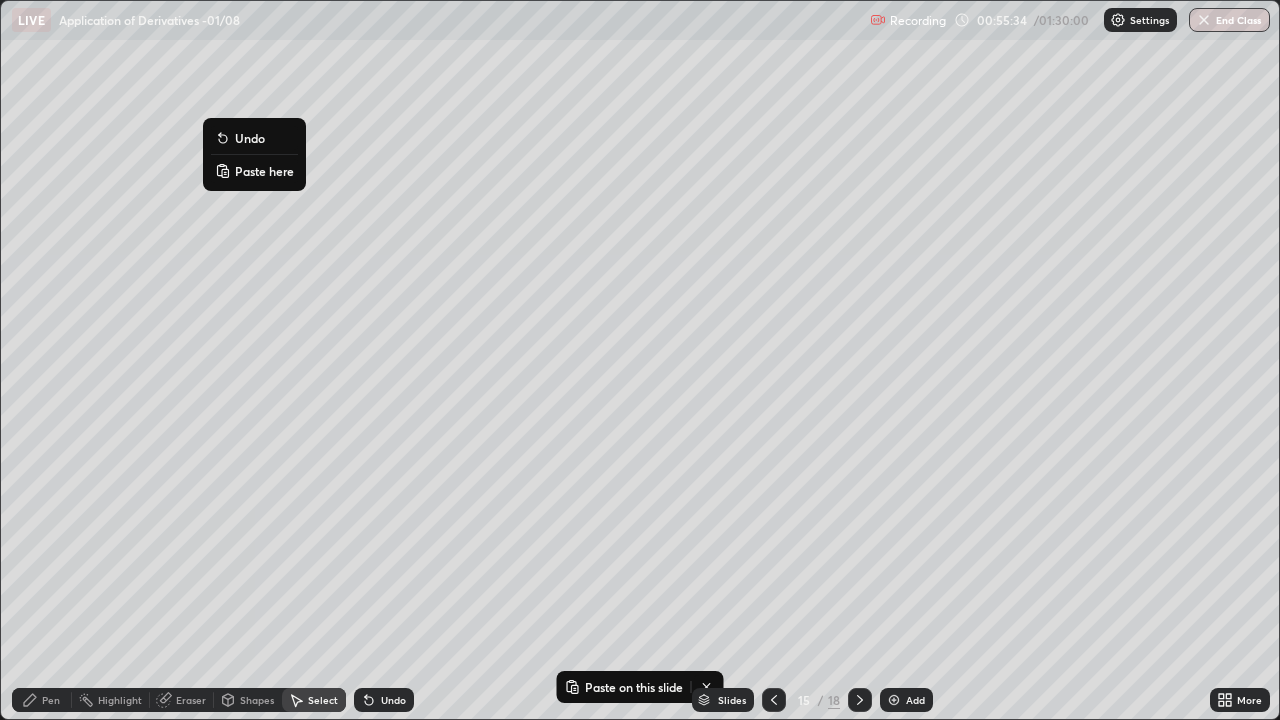click on "Paste here" at bounding box center [264, 171] 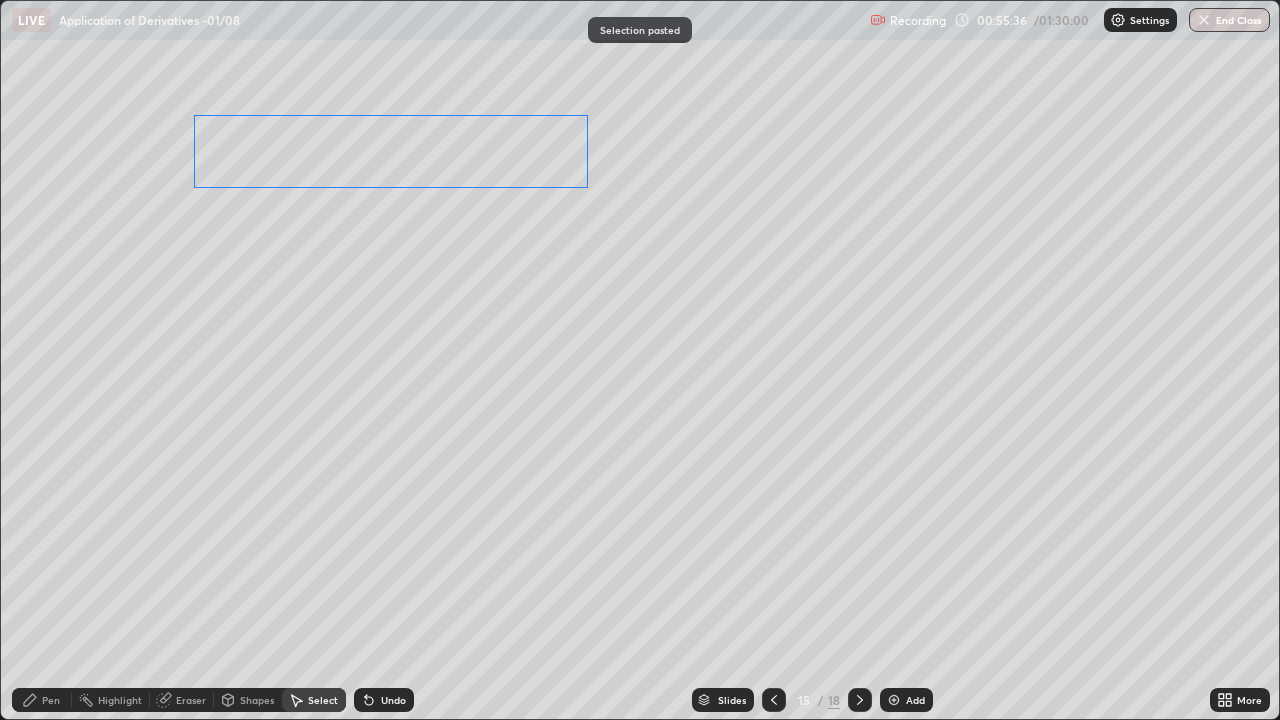 click on "0 ° Undo Copy Paste here Duplicate Duplicate to new slide Delete" at bounding box center [640, 360] 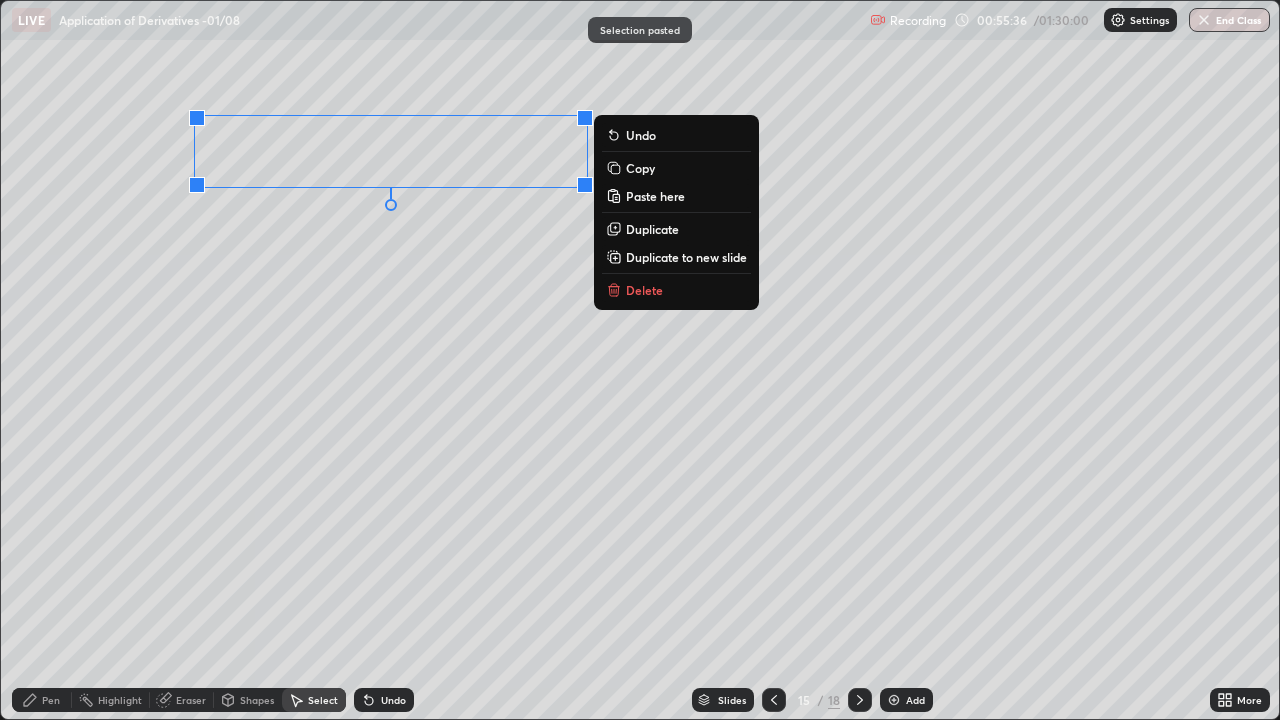 click on "0 ° Undo Copy Paste here Duplicate Duplicate to new slide Delete" at bounding box center (640, 360) 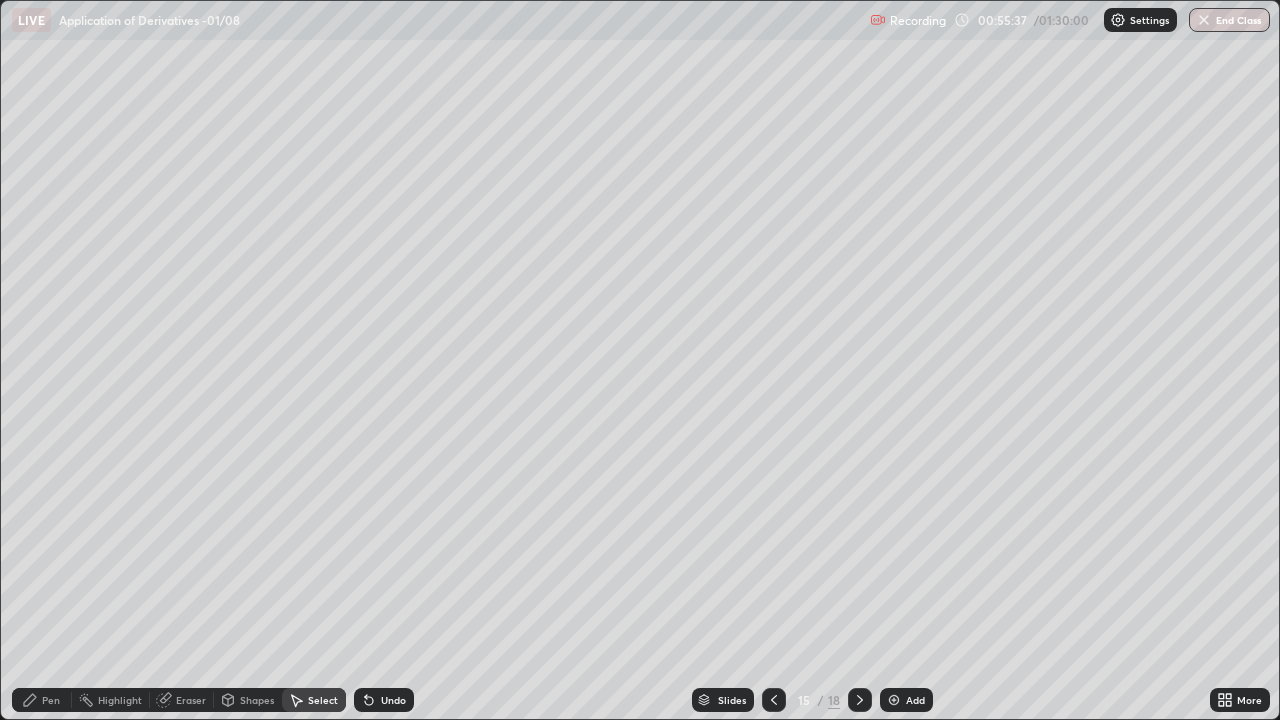 click on "Pen" at bounding box center [51, 700] 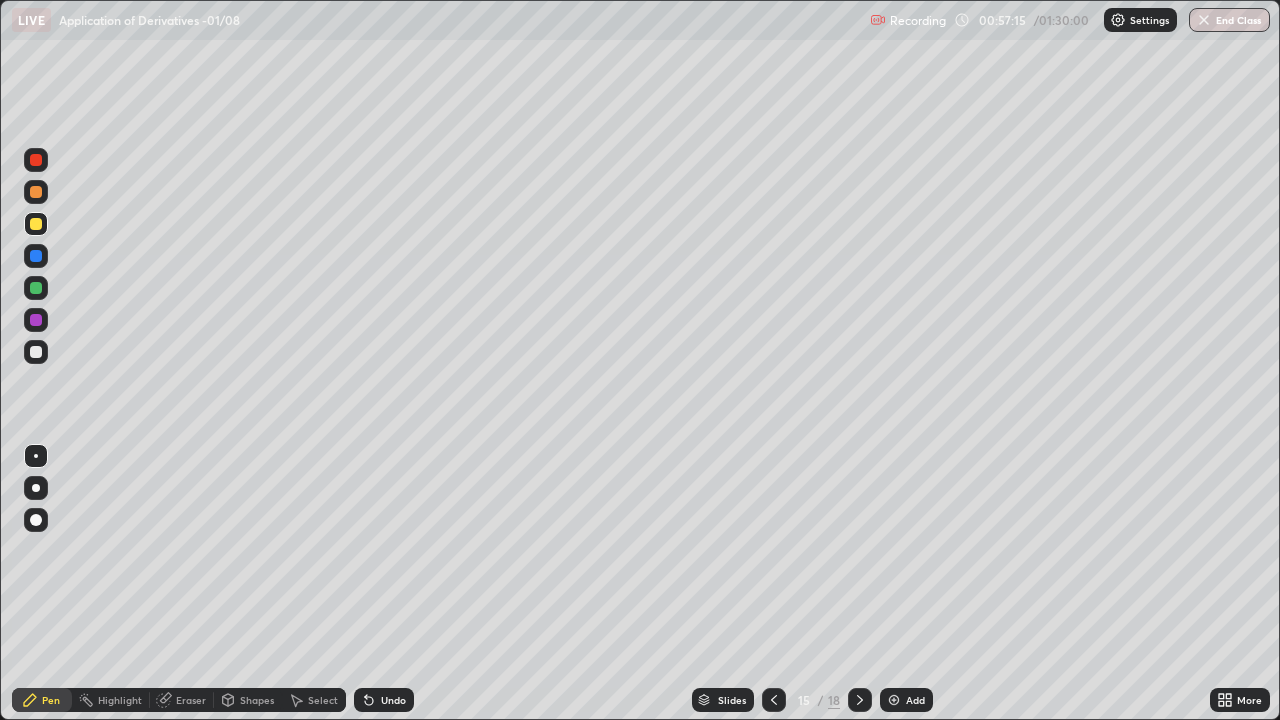 click 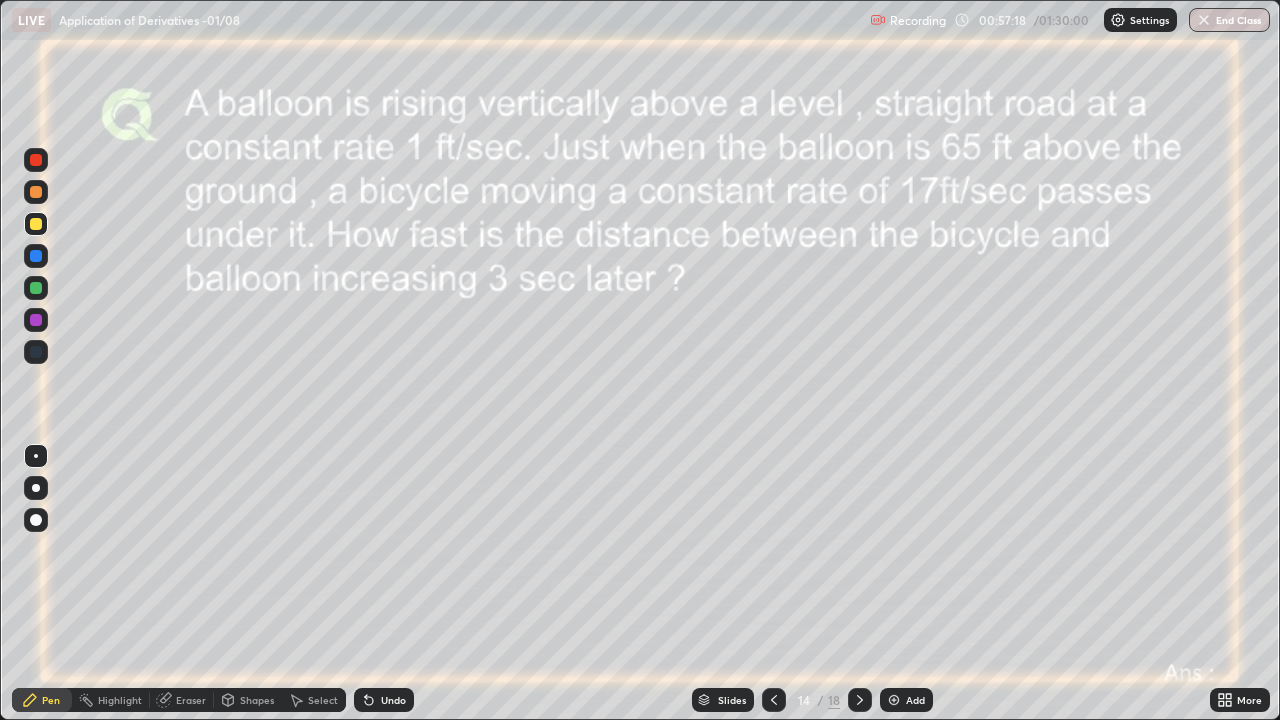 click at bounding box center [860, 700] 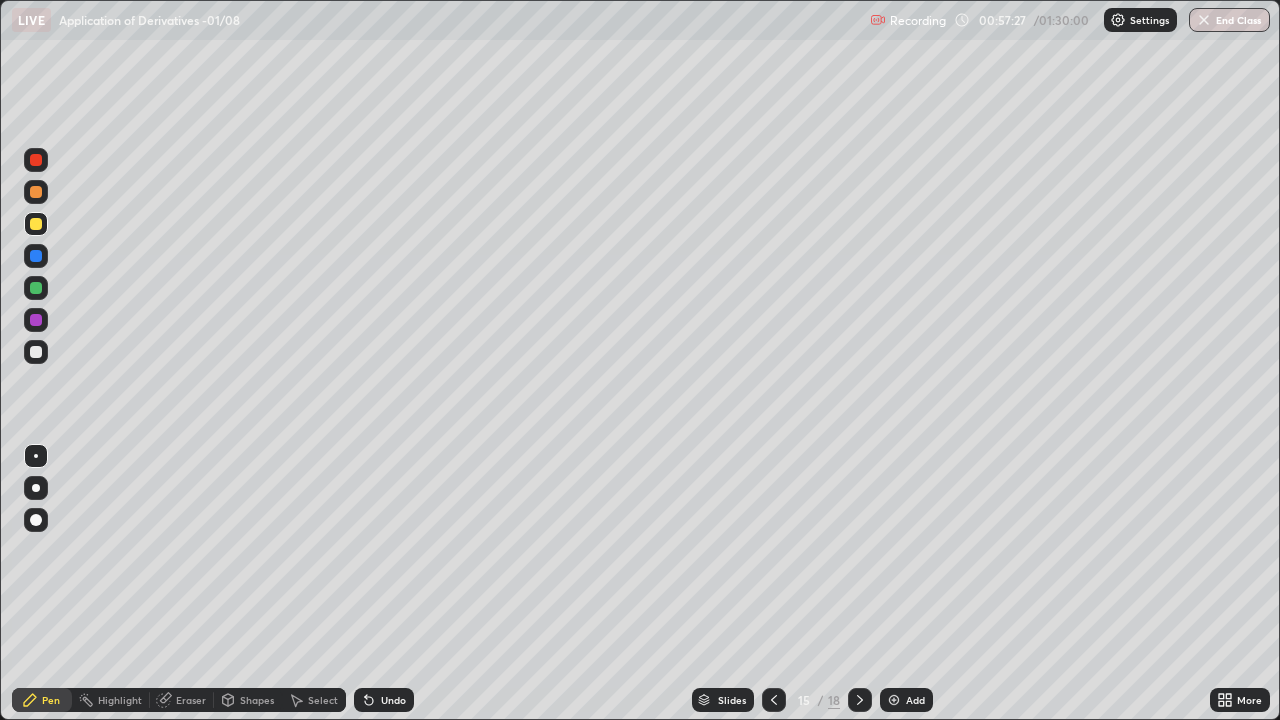 click 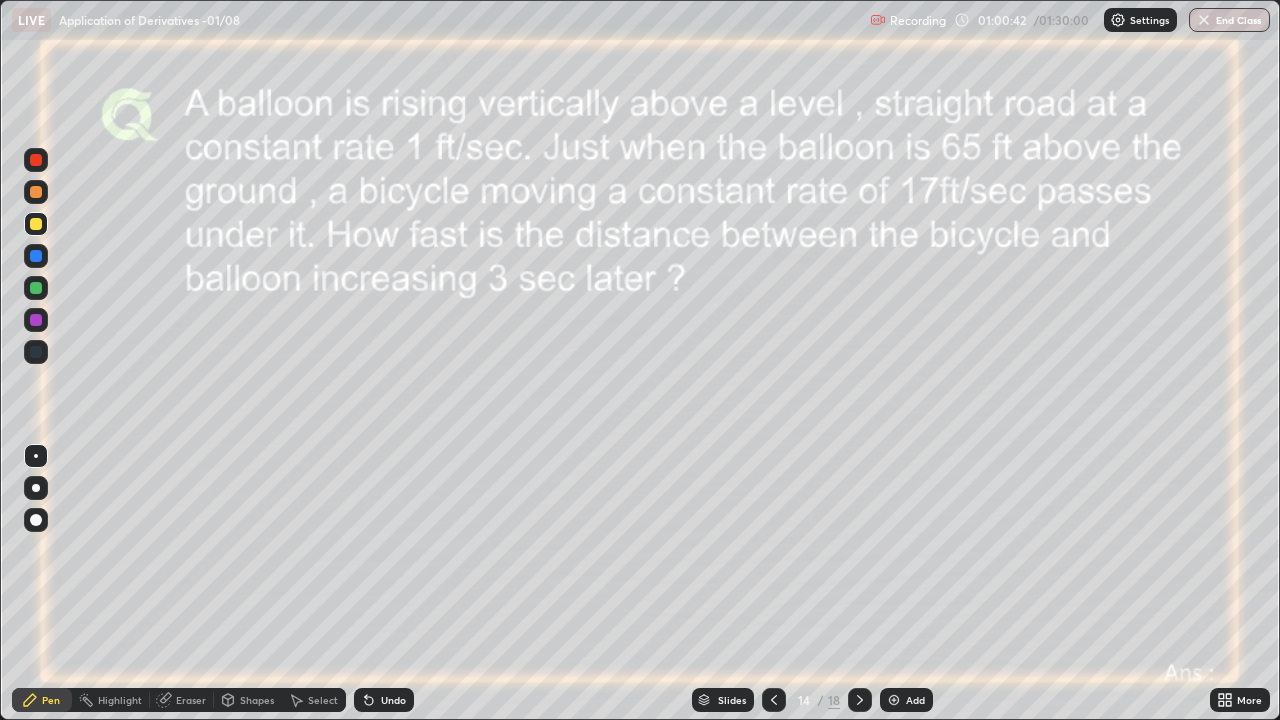 click 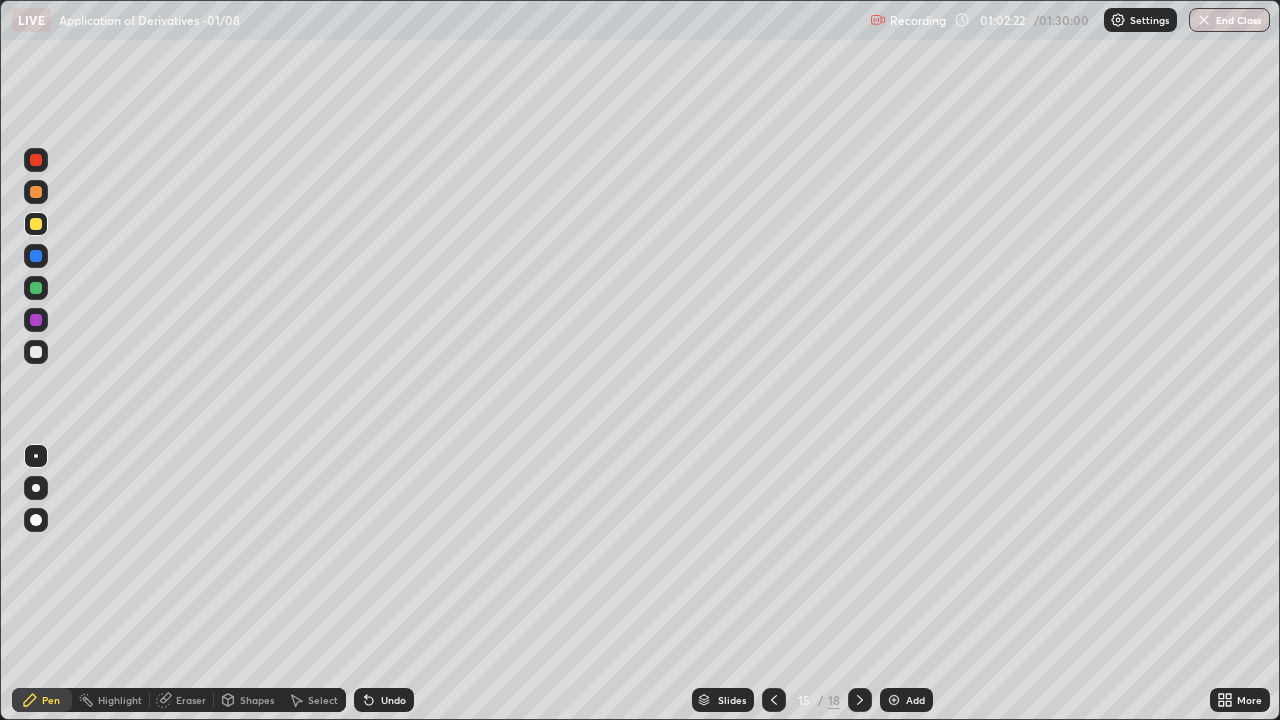 click 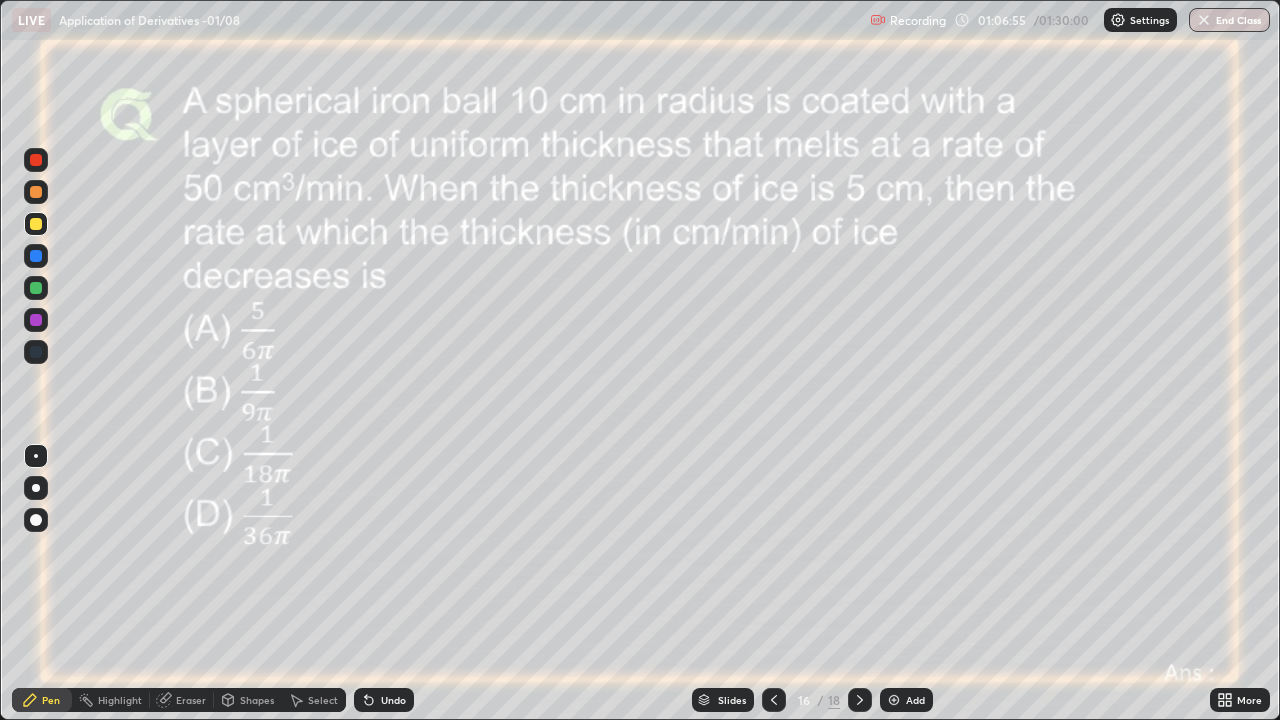 click on "Undo" at bounding box center [384, 700] 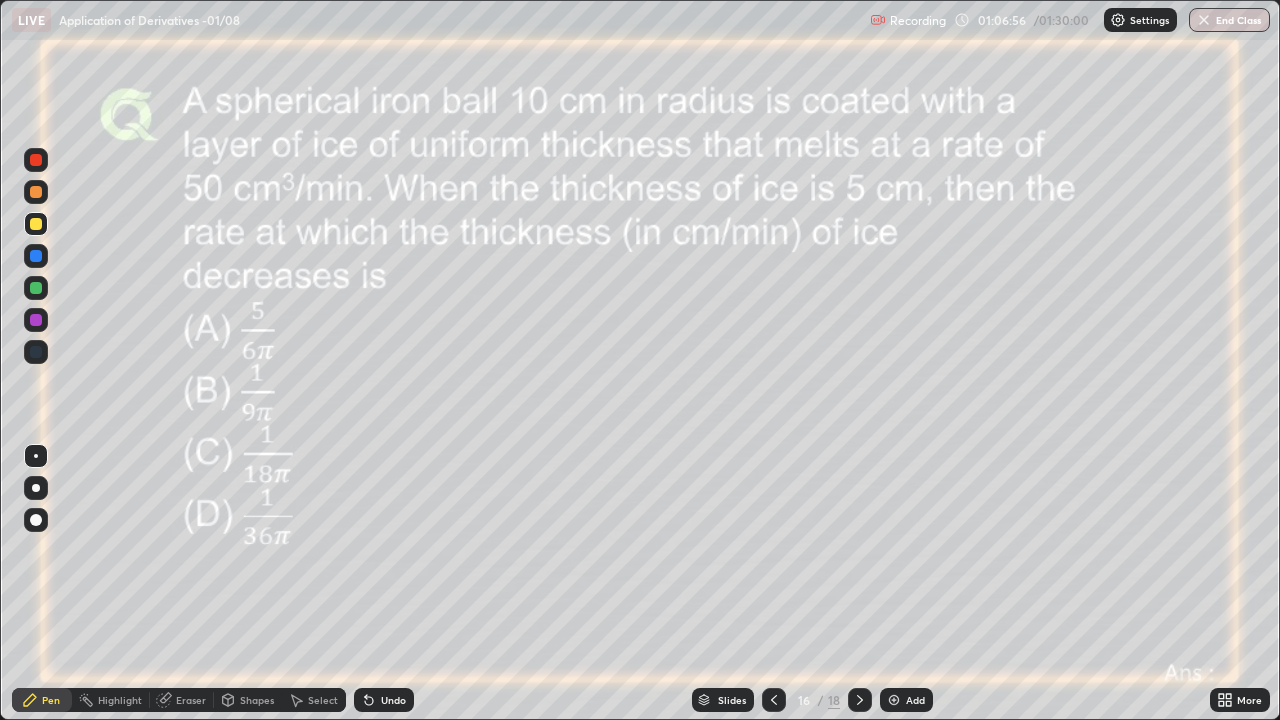 click on "Shapes" at bounding box center [257, 700] 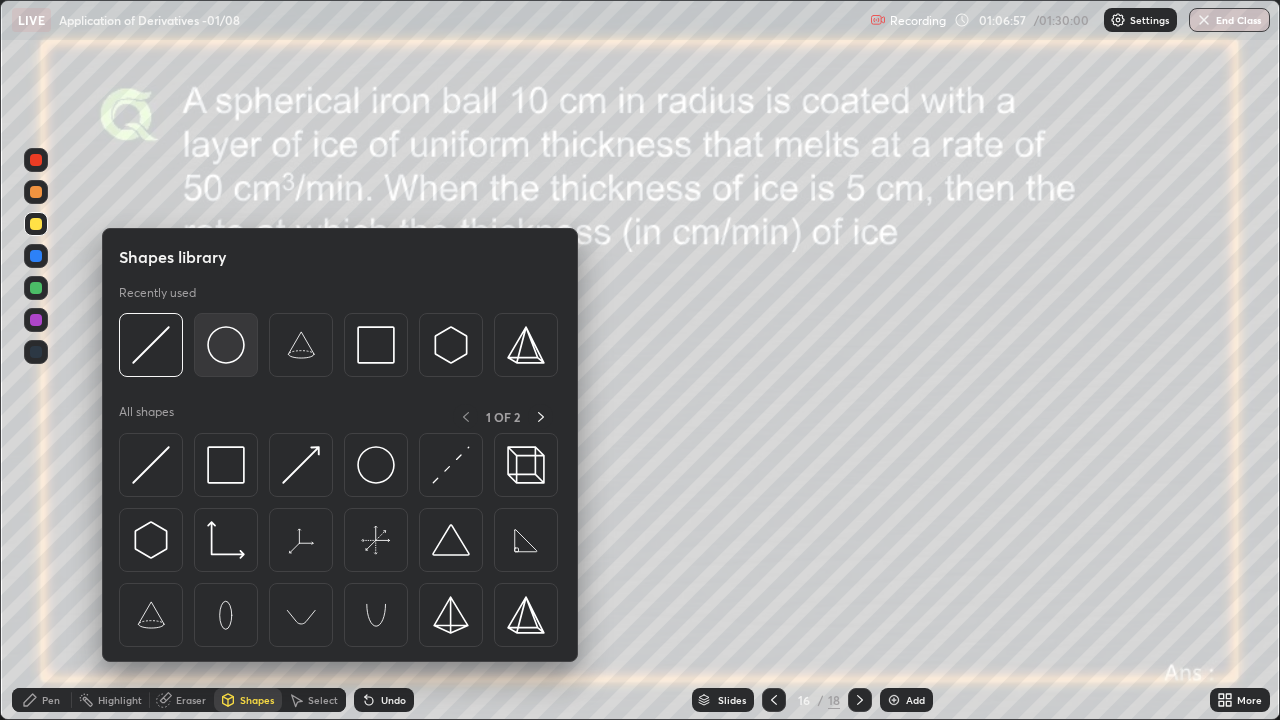 click at bounding box center [226, 345] 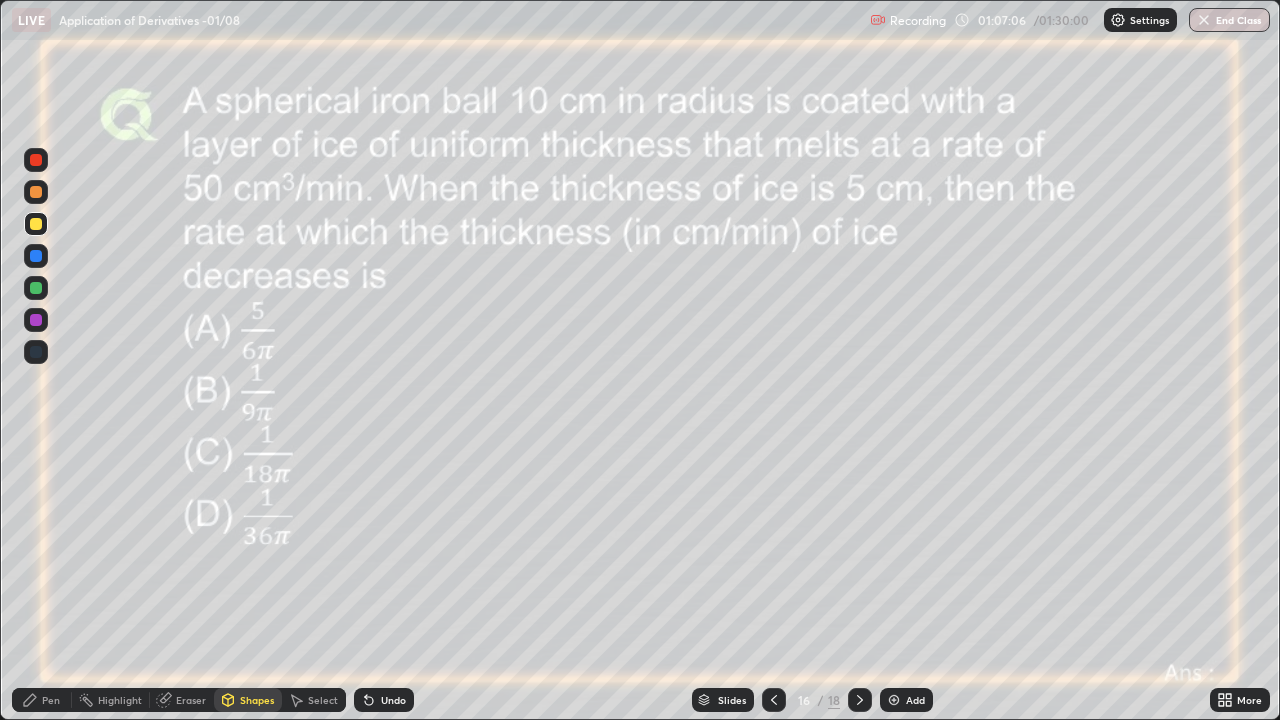 click 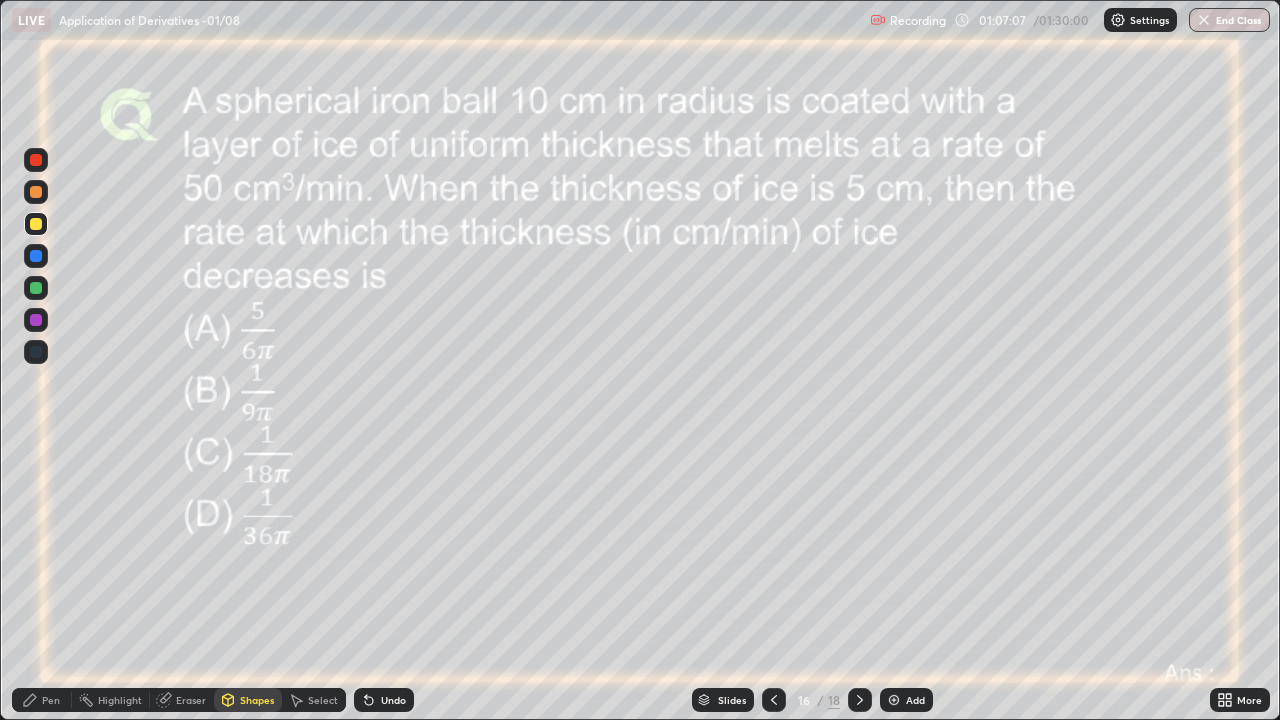 click at bounding box center [36, 288] 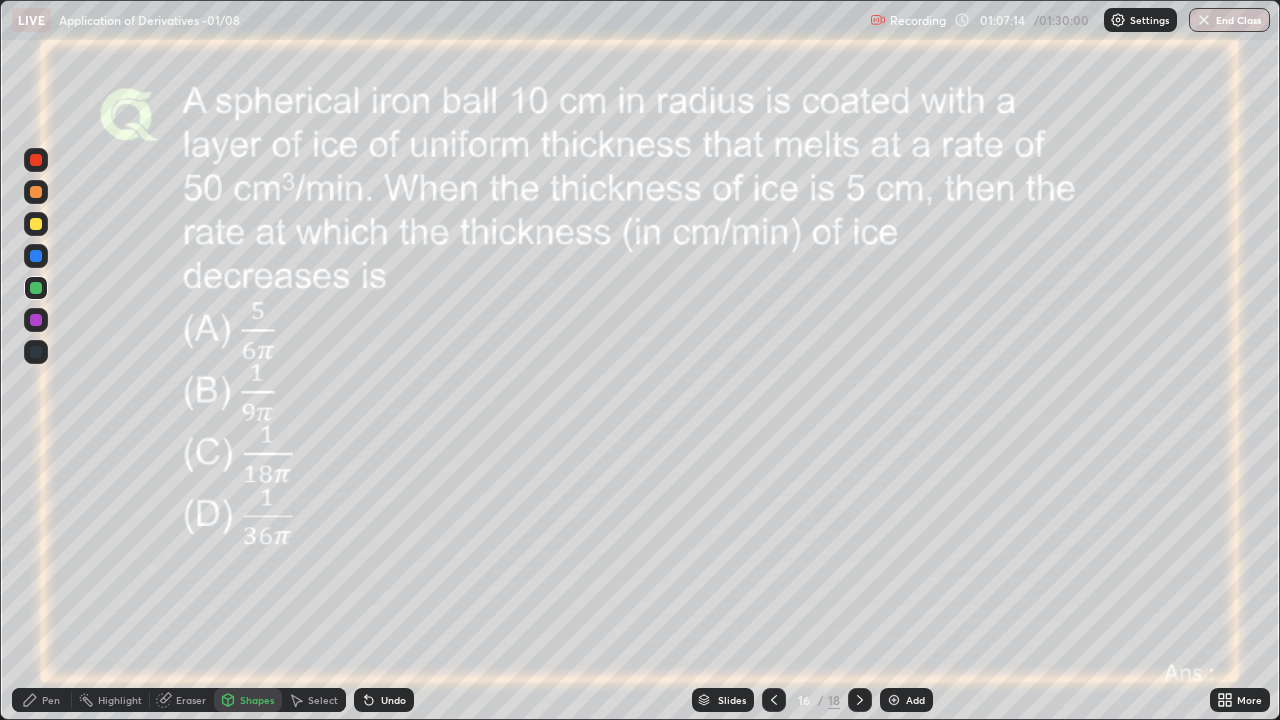 click on "Select" at bounding box center (314, 700) 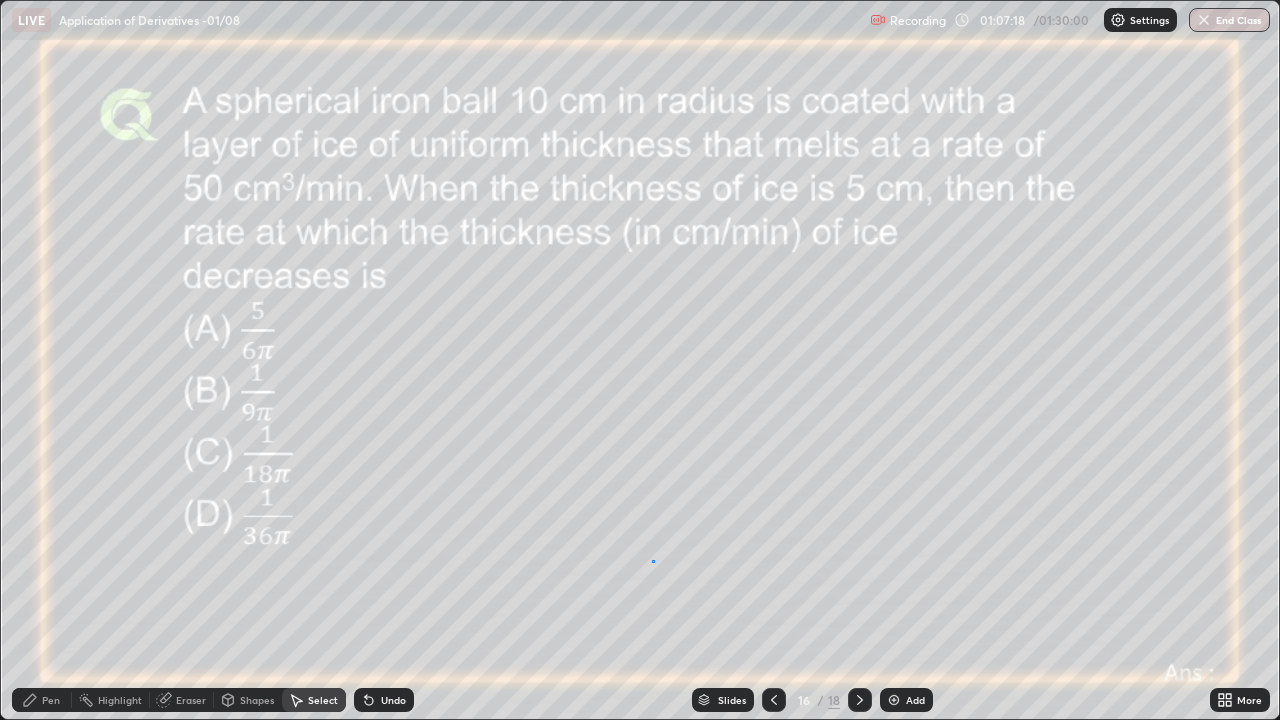 click on "0 ° Undo Copy Paste here Duplicate Duplicate to new slide Delete" at bounding box center [640, 360] 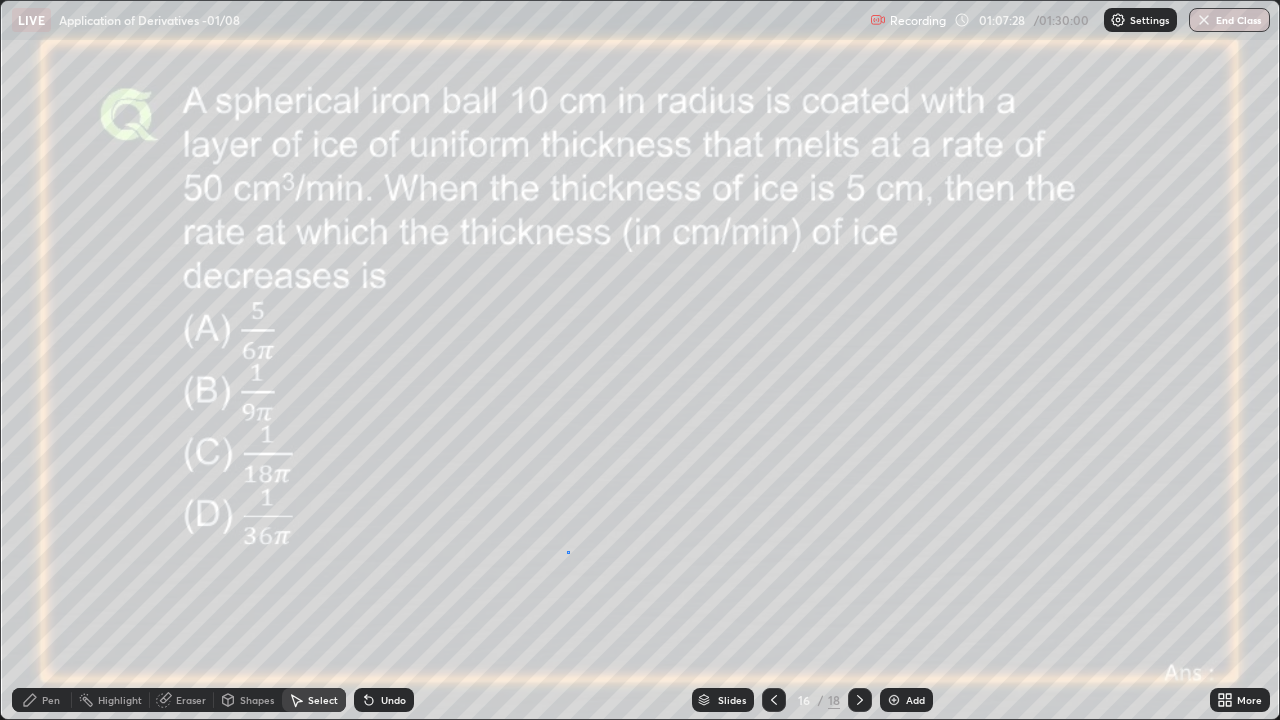 click on "0 ° Undo Copy Paste here Duplicate Duplicate to new slide Delete" at bounding box center [640, 360] 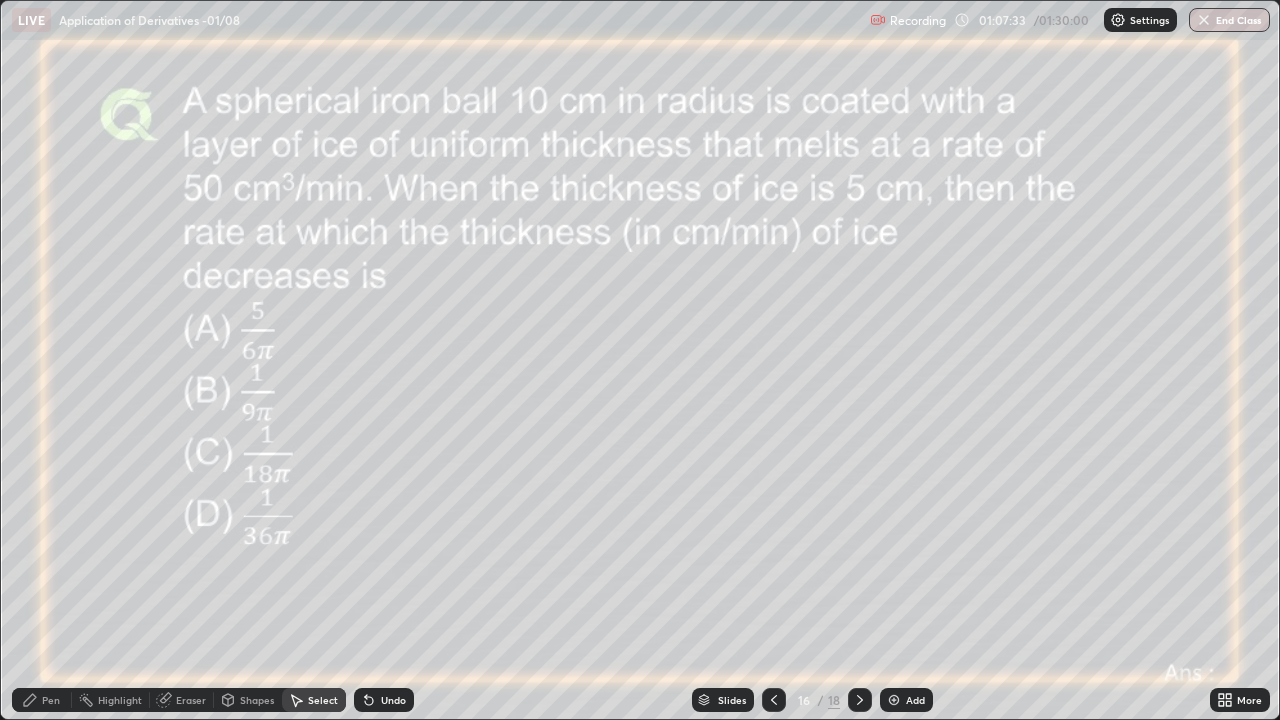 click on "Pen" at bounding box center [42, 700] 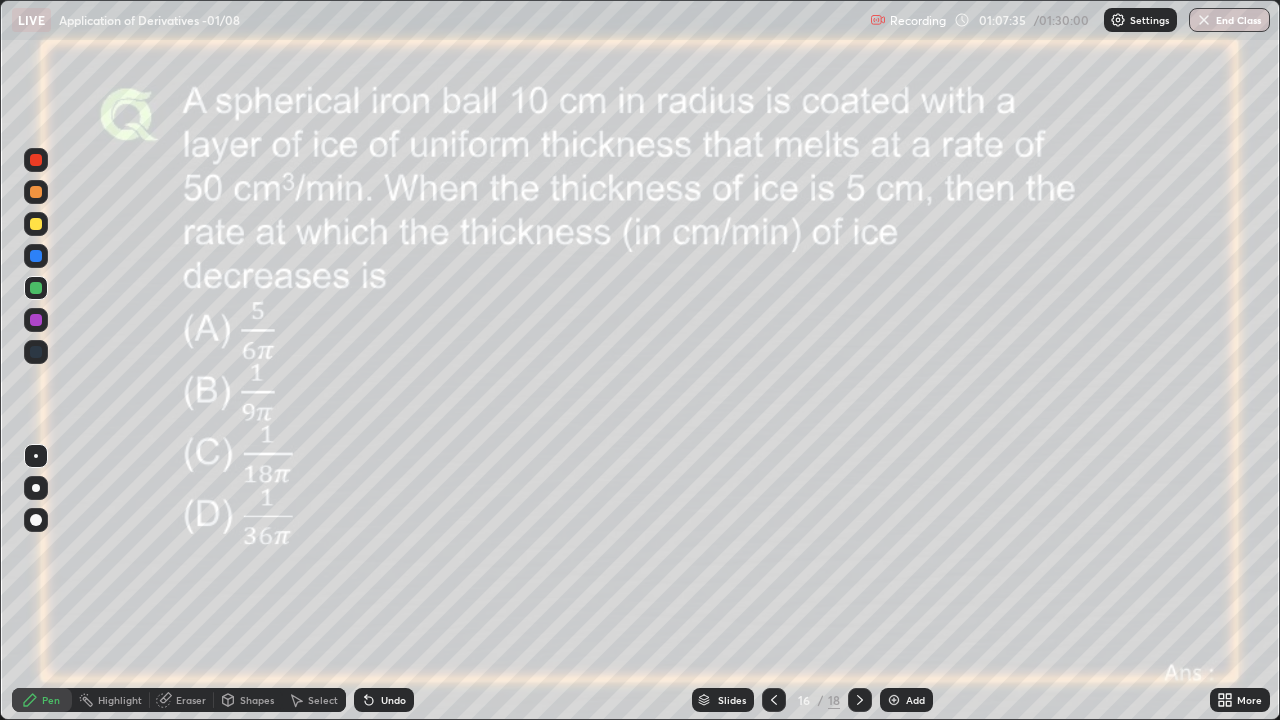 click at bounding box center (36, 256) 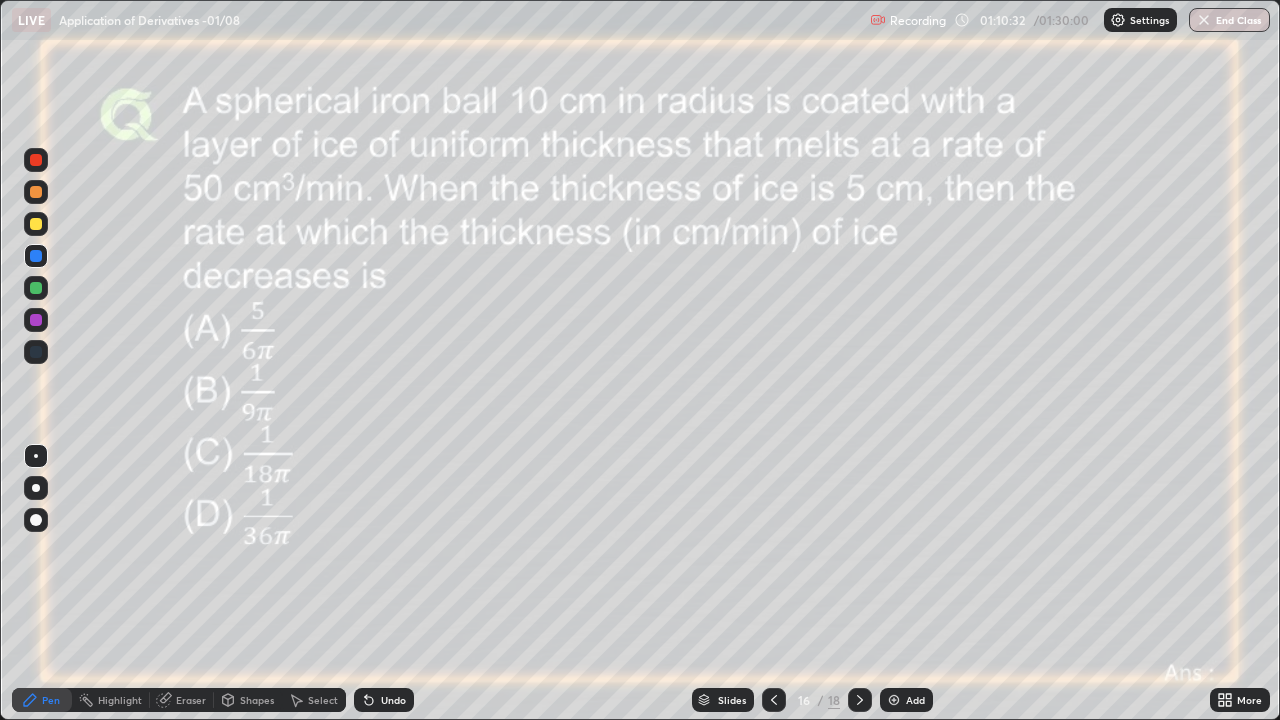 click at bounding box center (36, 320) 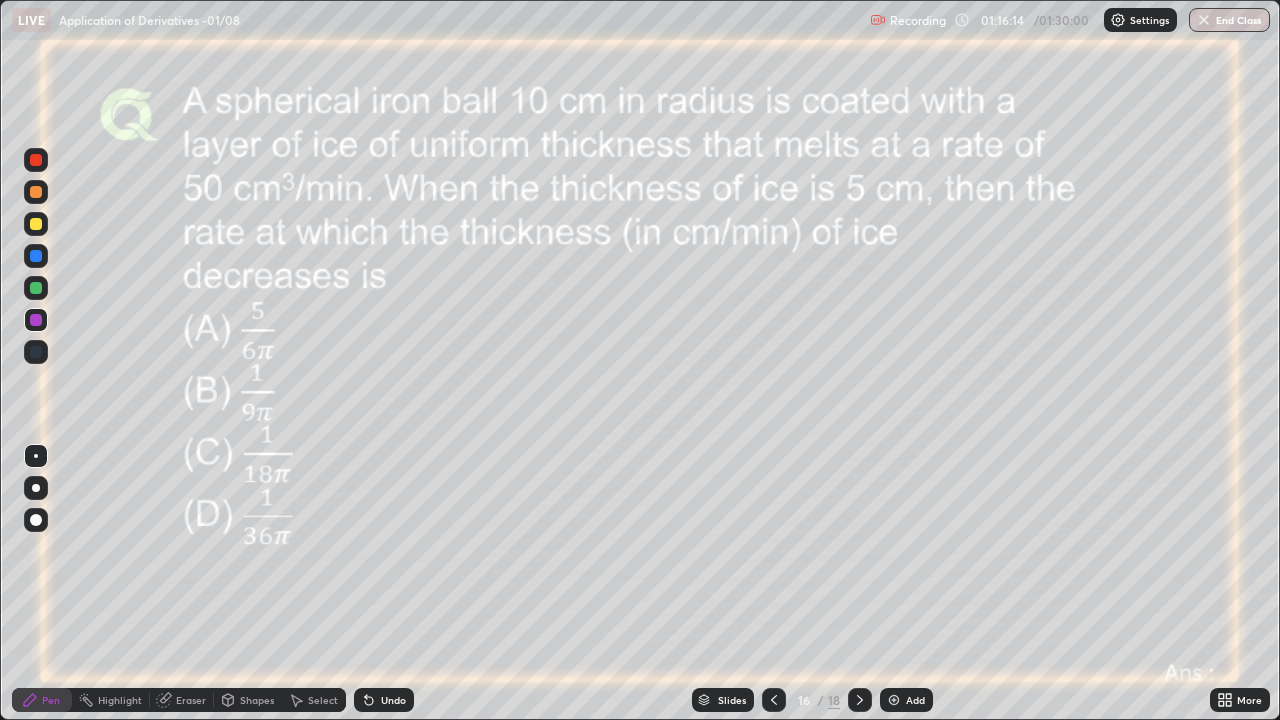 click on "Slides" at bounding box center (723, 700) 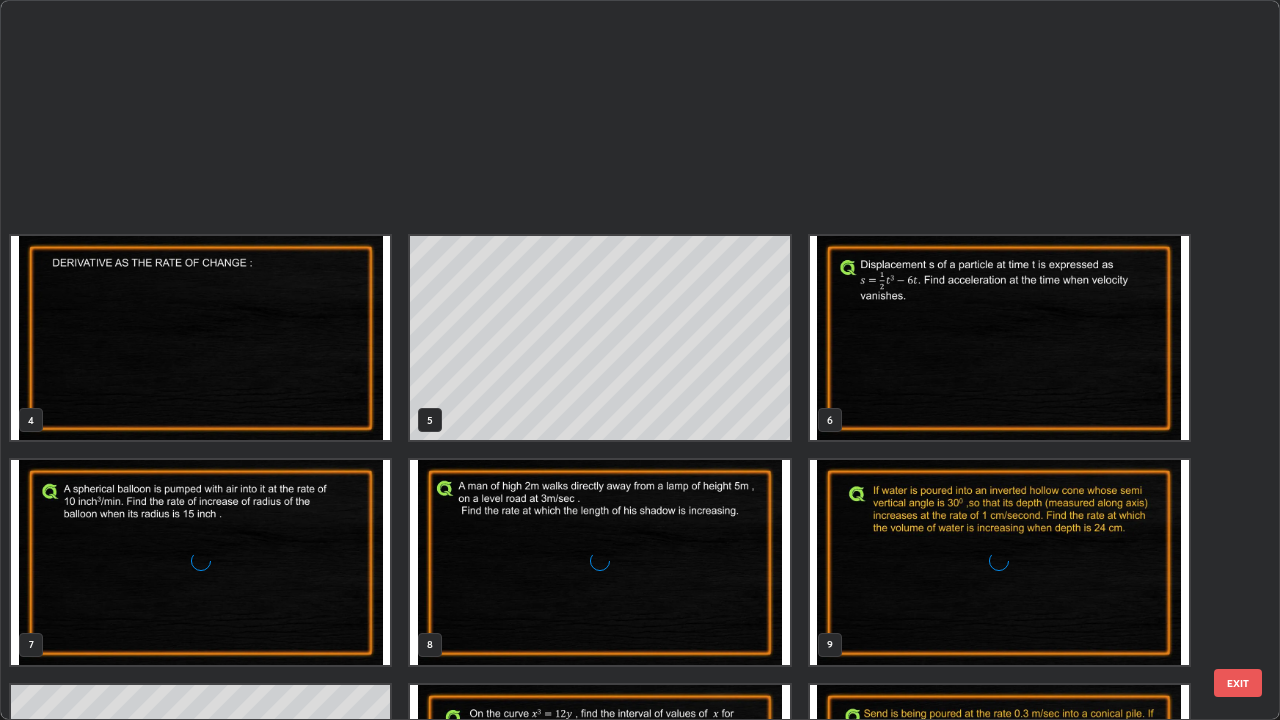 scroll, scrollTop: 629, scrollLeft: 0, axis: vertical 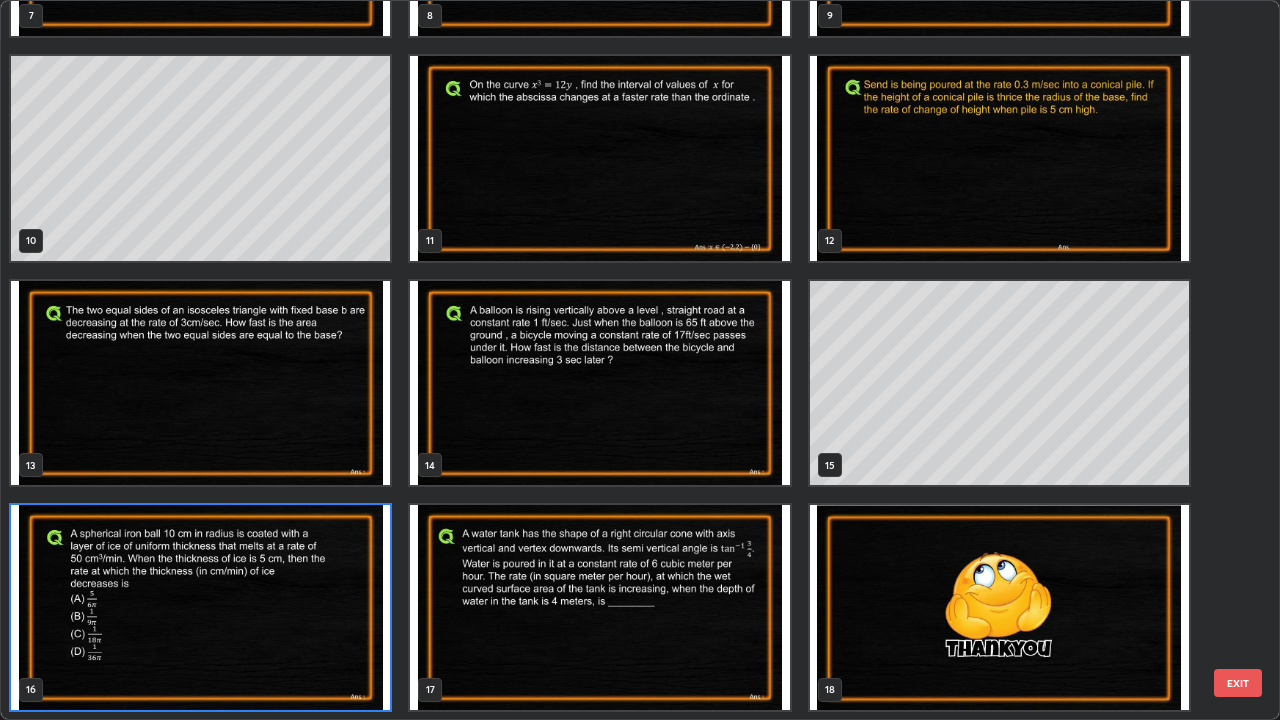 click at bounding box center (599, 158) 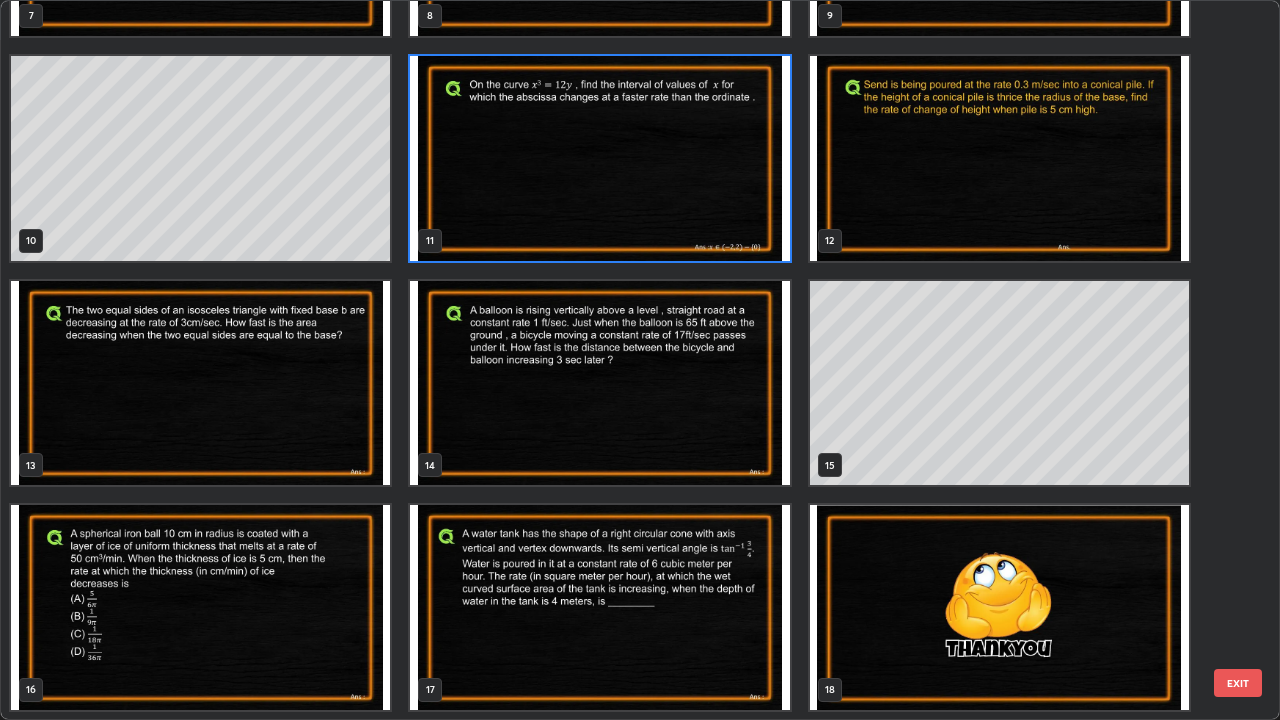 click at bounding box center [599, 158] 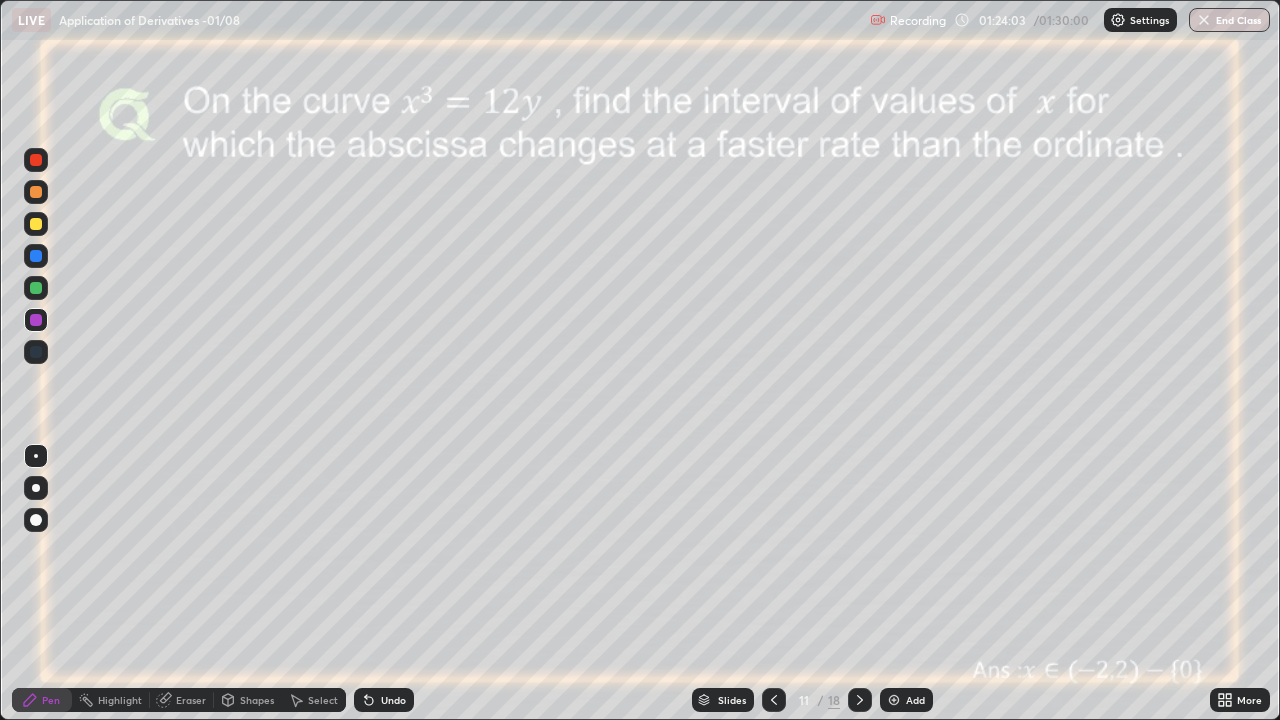 click on "Slides" at bounding box center (732, 700) 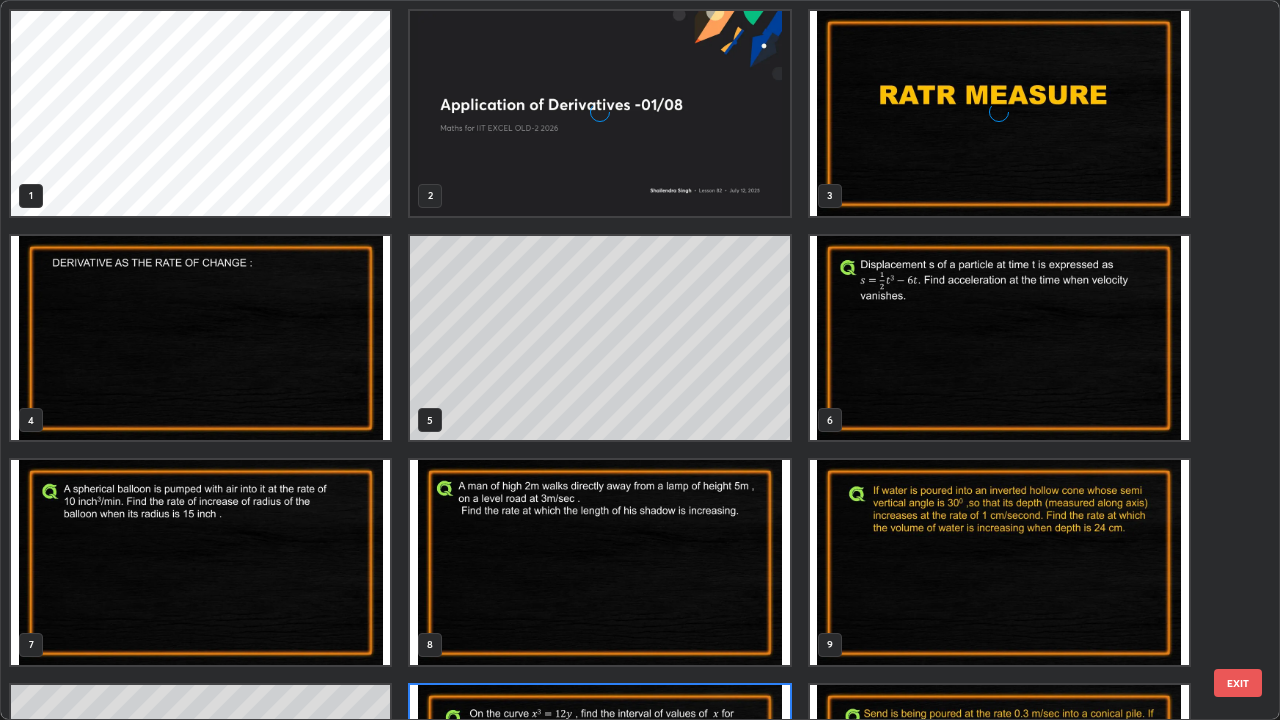 scroll, scrollTop: 180, scrollLeft: 0, axis: vertical 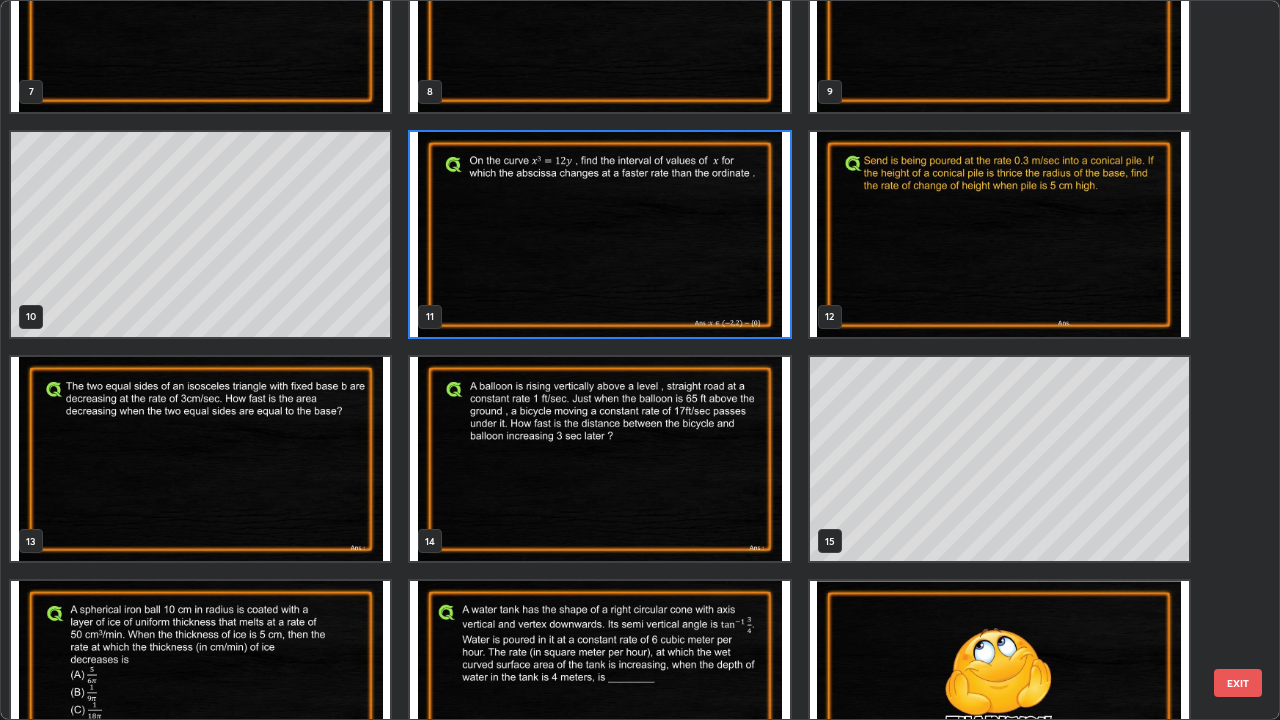click at bounding box center [599, 683] 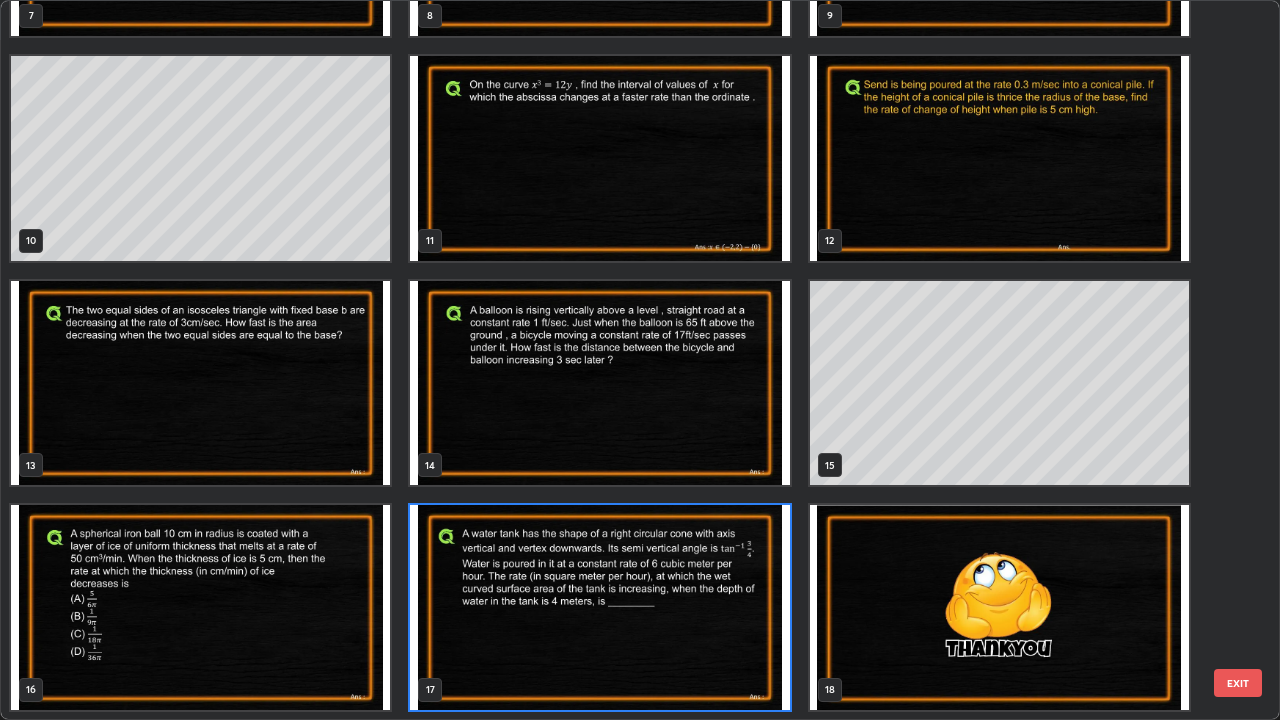 click at bounding box center [599, 607] 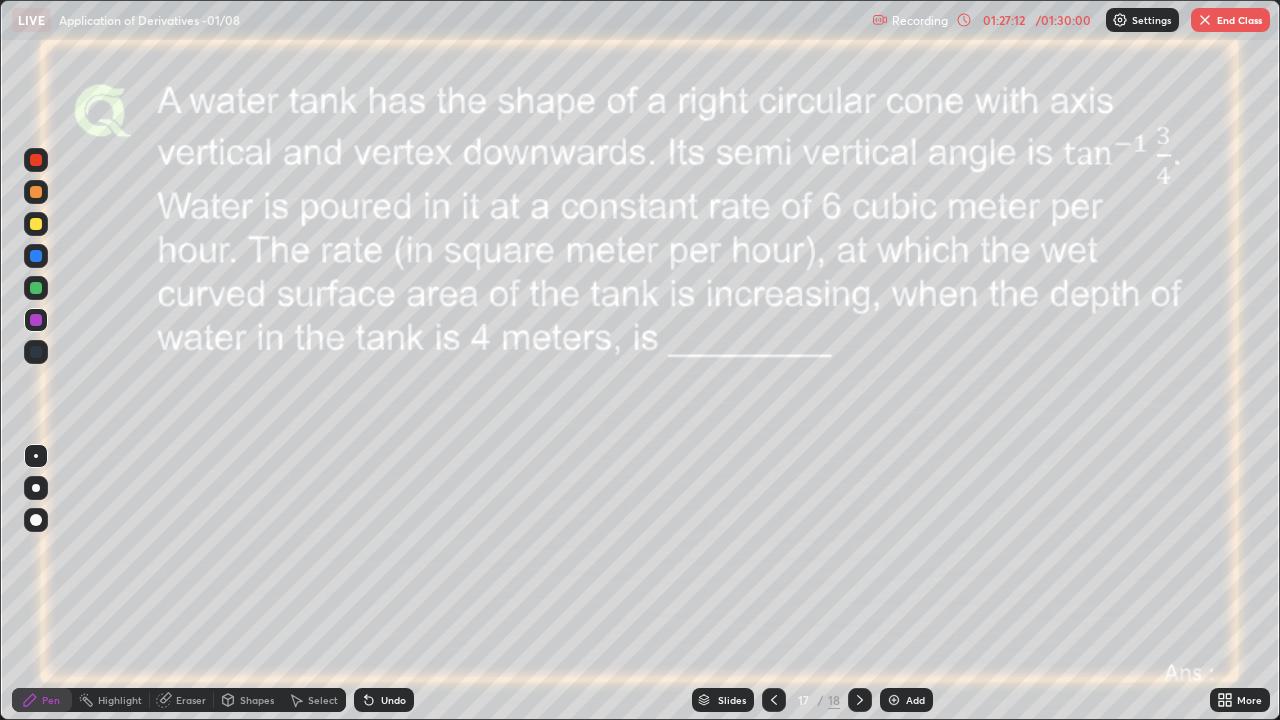 click on "End Class" at bounding box center (1230, 20) 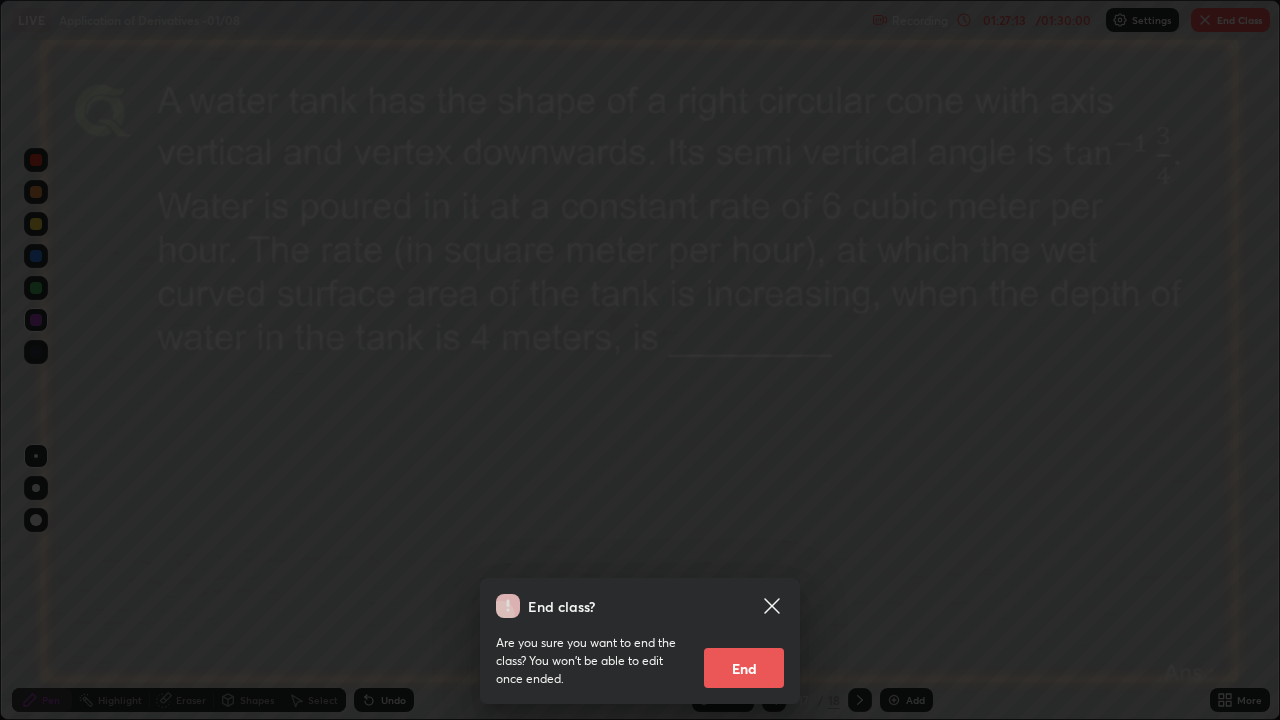 click on "End" at bounding box center (744, 668) 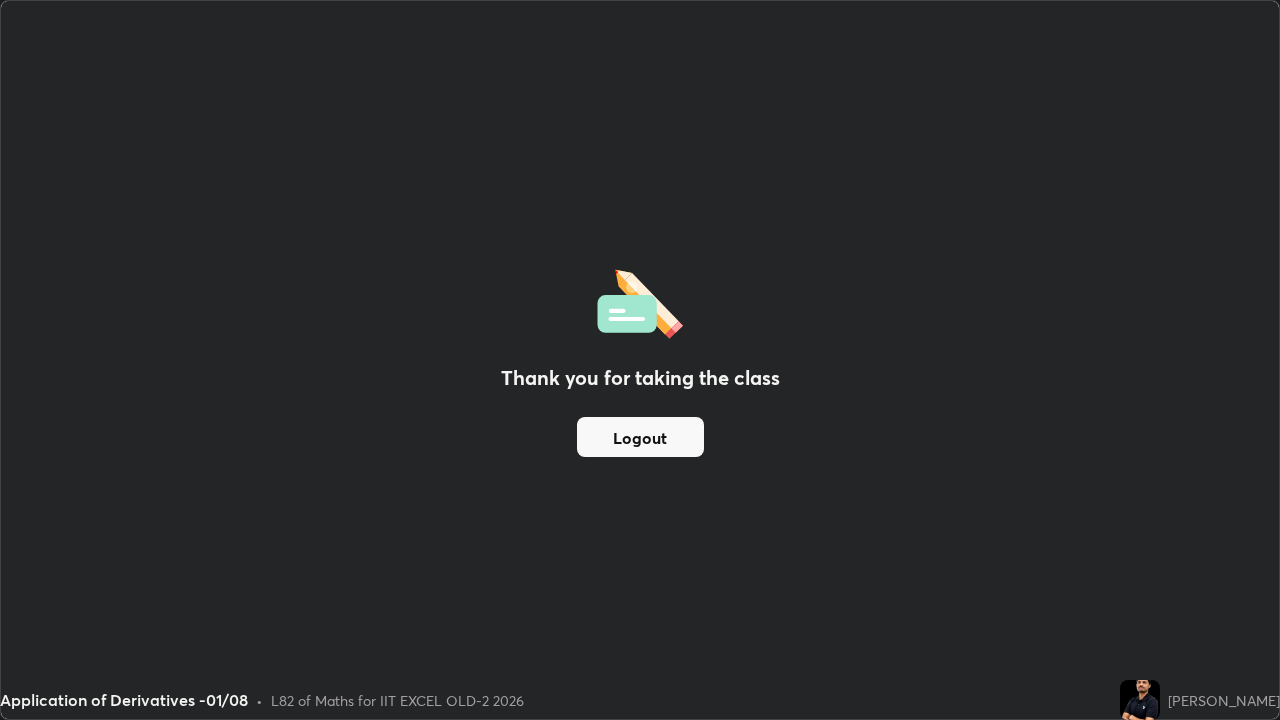click on "Logout" at bounding box center (640, 437) 